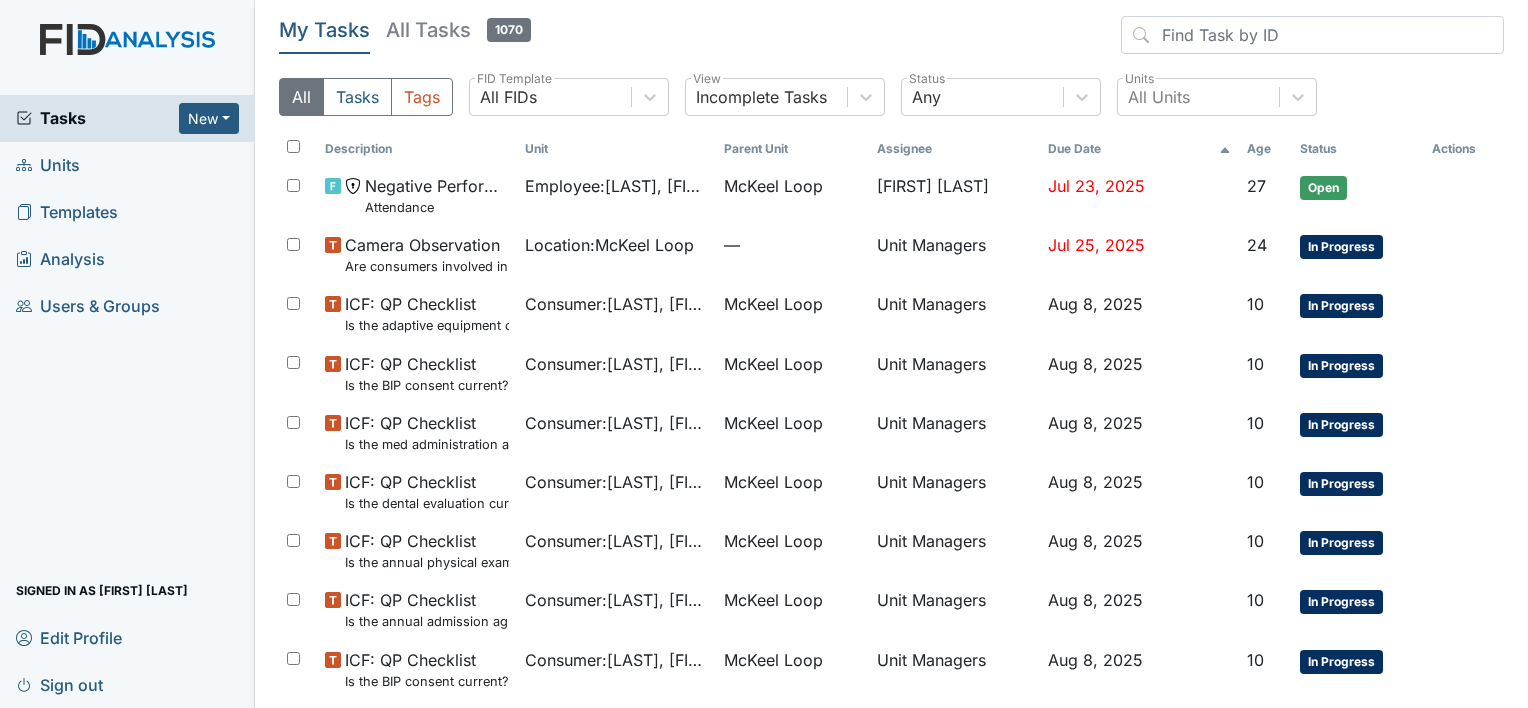 scroll, scrollTop: 0, scrollLeft: 0, axis: both 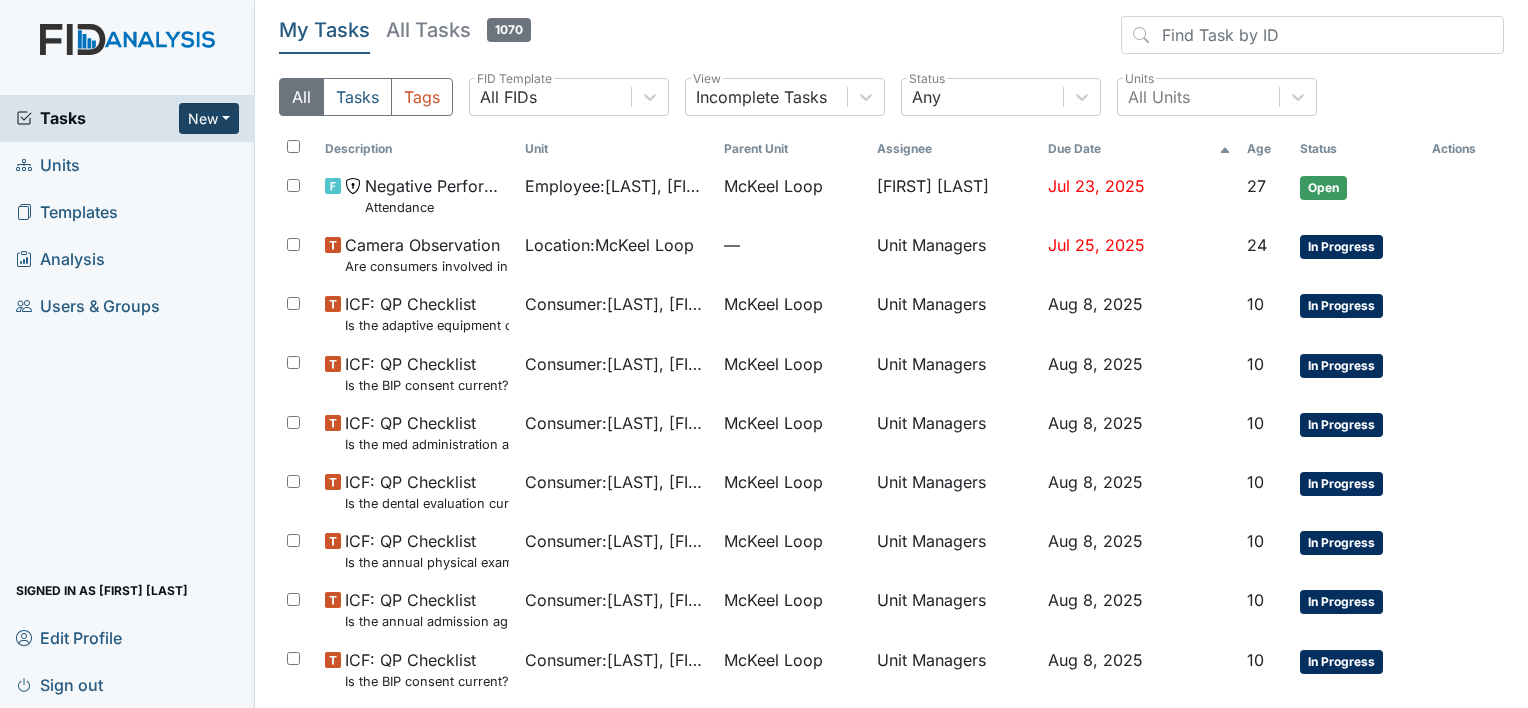 click on "New" at bounding box center (209, 118) 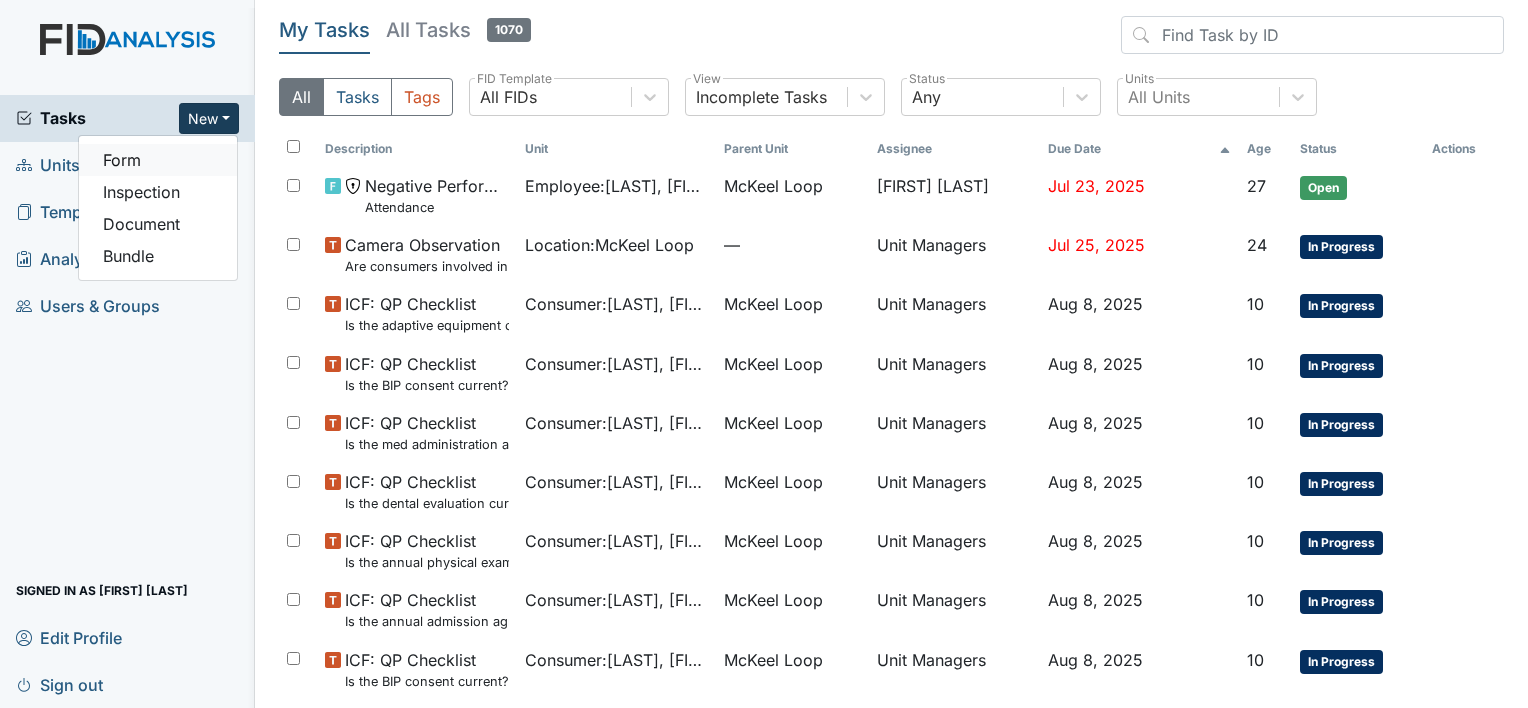 click on "Form" at bounding box center [158, 160] 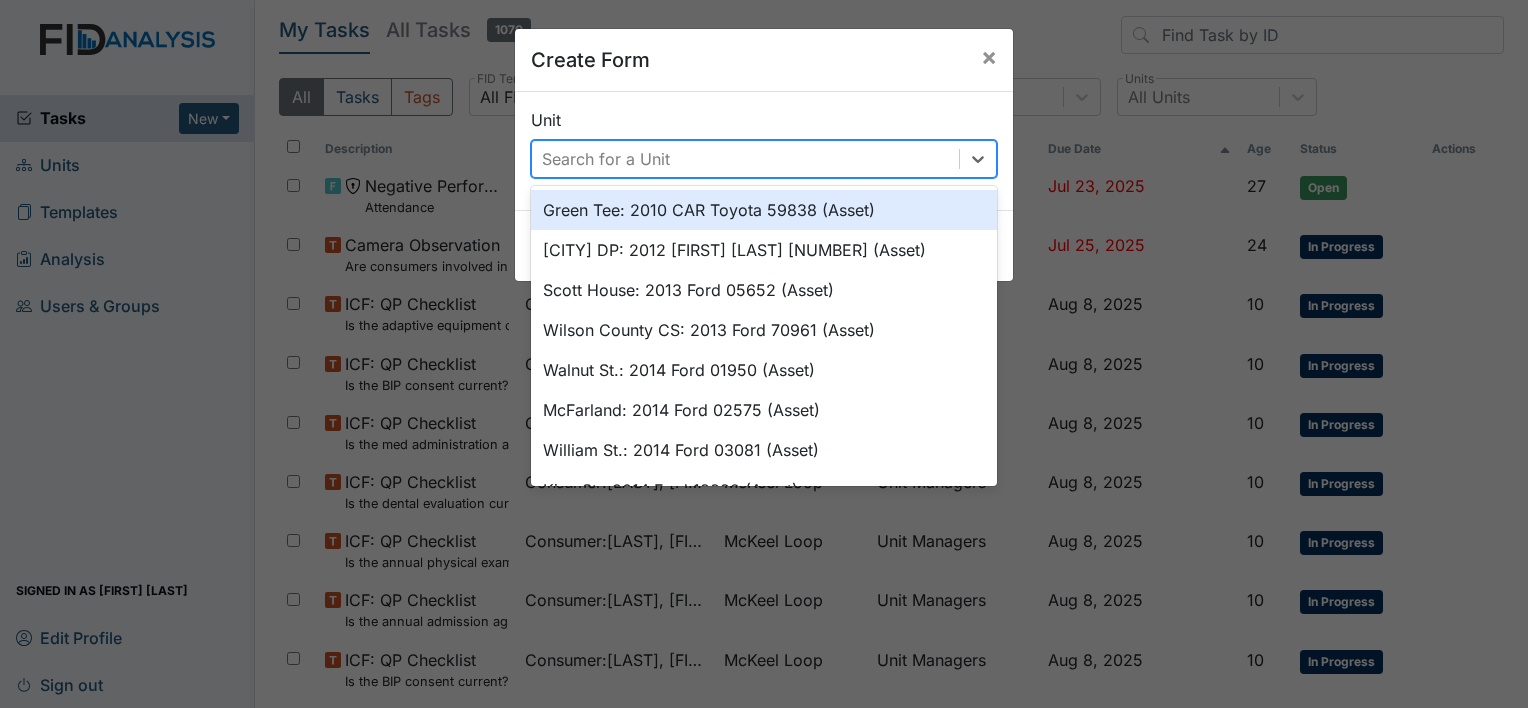 click on "Search for a Unit" at bounding box center [606, 159] 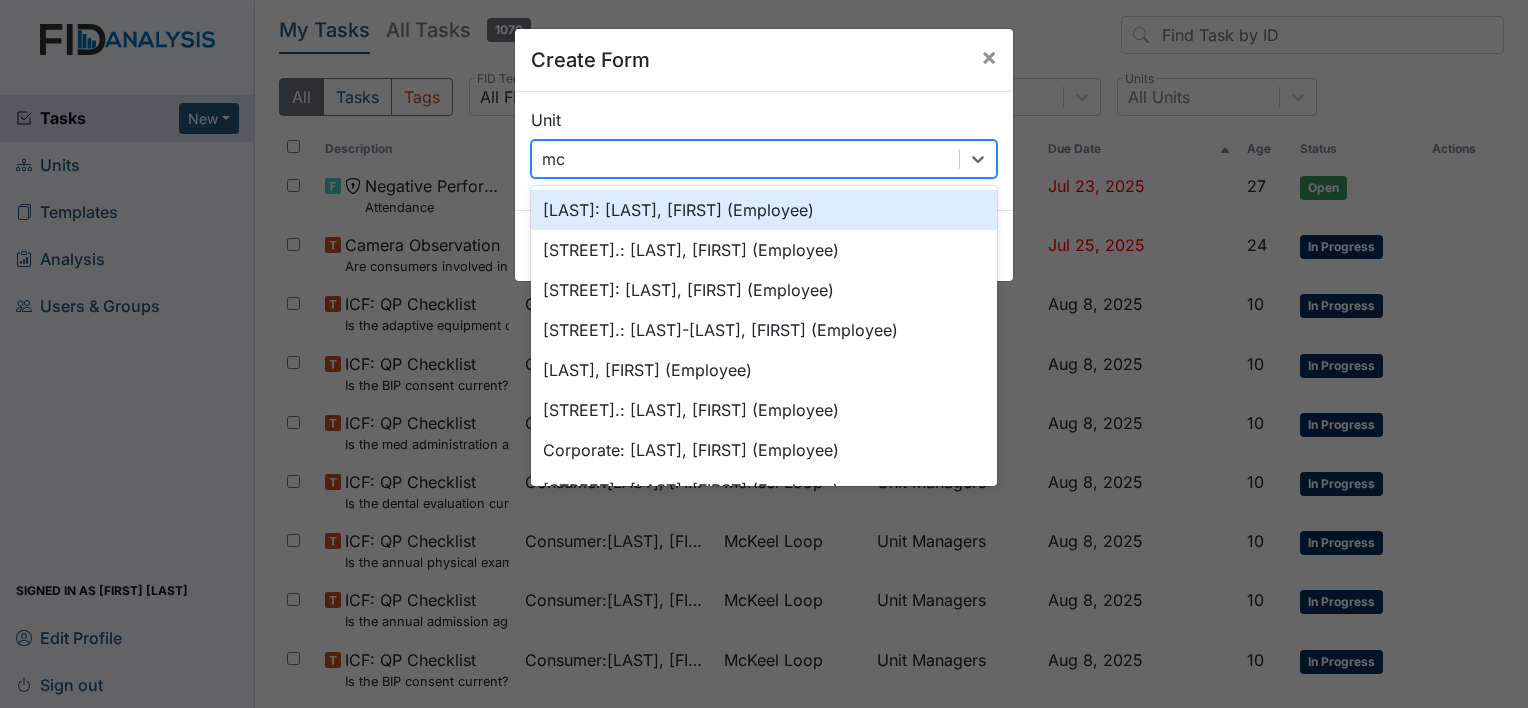 type on "mck" 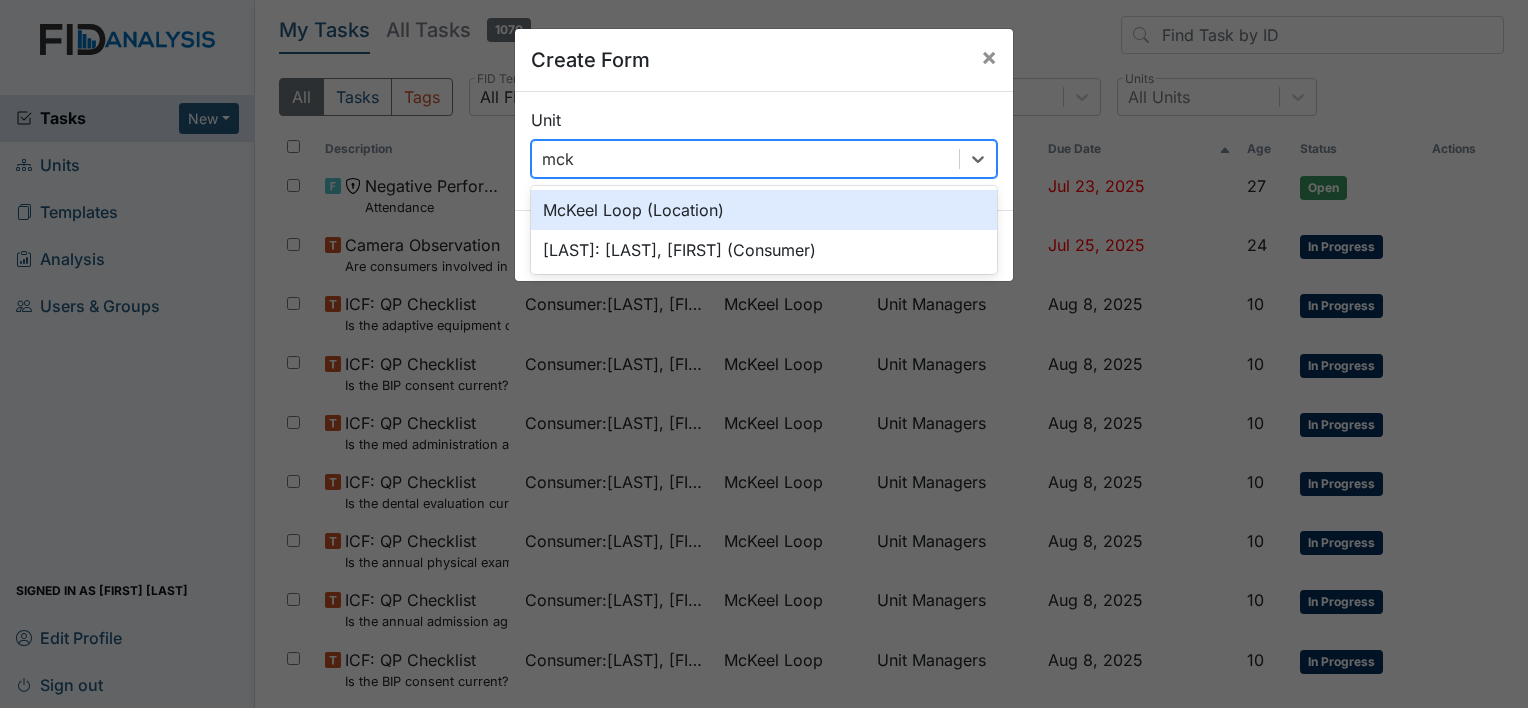 click on "McKeel Loop (Location)" at bounding box center [764, 210] 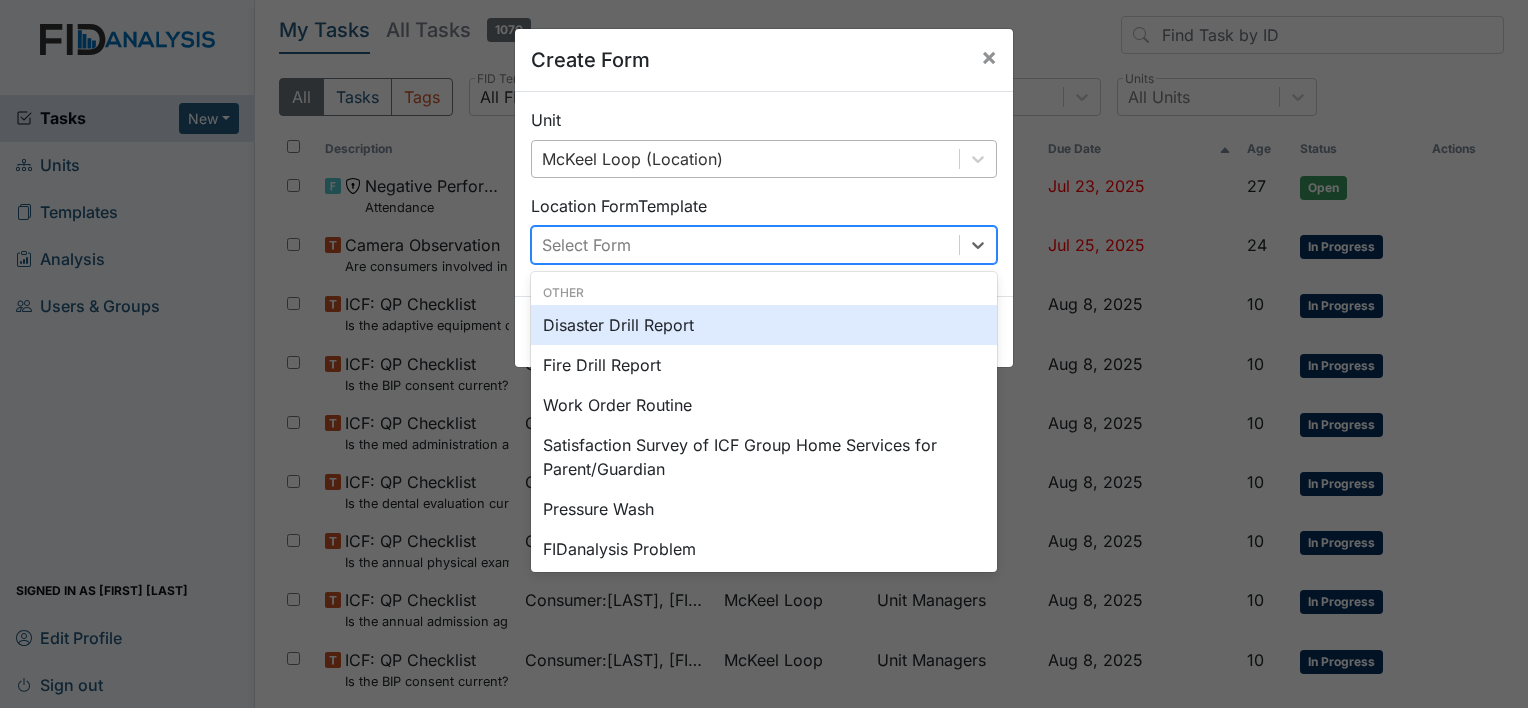click on "Select Form" at bounding box center (586, 245) 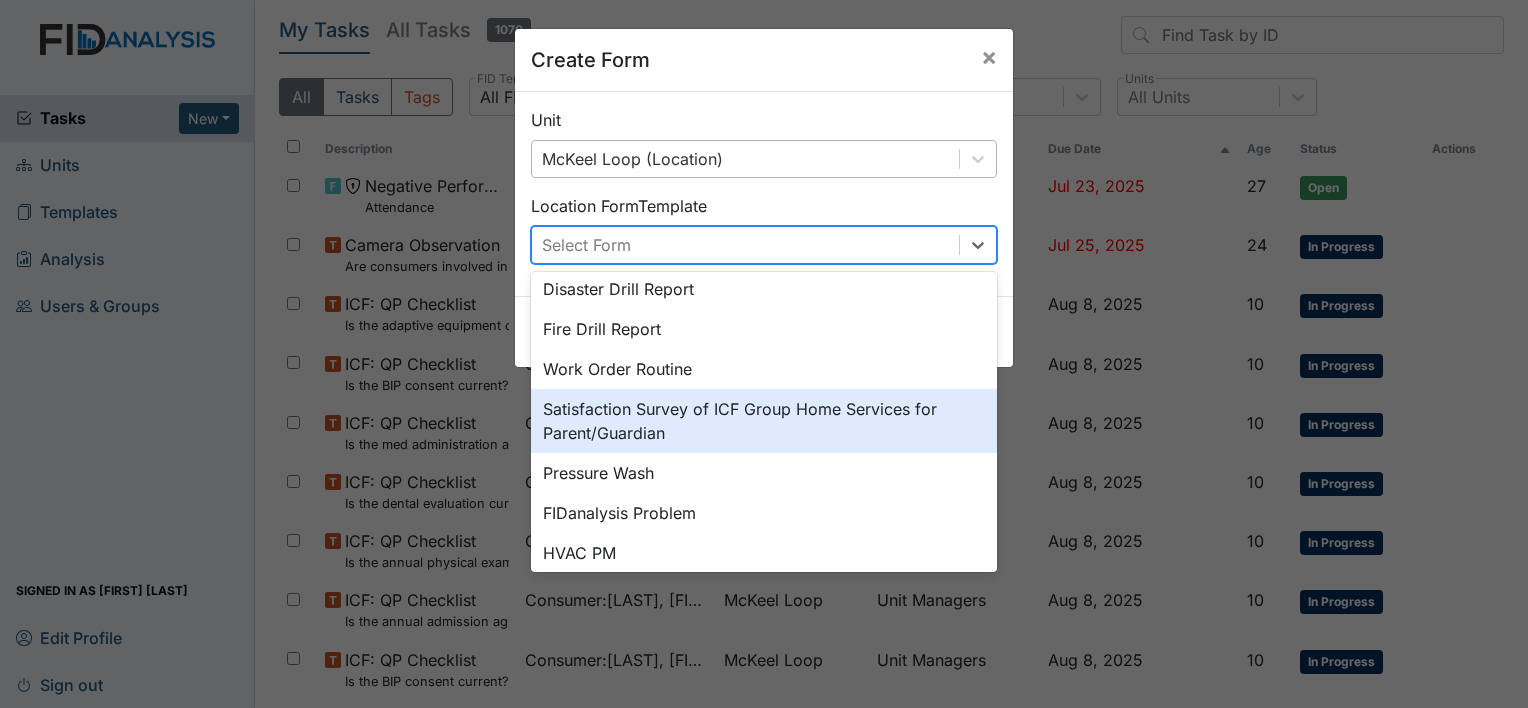 scroll, scrollTop: 40, scrollLeft: 0, axis: vertical 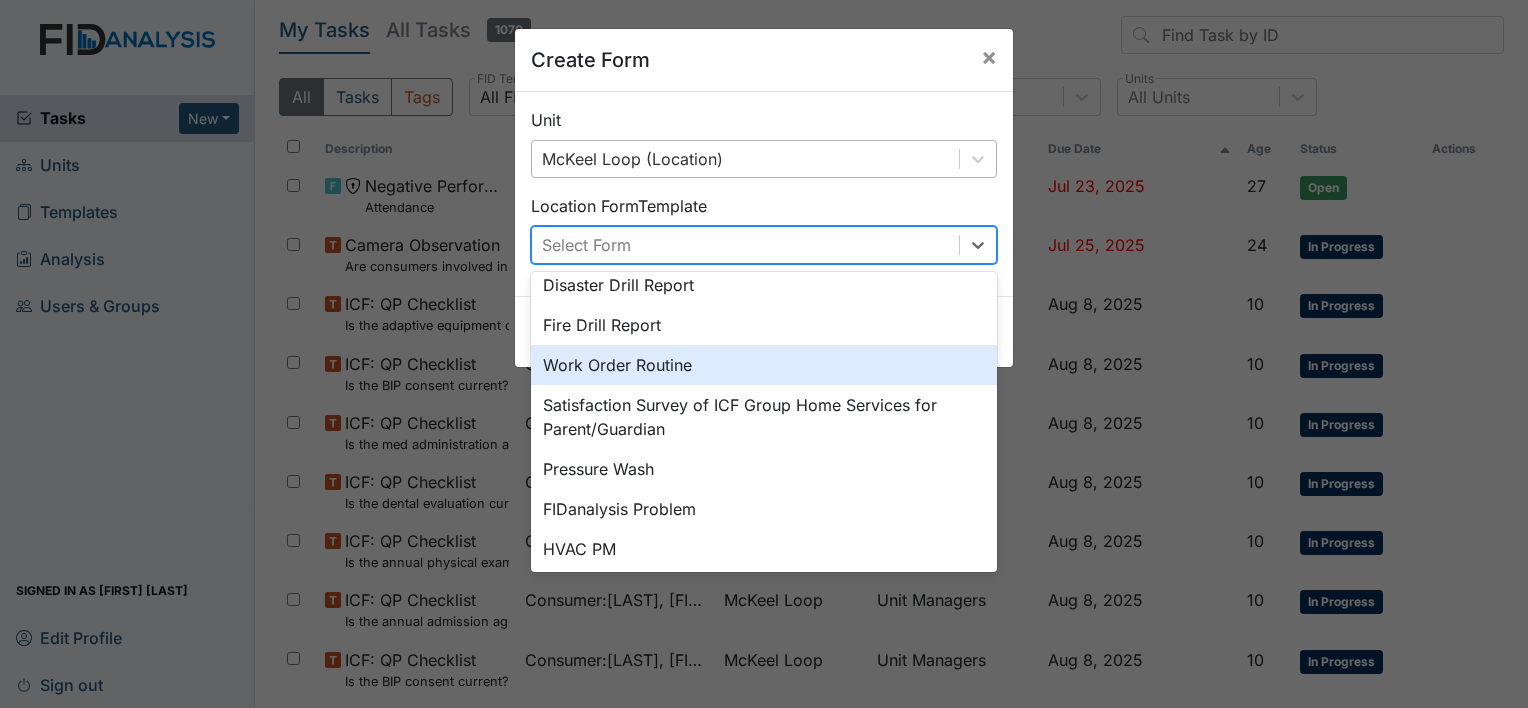 click on "Work Order Routine" at bounding box center [764, 365] 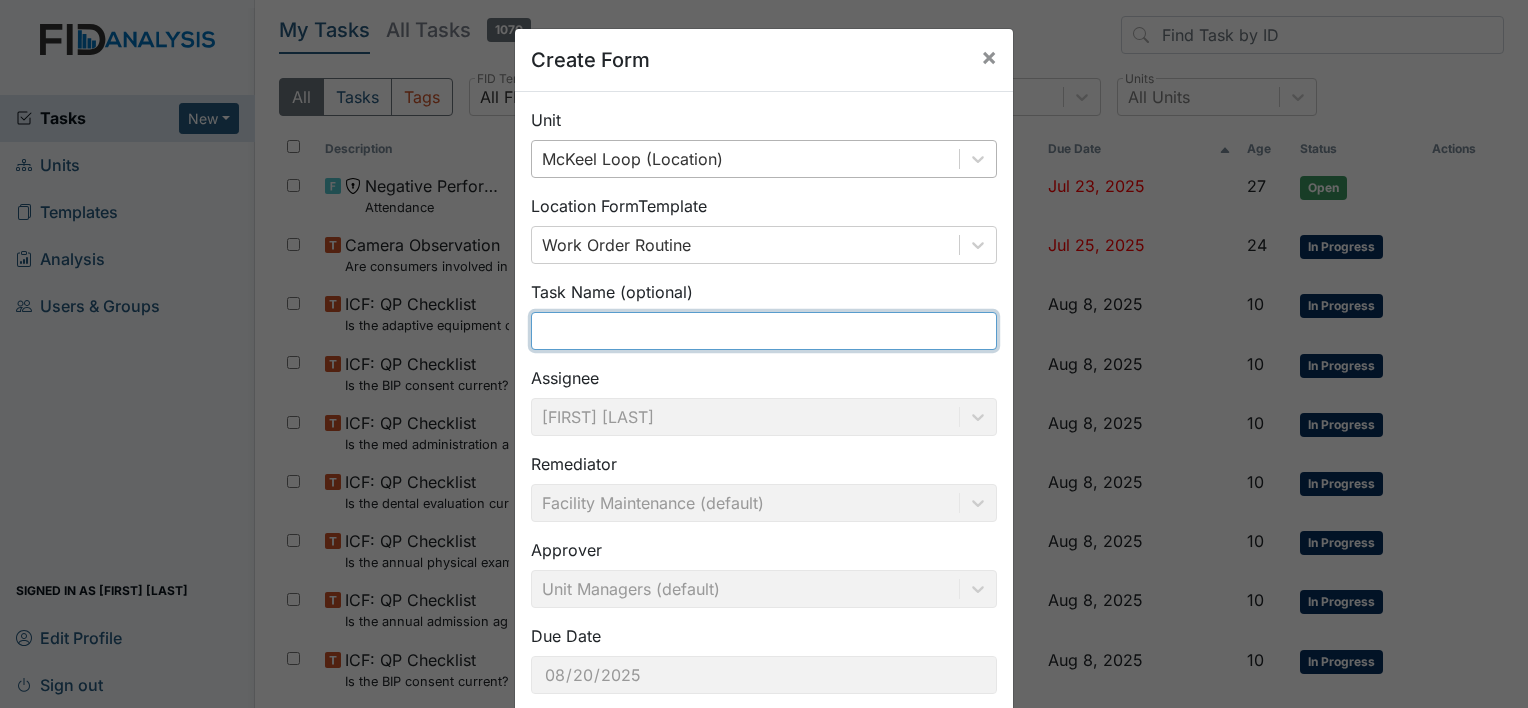 click at bounding box center (764, 331) 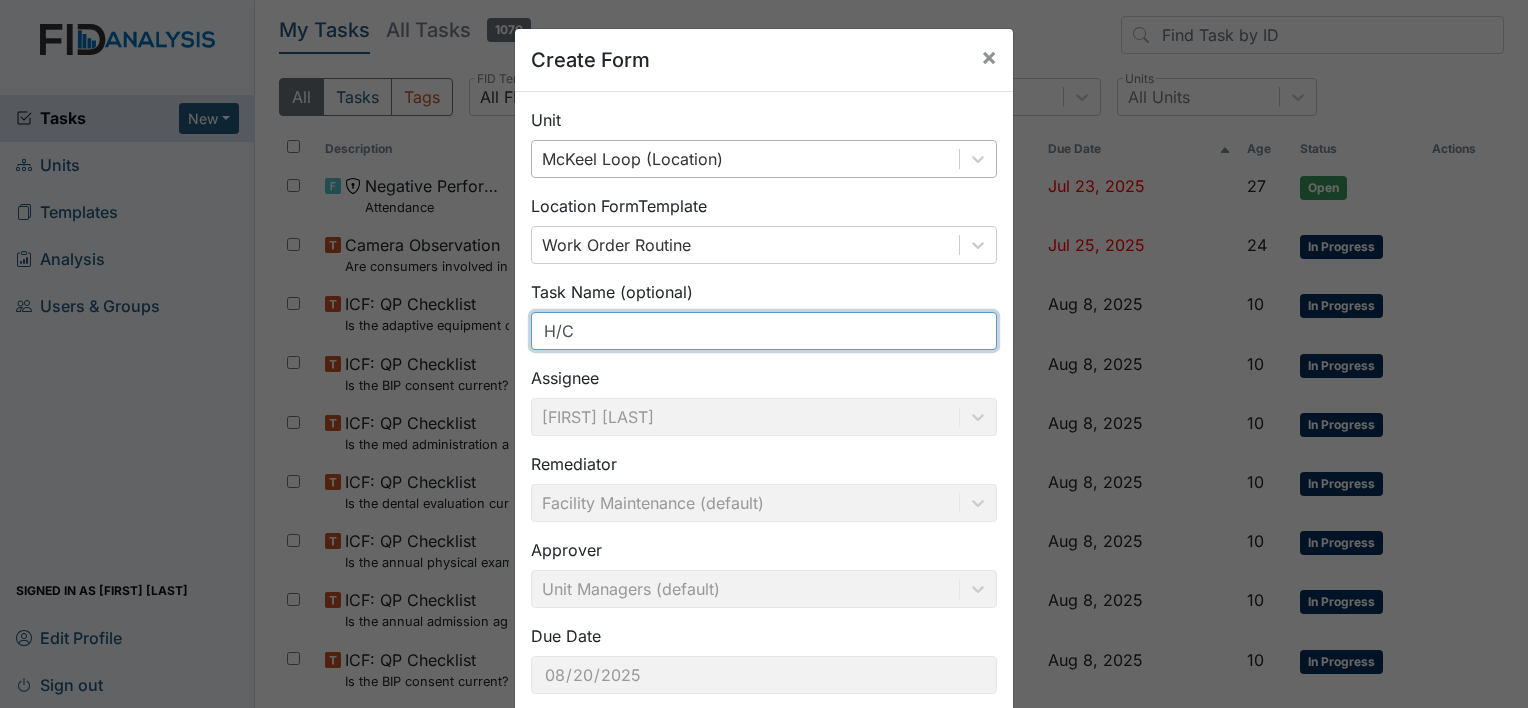 type on "H/C Bathroom" 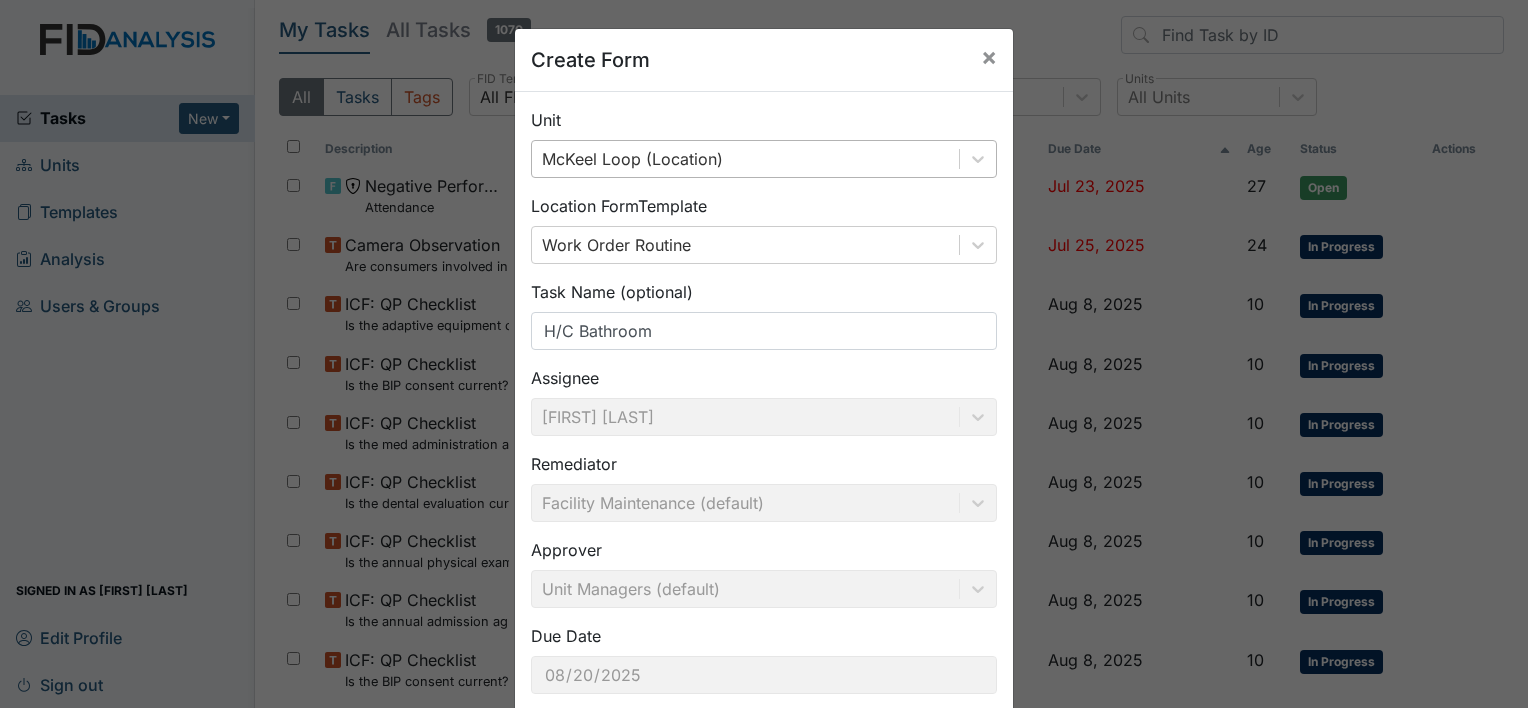 scroll, scrollTop: 116, scrollLeft: 0, axis: vertical 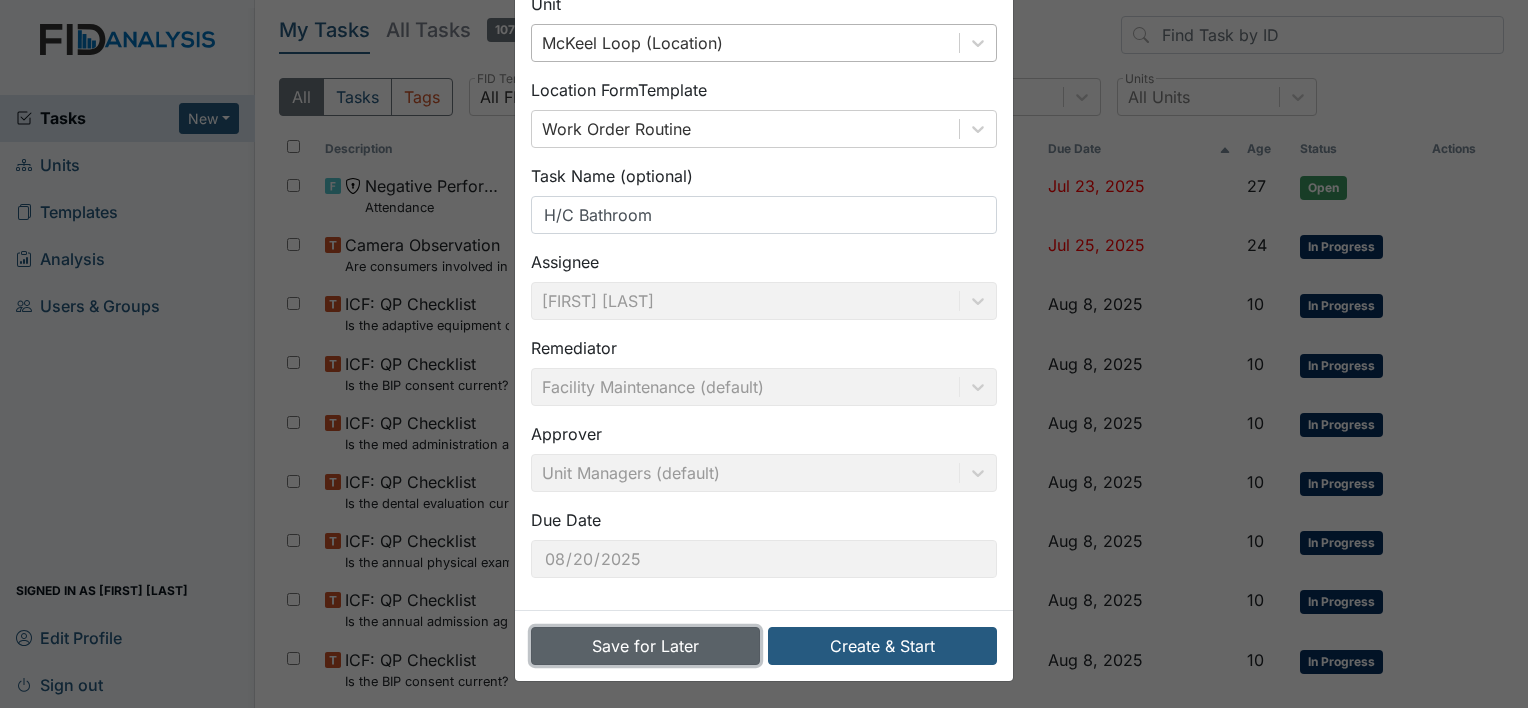 type 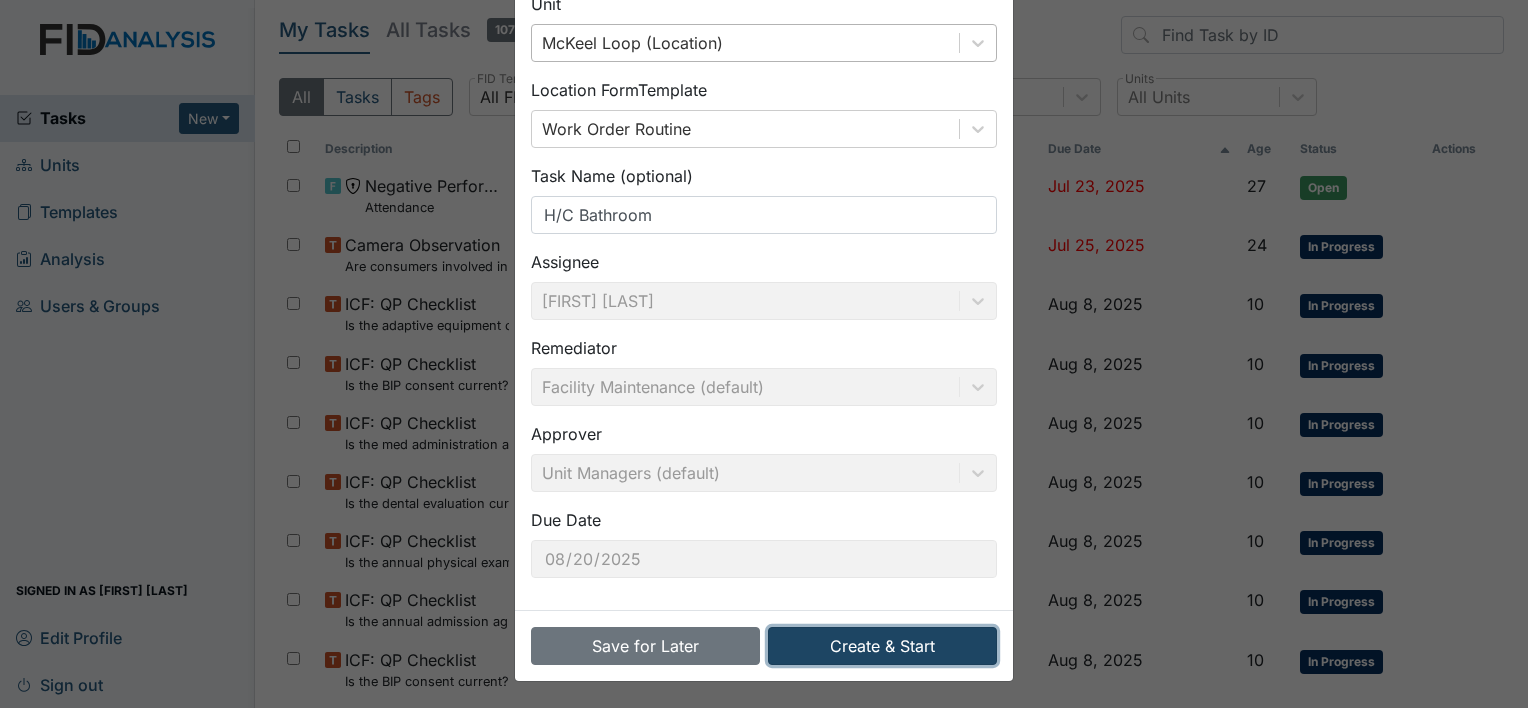 click on "Create & Start" at bounding box center [882, 646] 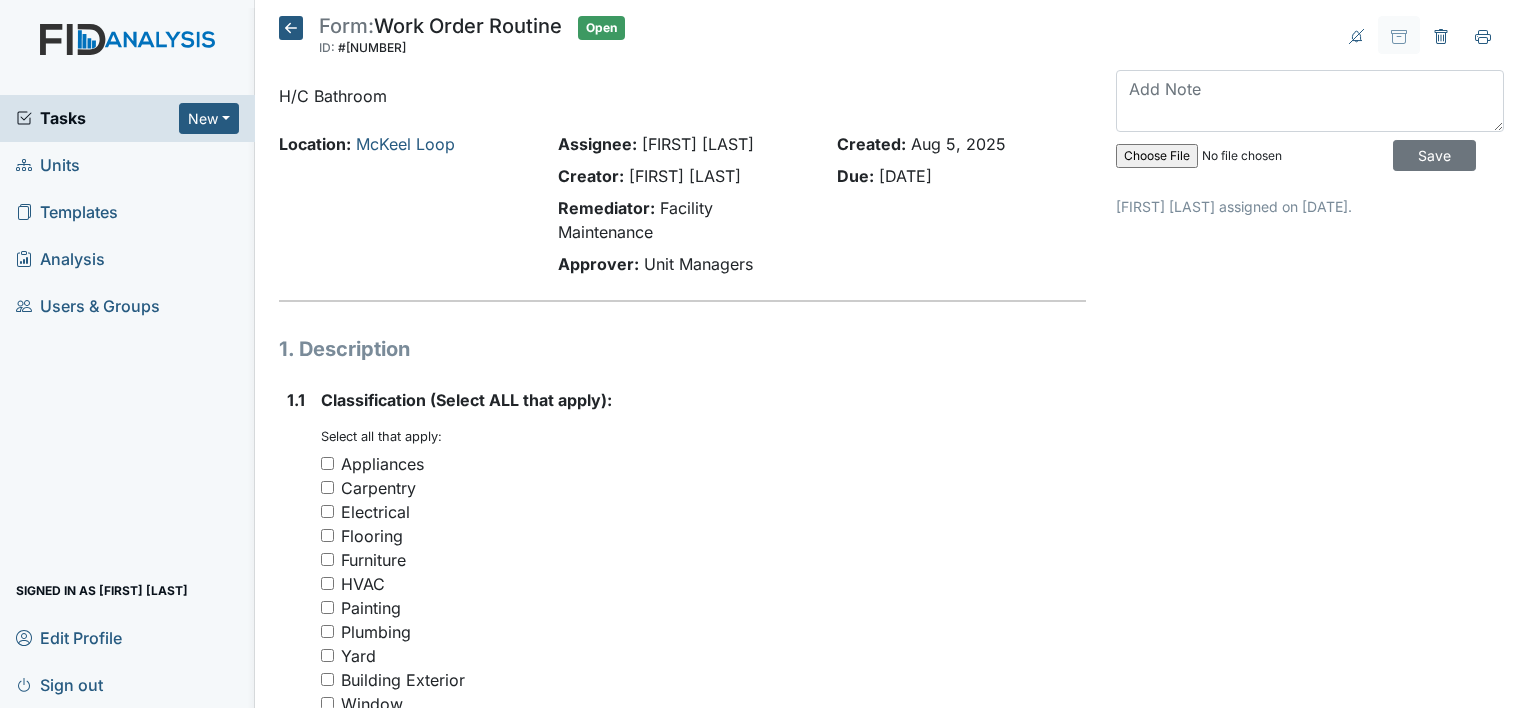 scroll, scrollTop: 0, scrollLeft: 0, axis: both 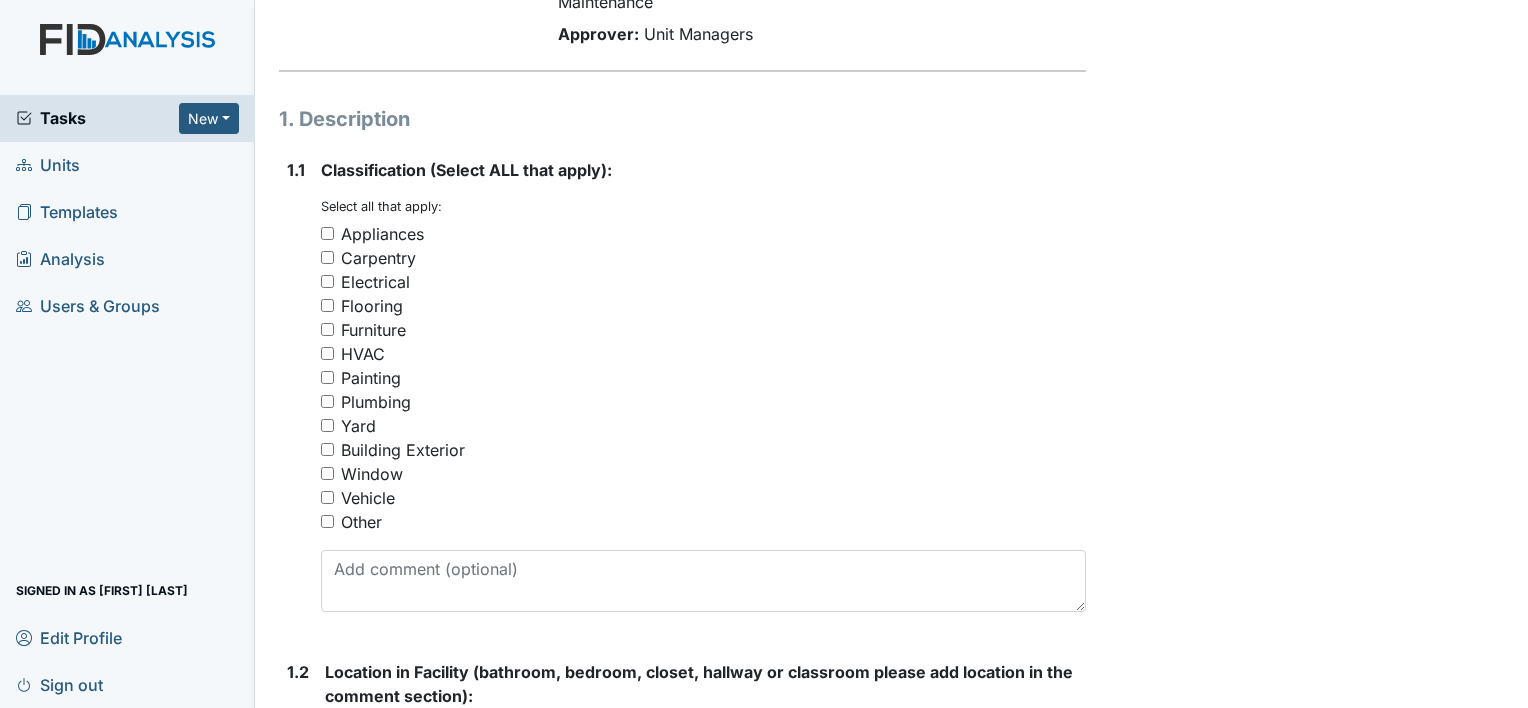 click on "Plumbing" at bounding box center [327, 401] 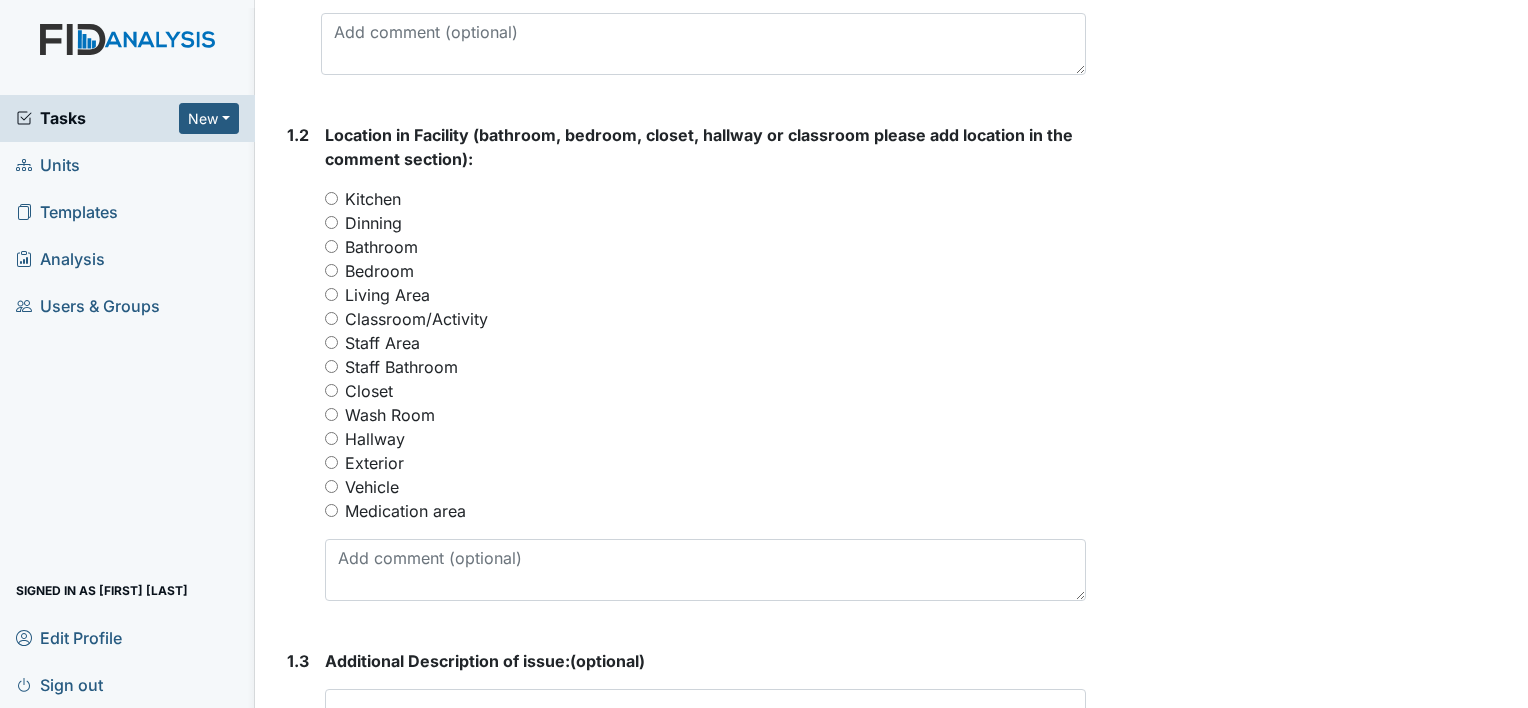 scroll, scrollTop: 776, scrollLeft: 0, axis: vertical 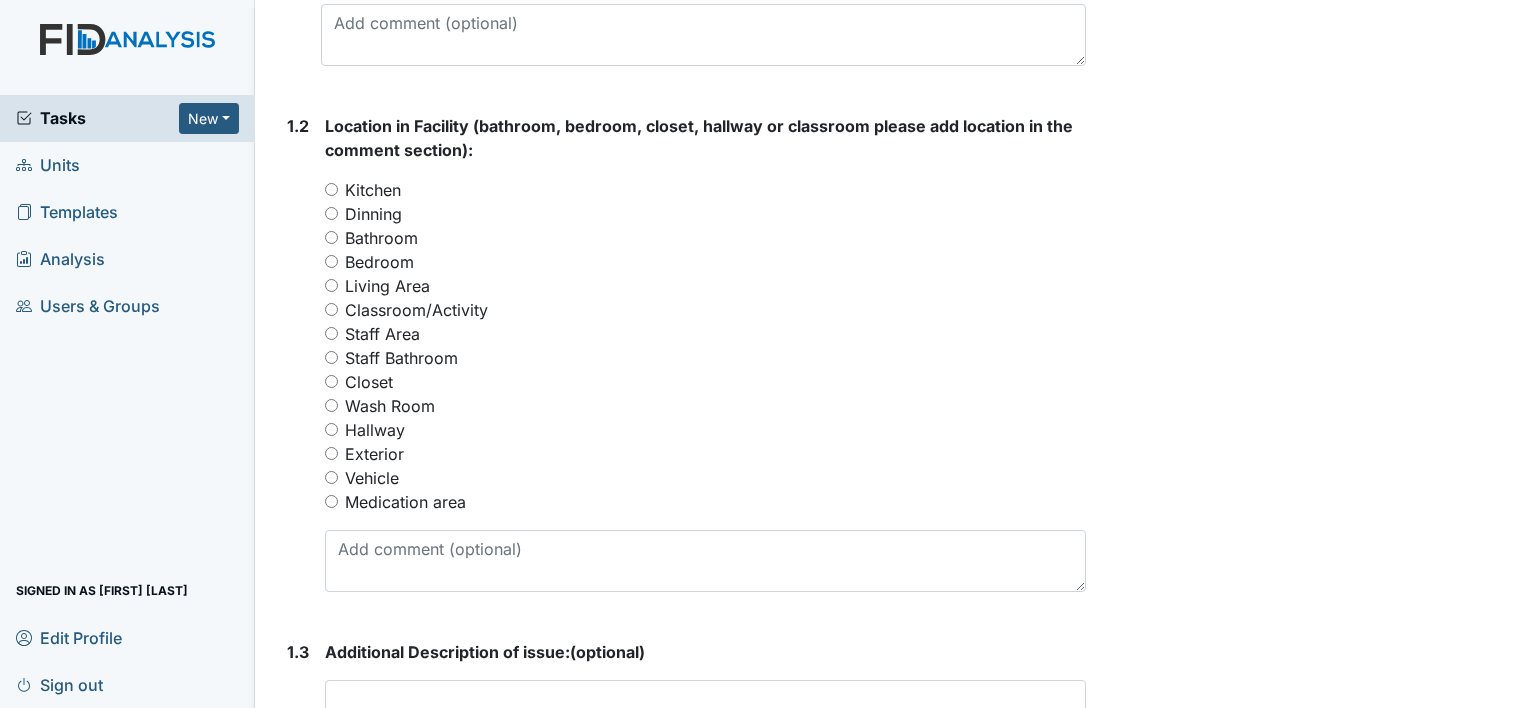 click on "Bathroom" at bounding box center [331, 237] 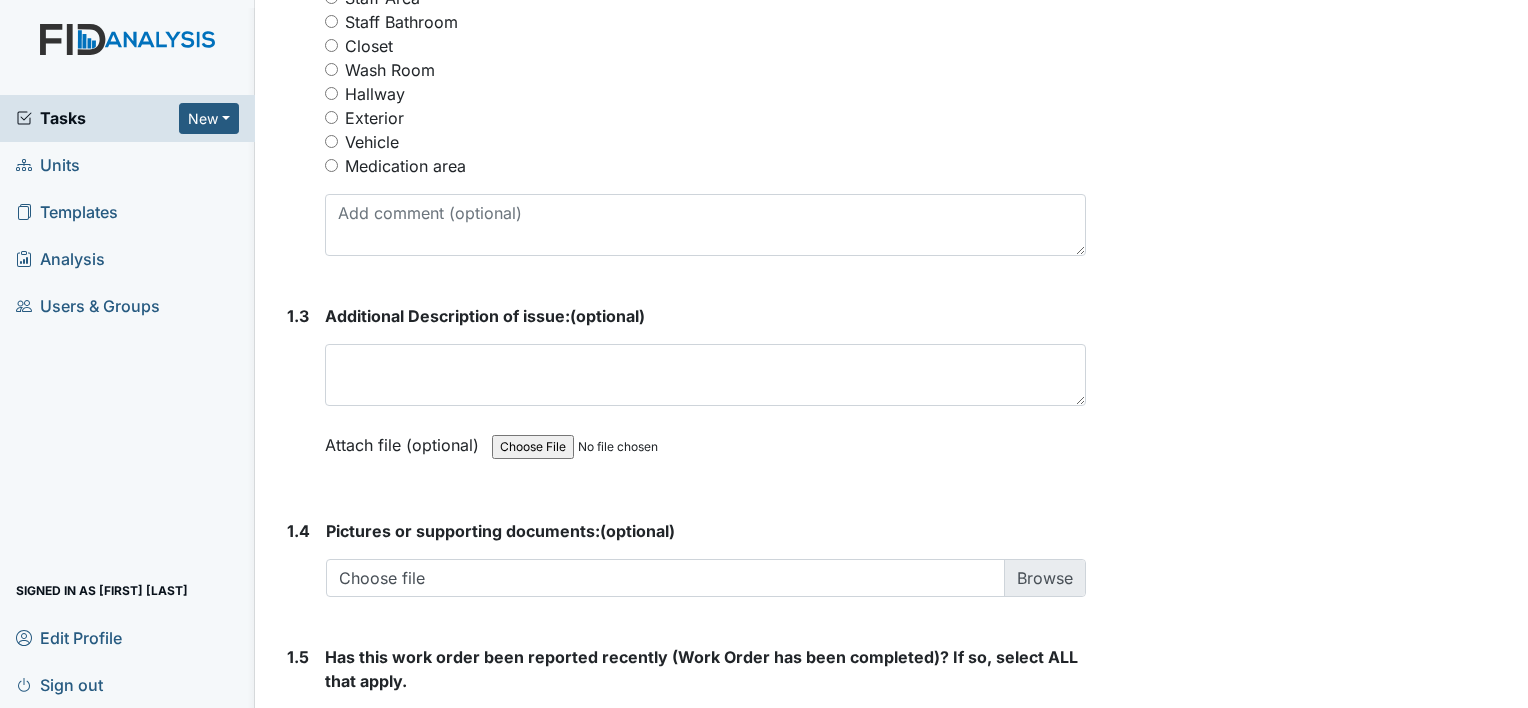 scroll, scrollTop: 1118, scrollLeft: 0, axis: vertical 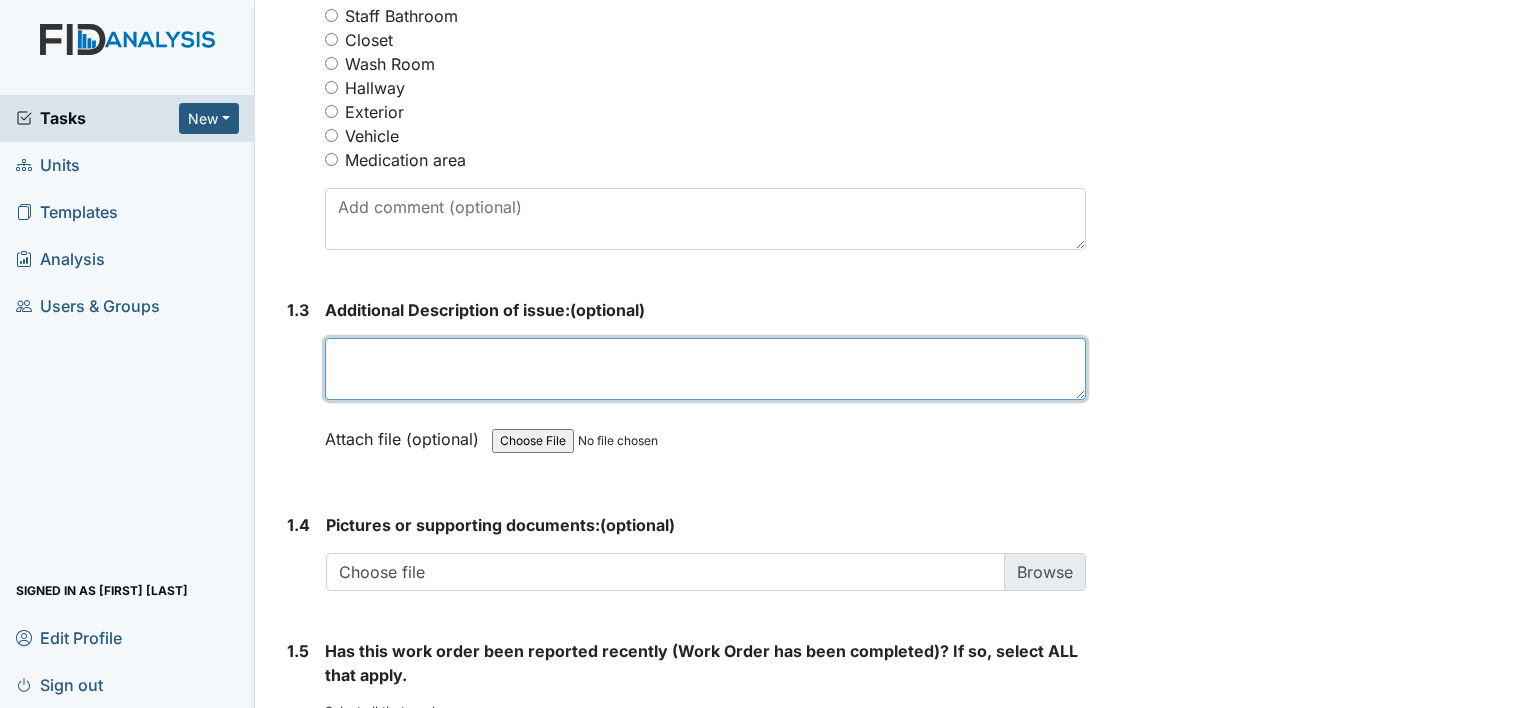 click at bounding box center (705, 369) 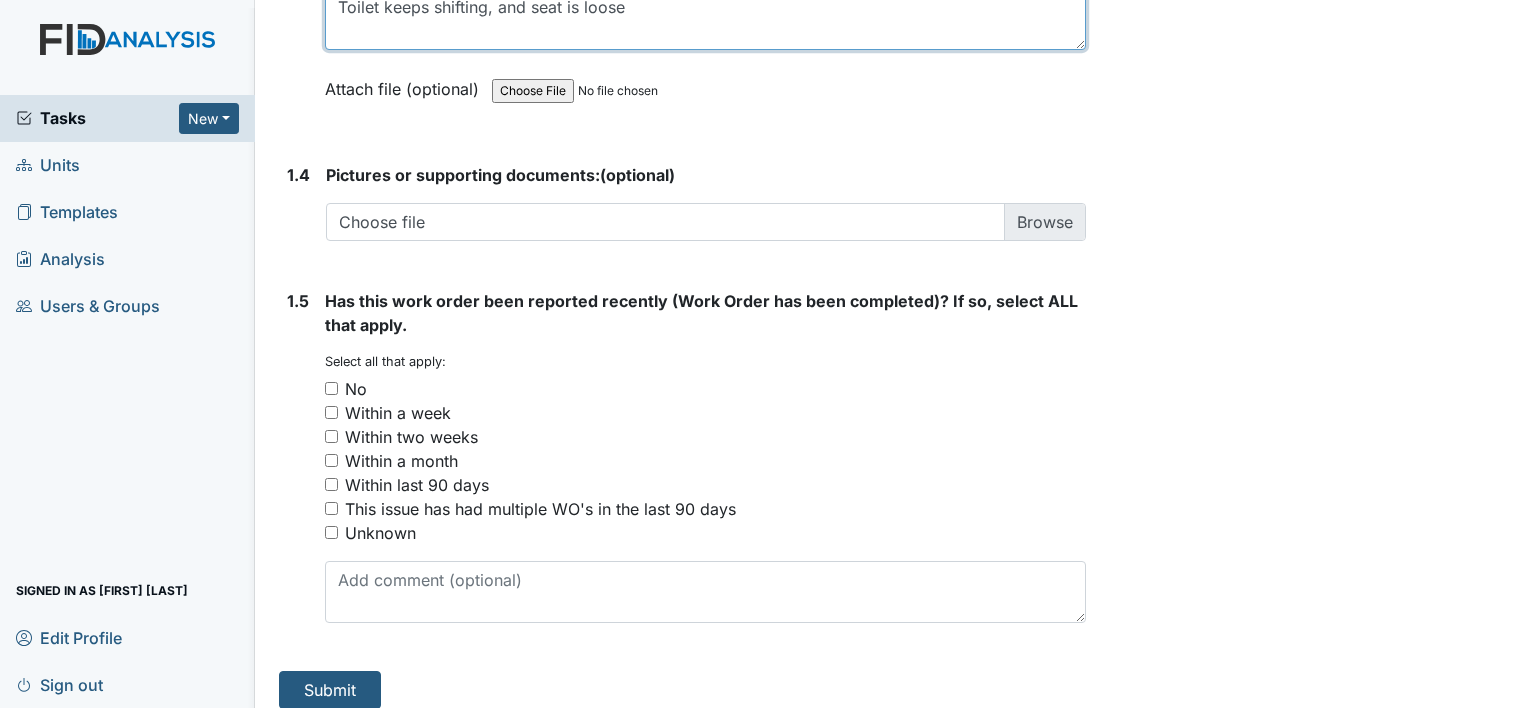 scroll, scrollTop: 1482, scrollLeft: 0, axis: vertical 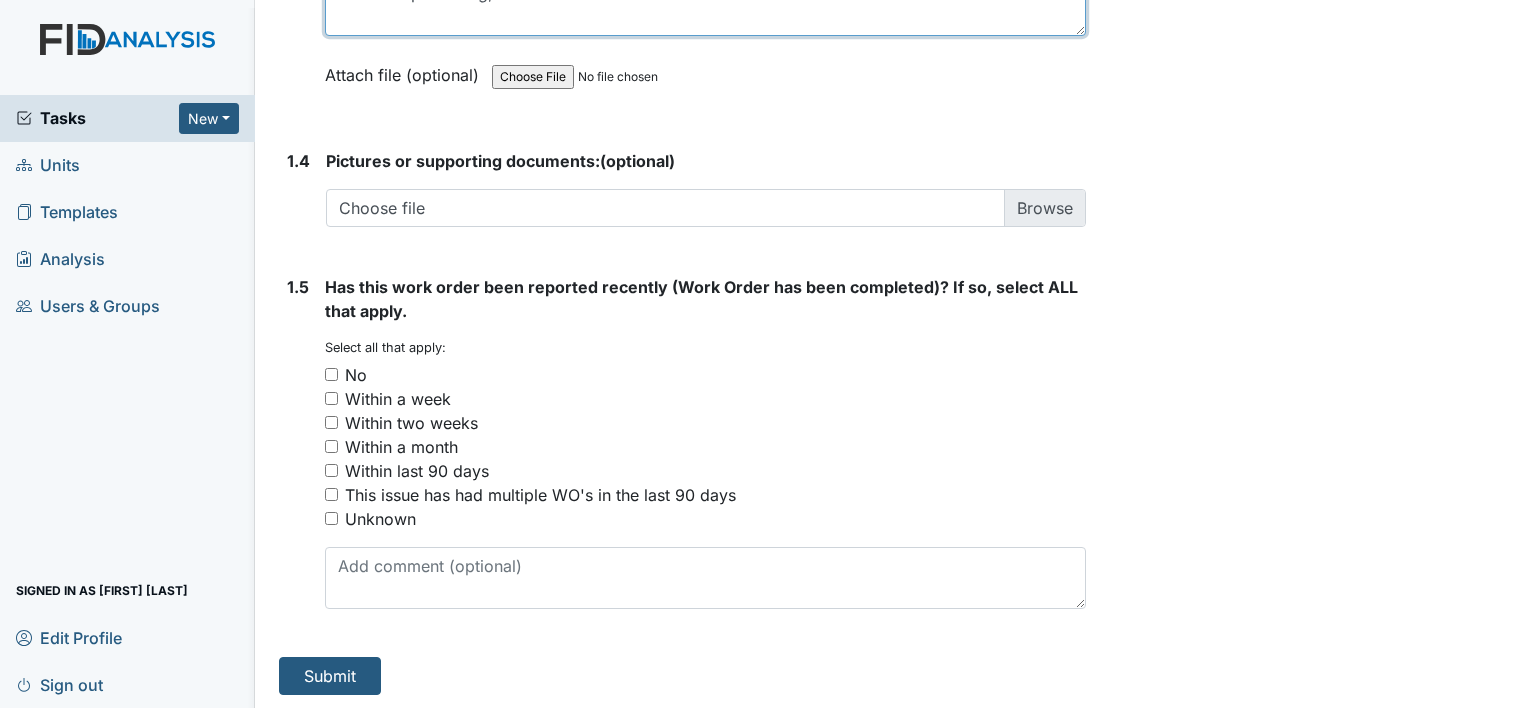 type on "Toilet keeps shifting, and seat is loose" 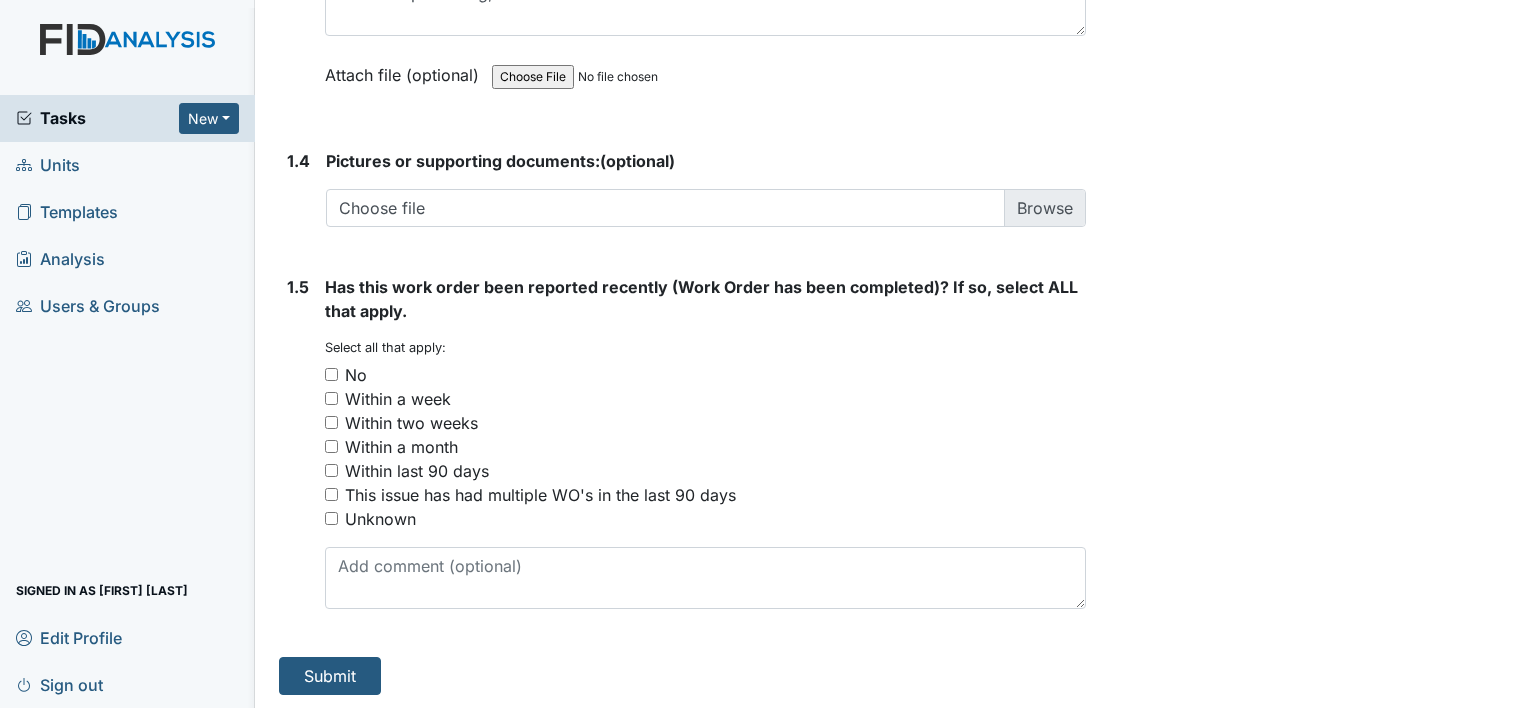 click on "This issue has had multiple WO's in the last 90 days" at bounding box center (331, 494) 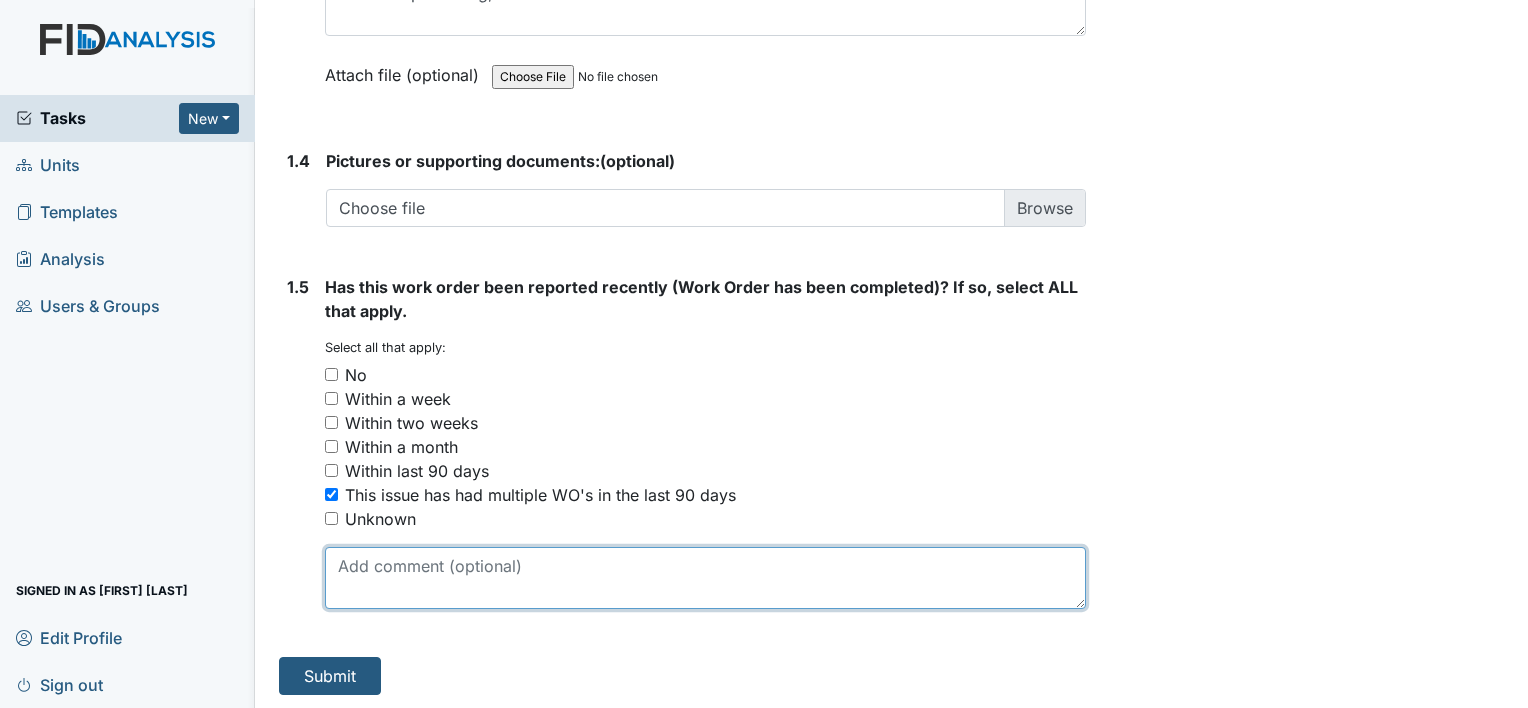 click at bounding box center (705, 578) 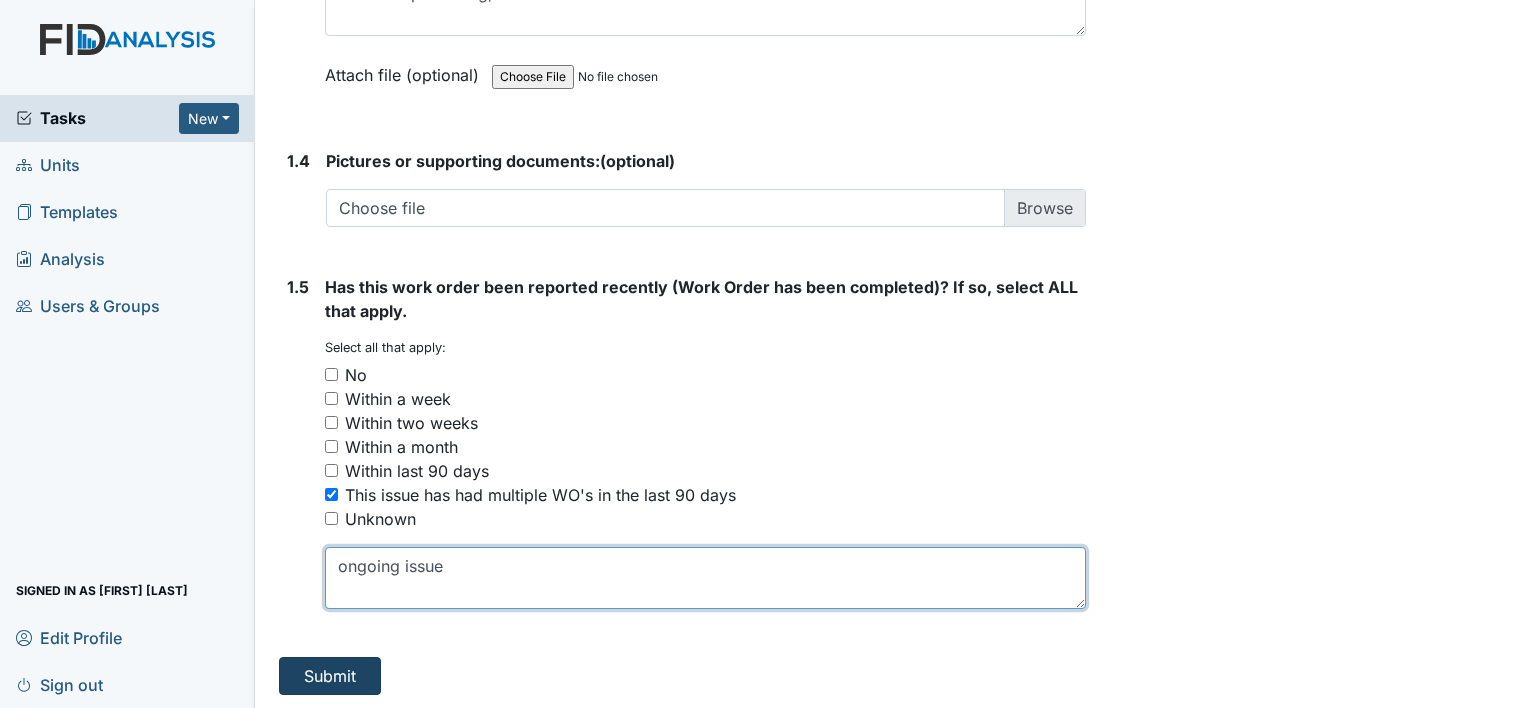 type on "ongoing issue" 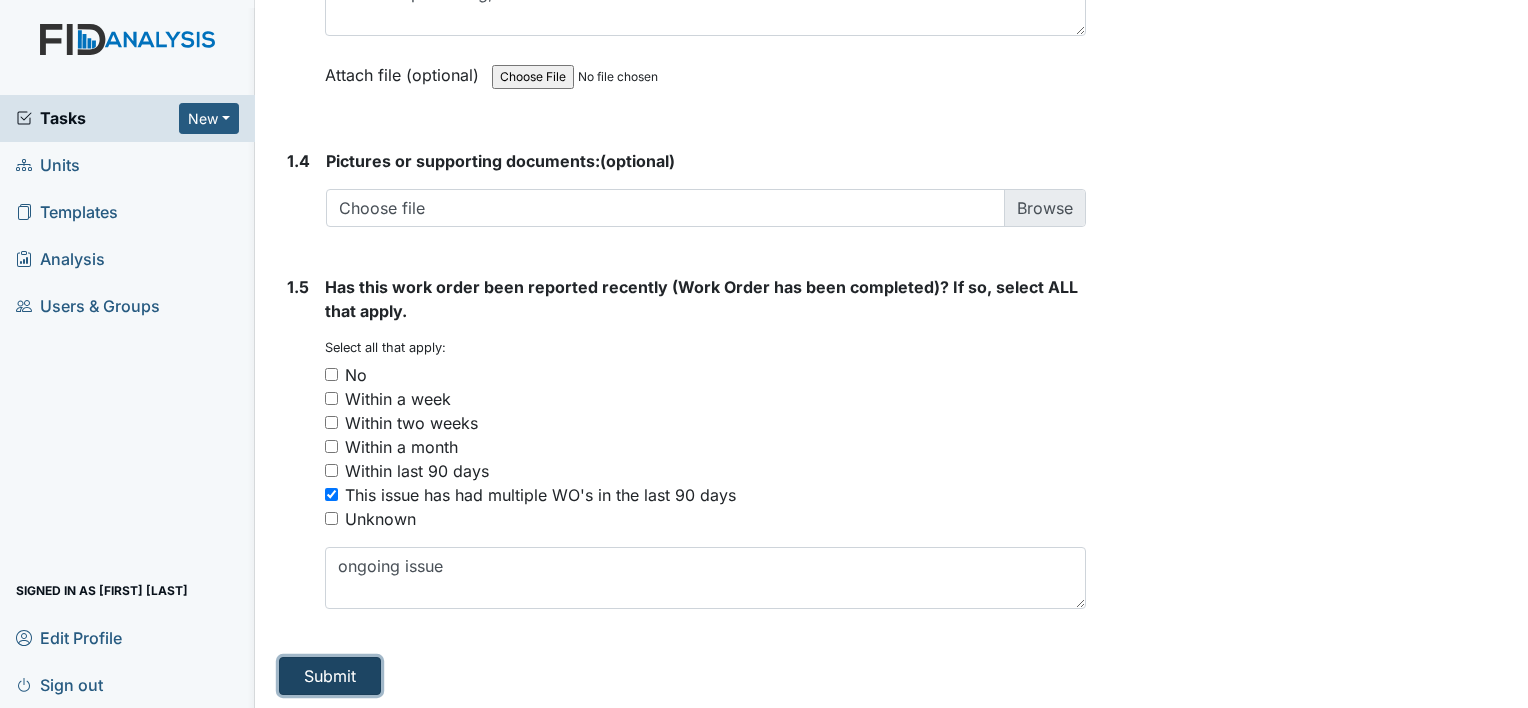 click on "Submit" at bounding box center [330, 676] 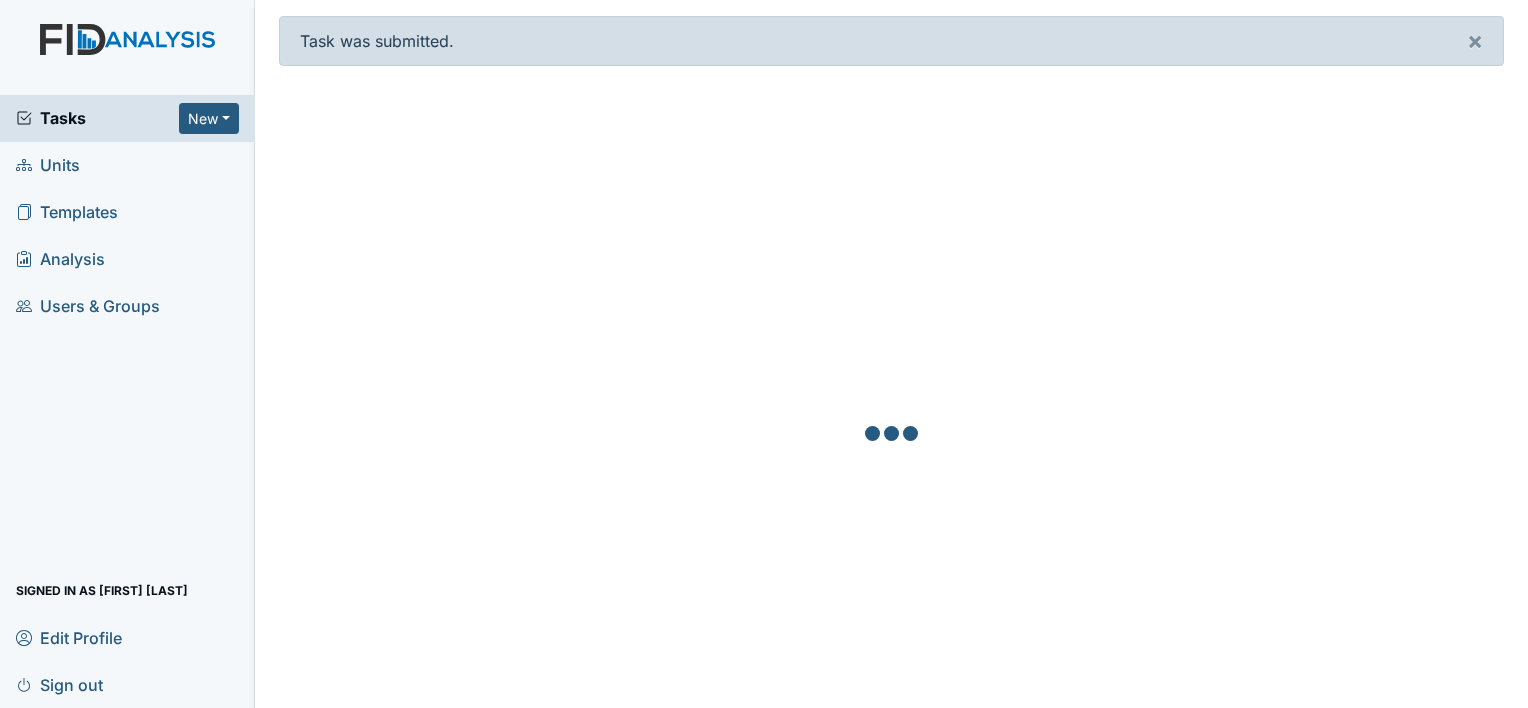 scroll, scrollTop: 0, scrollLeft: 0, axis: both 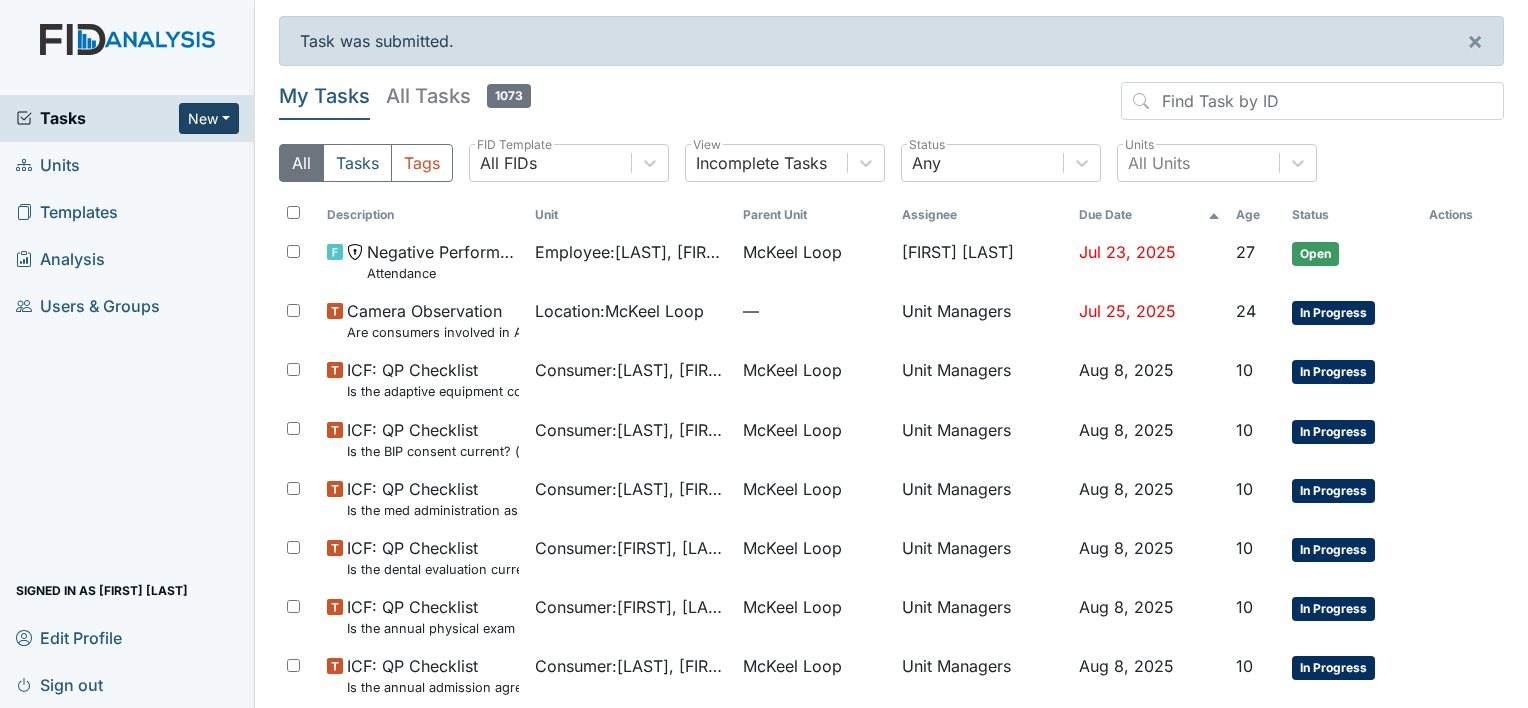 click on "New" at bounding box center [209, 118] 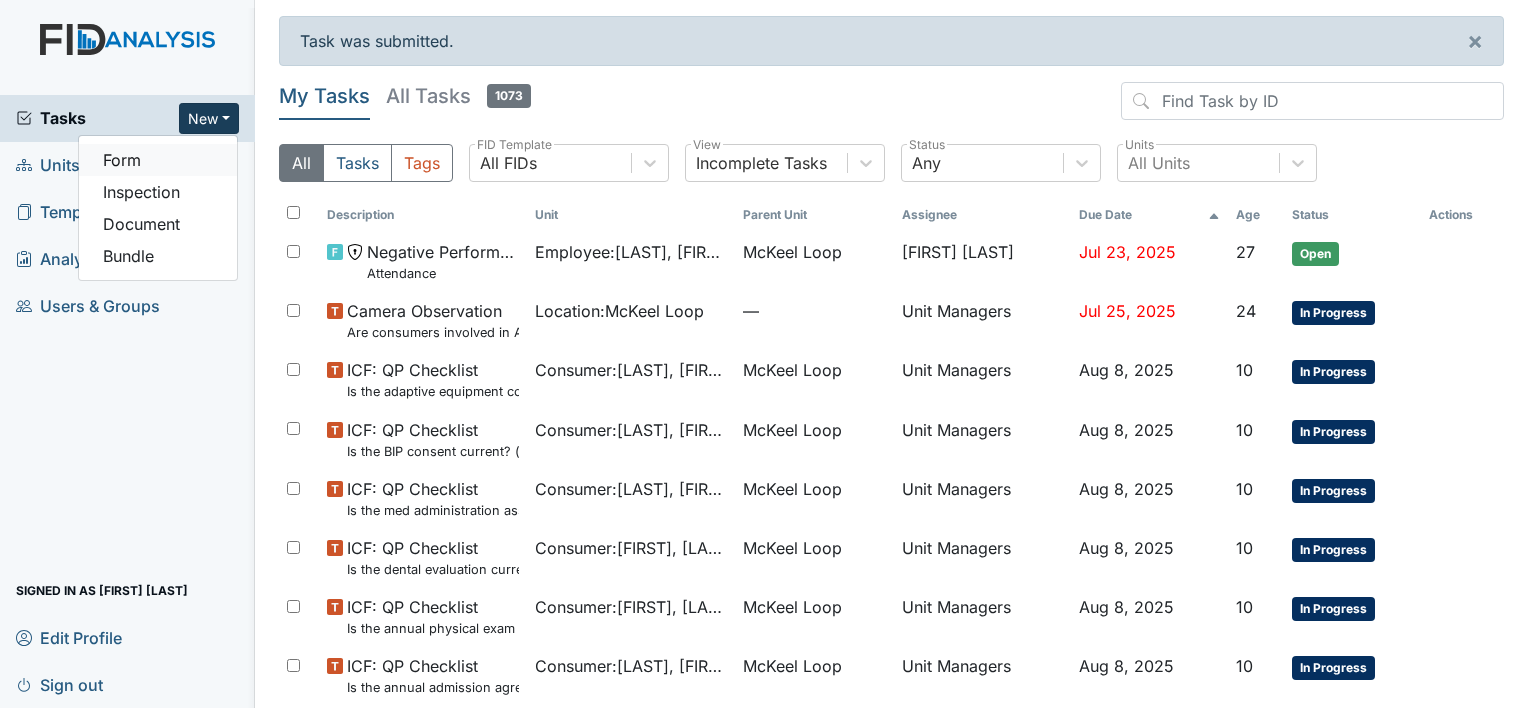 click on "Form" at bounding box center (158, 160) 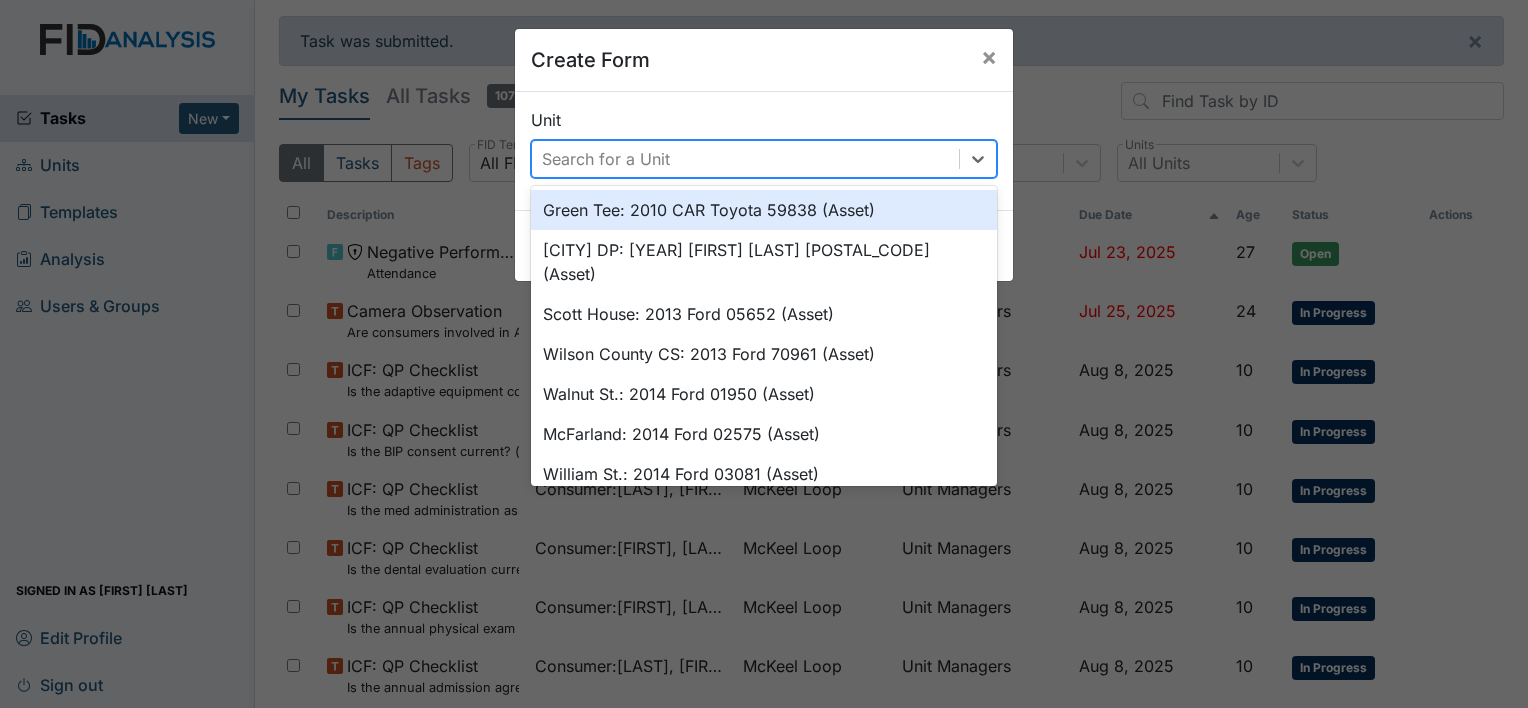 click on "Search for a Unit" at bounding box center (745, 159) 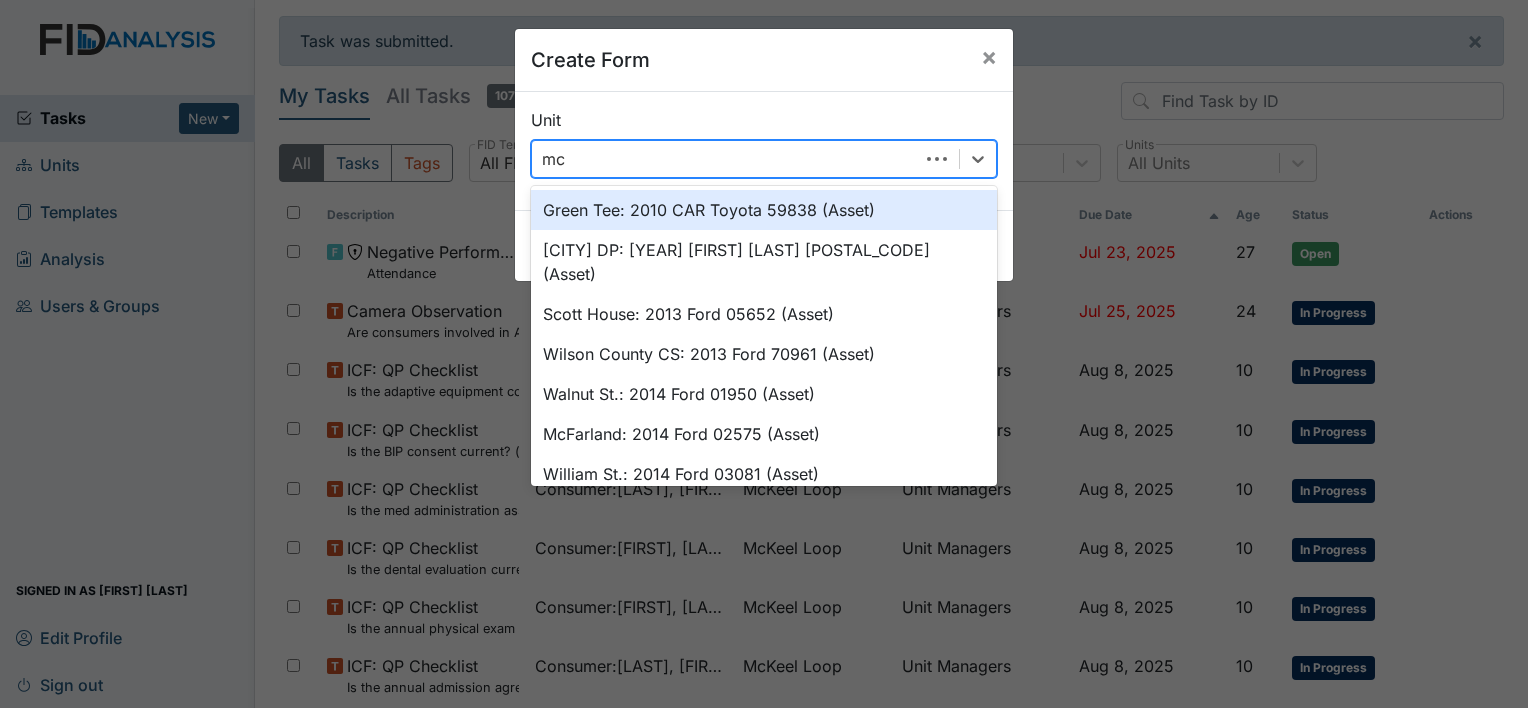 type on "mck" 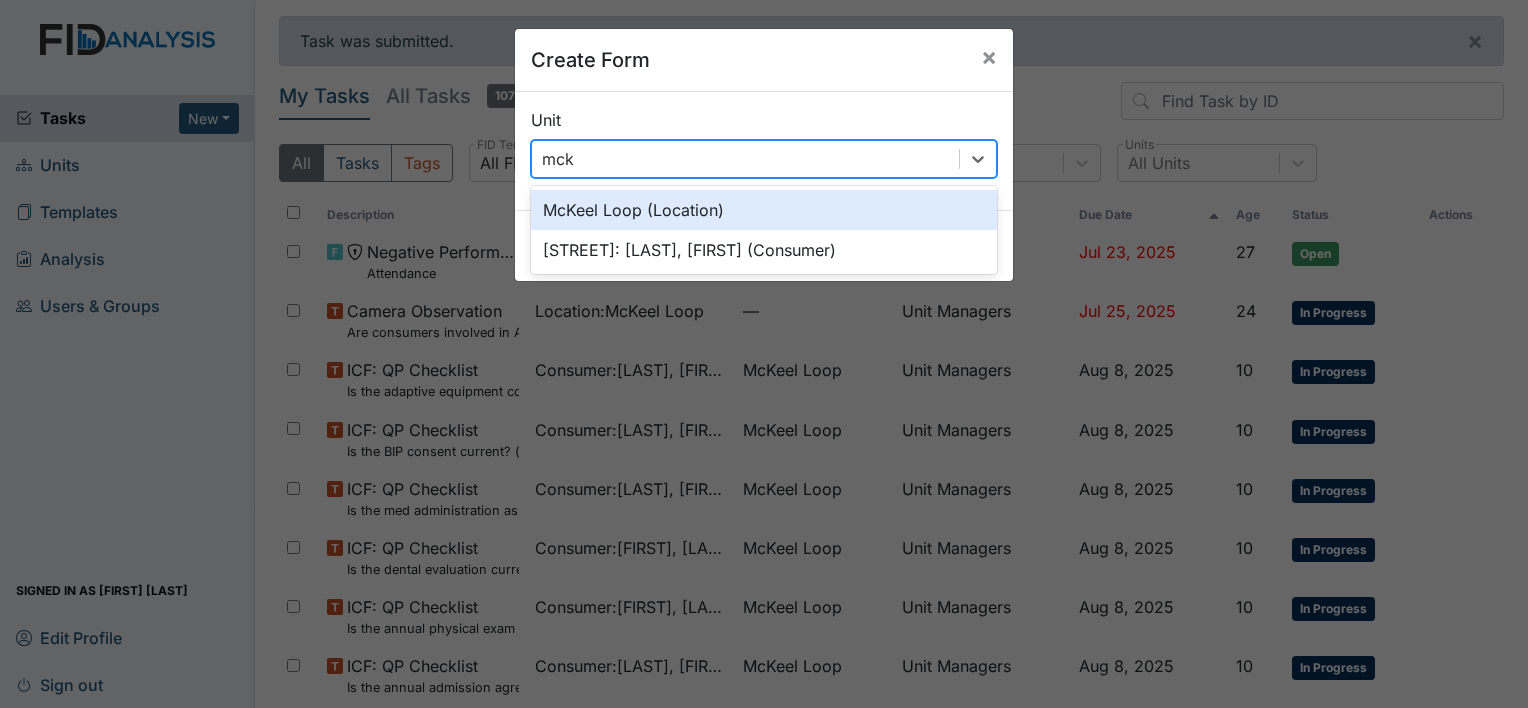 click on "McKeel Loop (Location)" at bounding box center (764, 210) 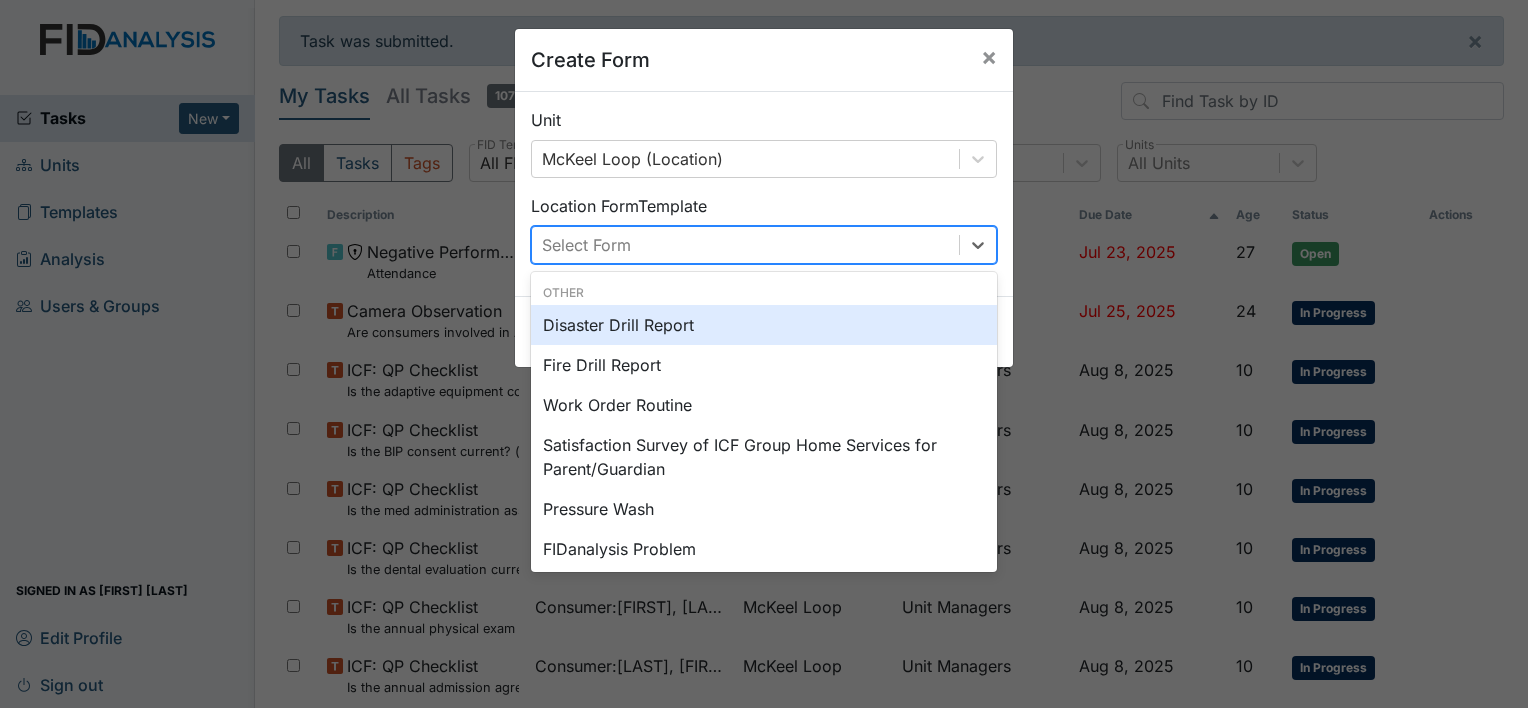 click on "Select Form" at bounding box center [586, 245] 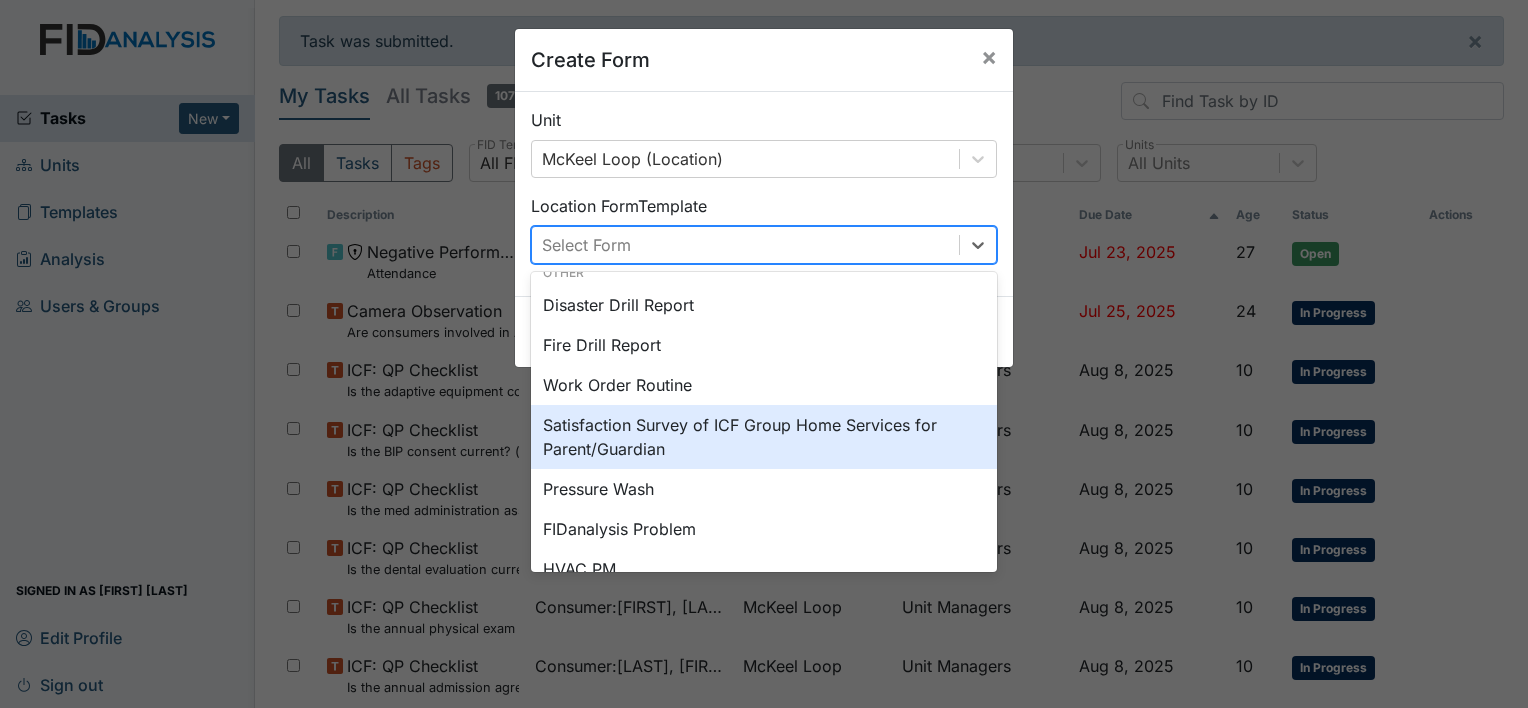 scroll, scrollTop: 0, scrollLeft: 0, axis: both 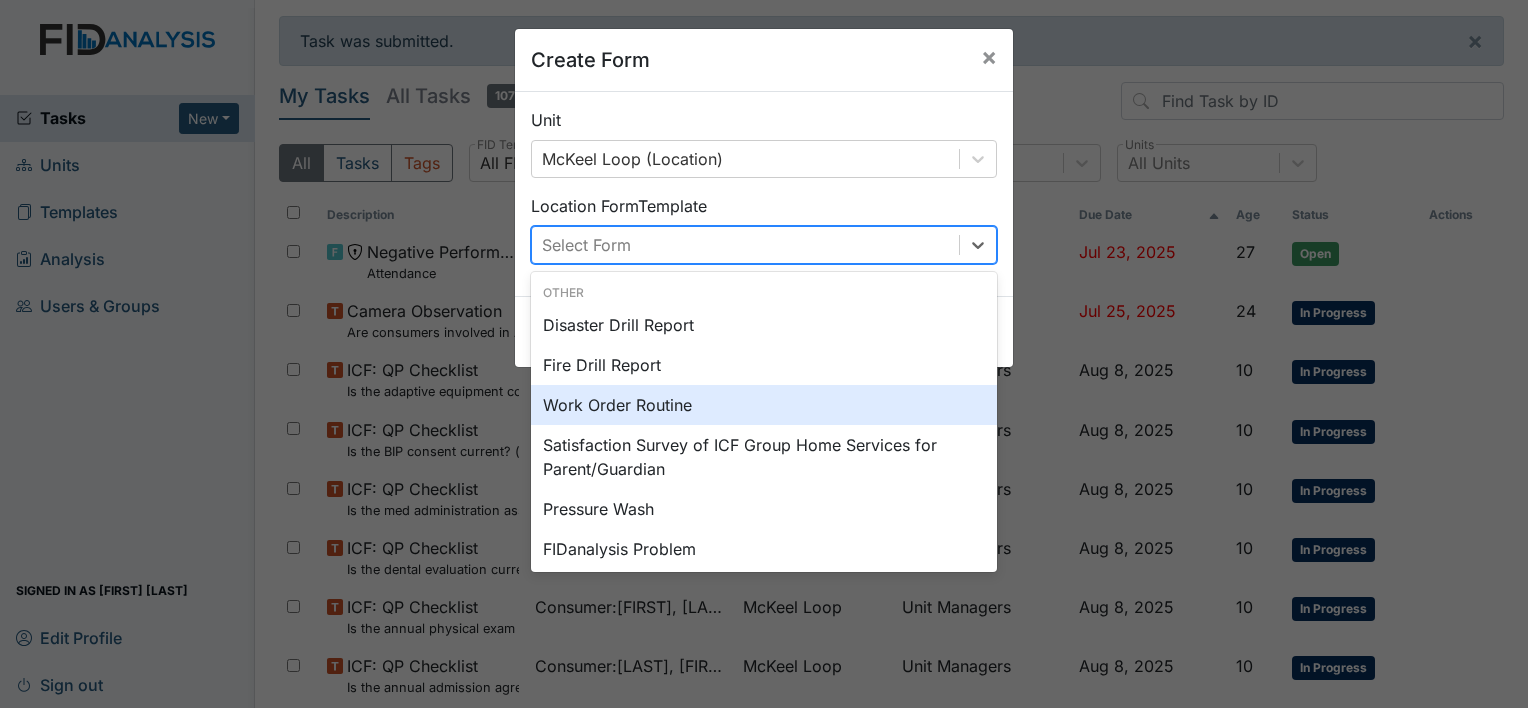 click on "Work Order Routine" at bounding box center (764, 405) 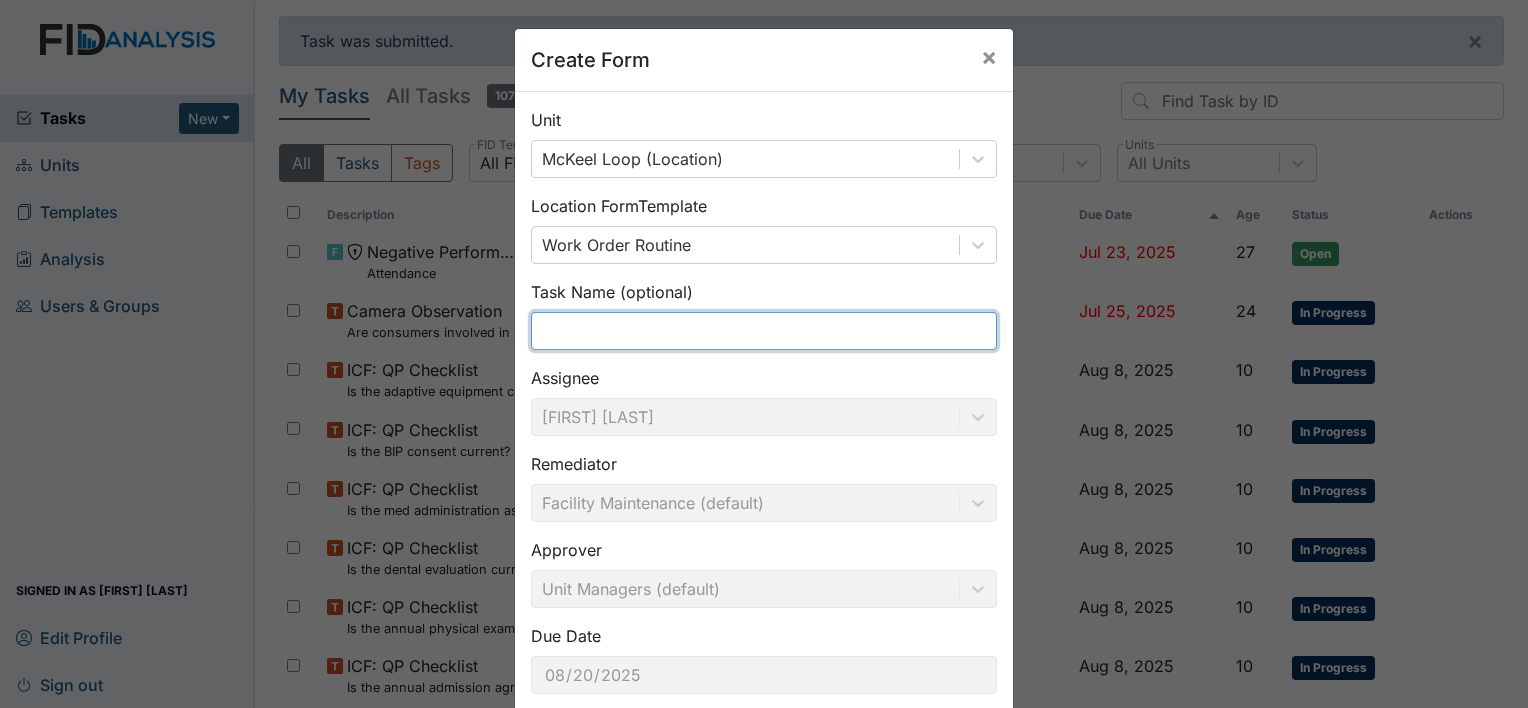click at bounding box center (764, 331) 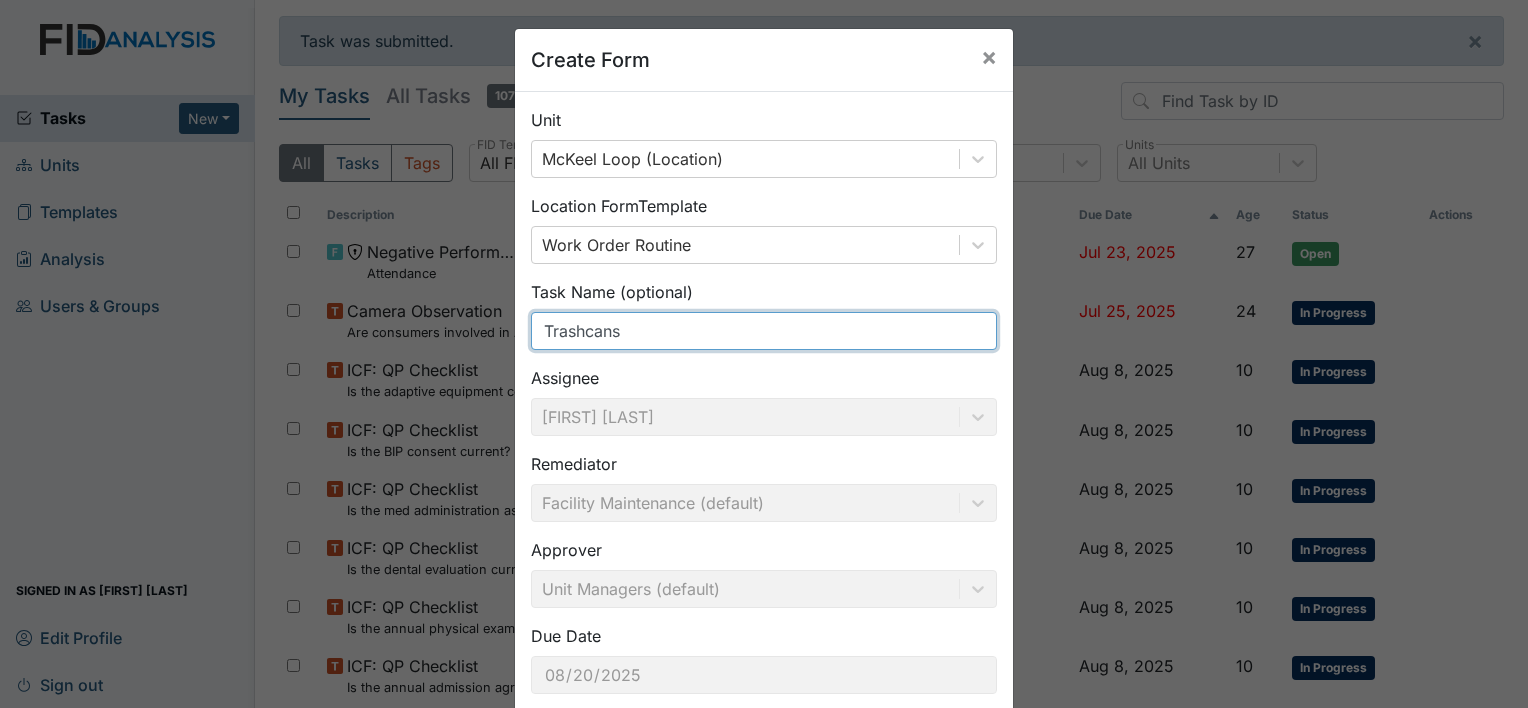scroll, scrollTop: 116, scrollLeft: 0, axis: vertical 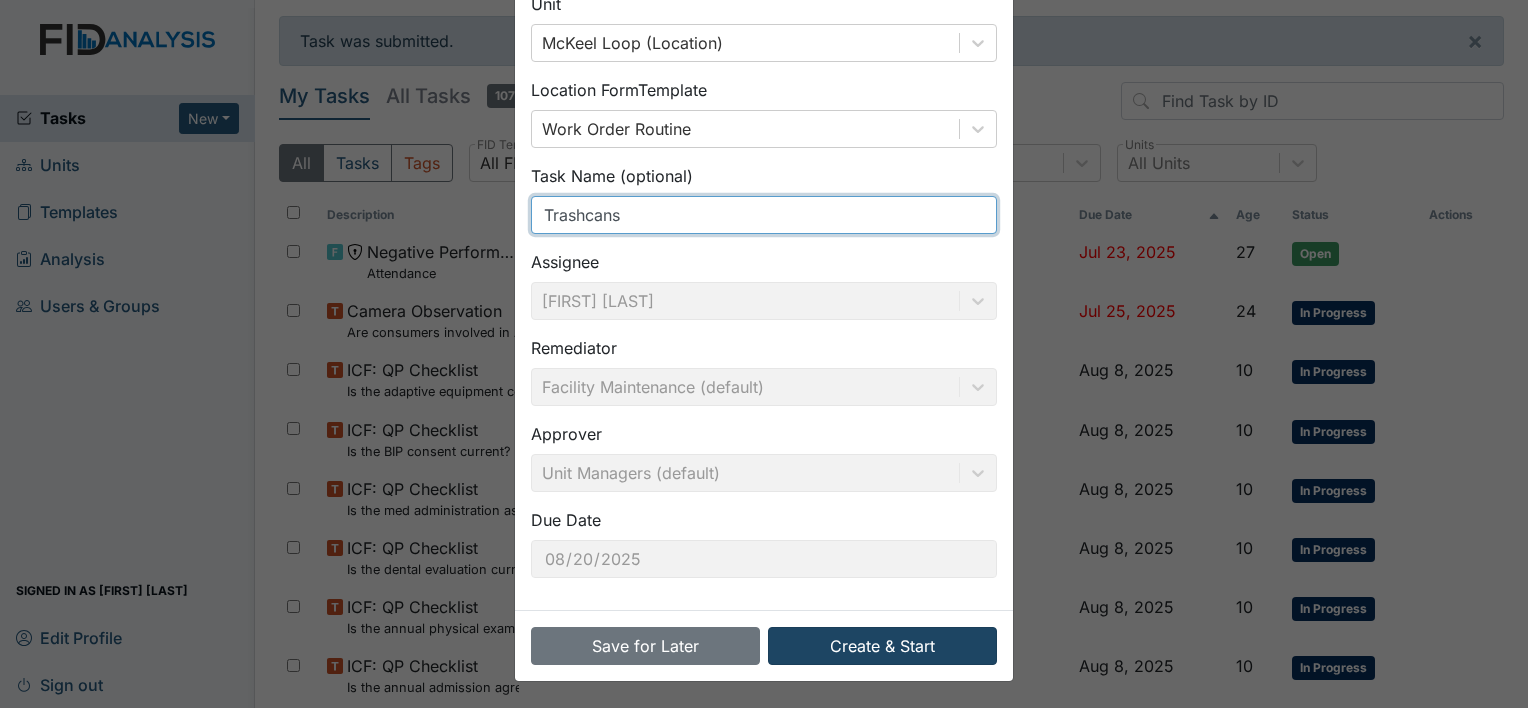 type on "Trashcans" 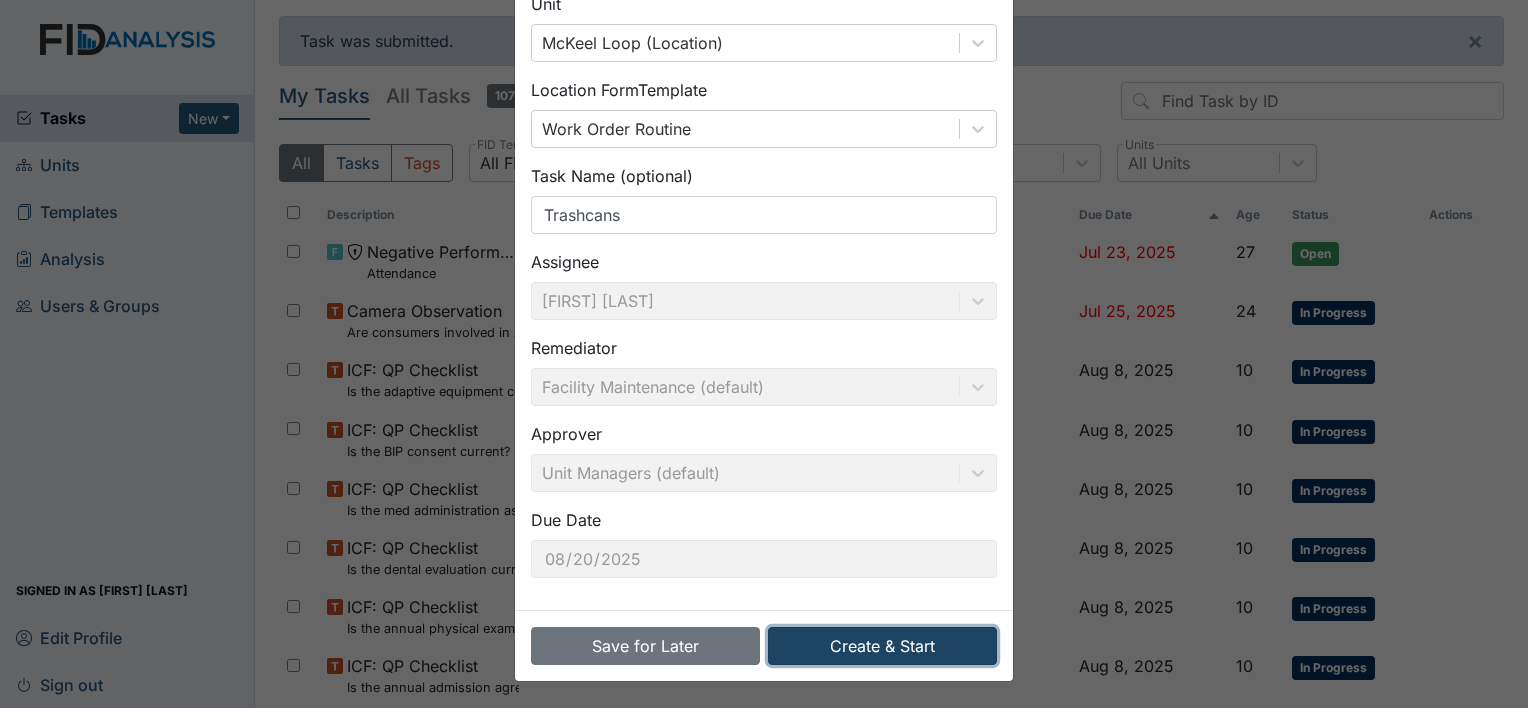 click on "Create & Start" at bounding box center (882, 646) 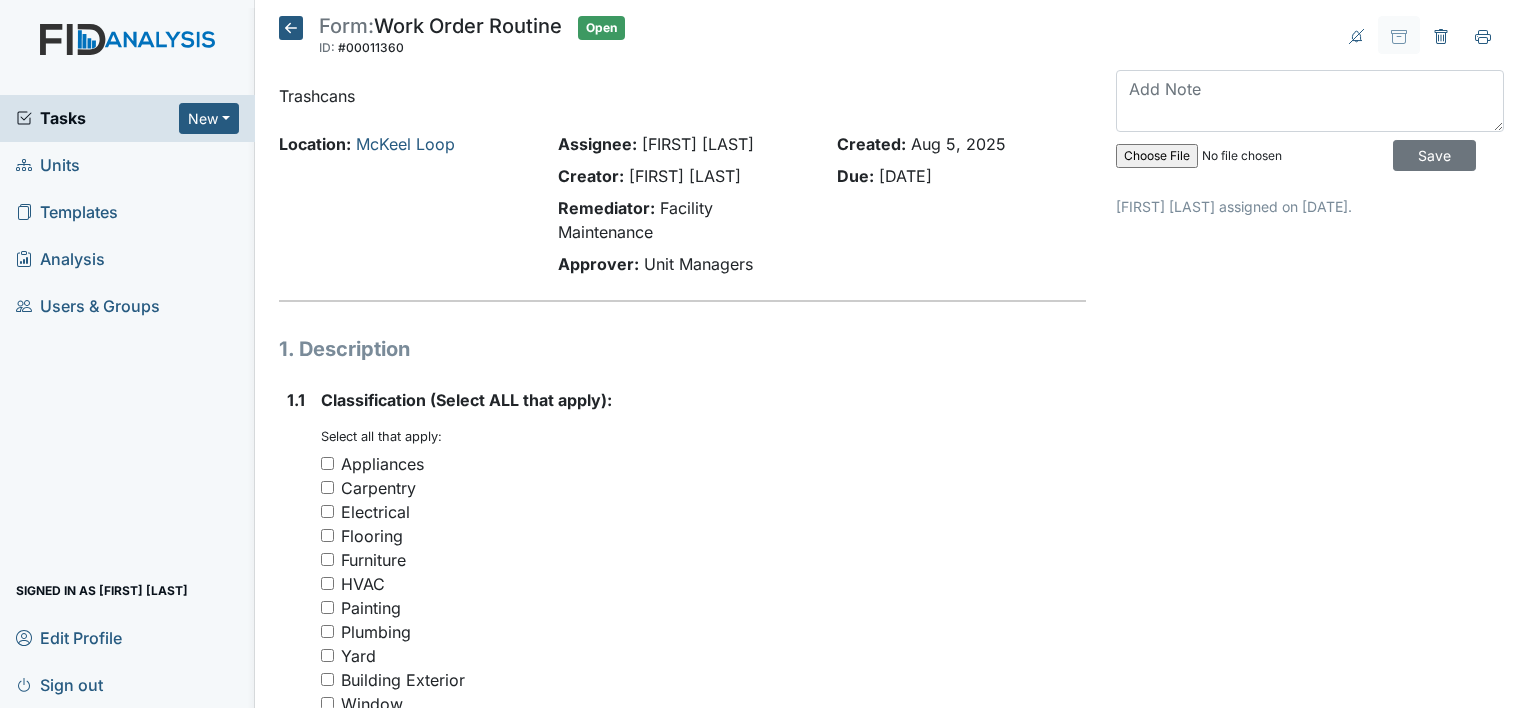scroll, scrollTop: 0, scrollLeft: 0, axis: both 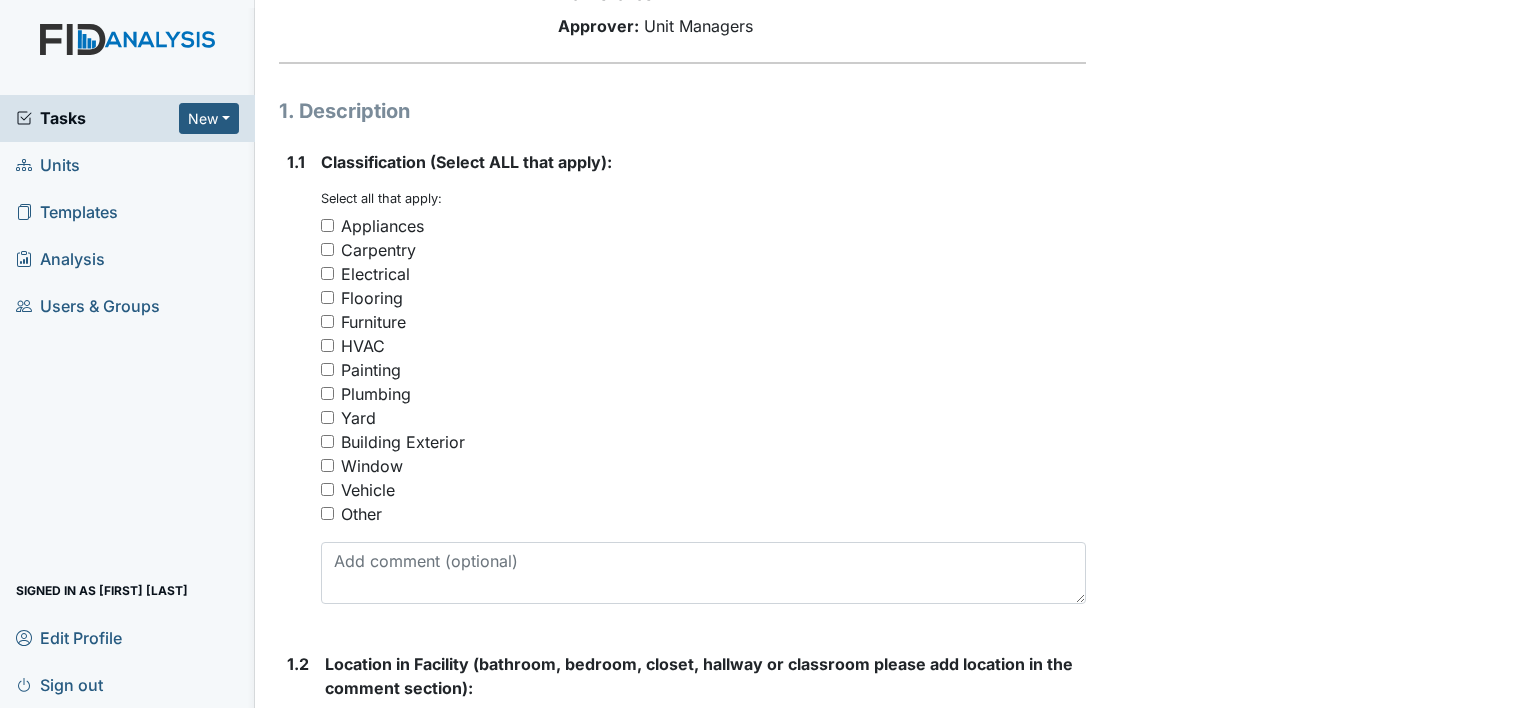 click on "Other" at bounding box center (327, 513) 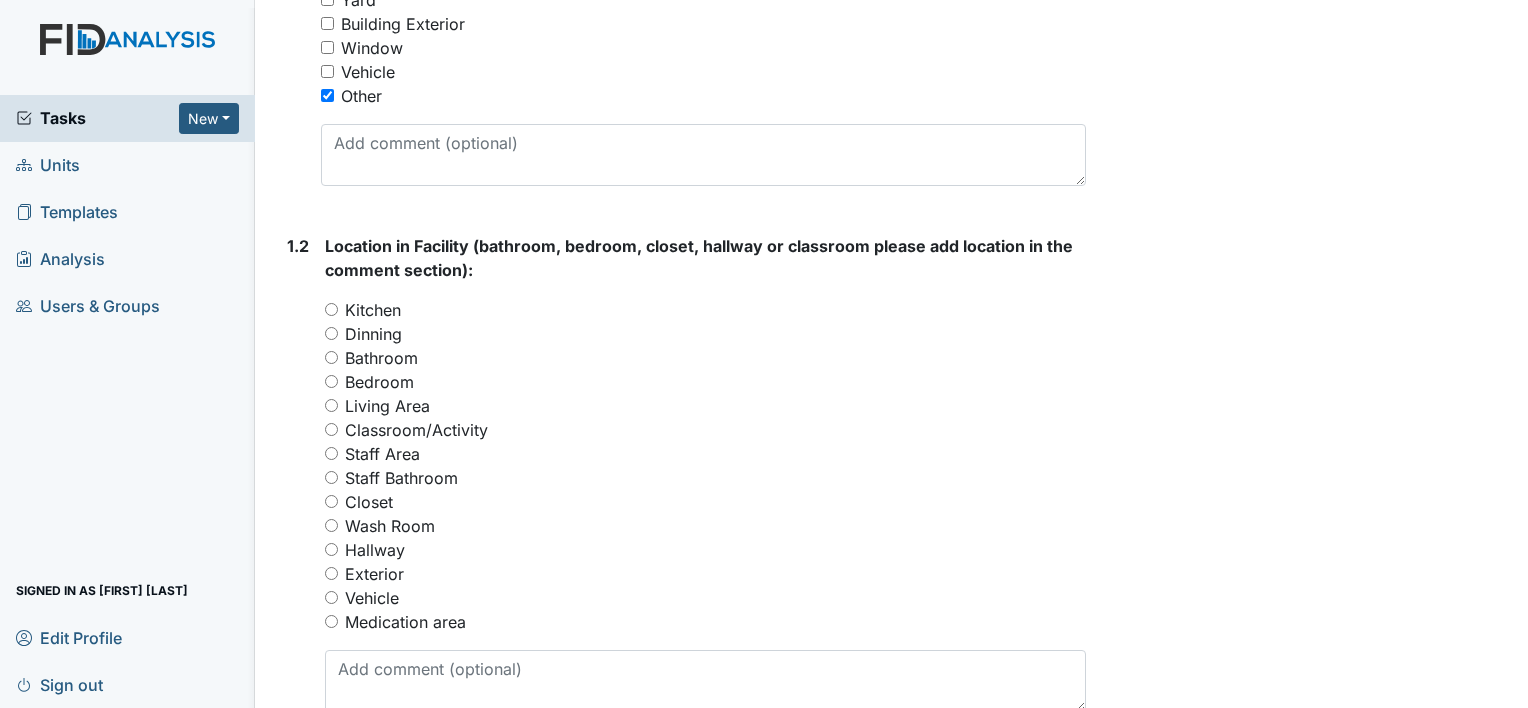 scroll, scrollTop: 658, scrollLeft: 0, axis: vertical 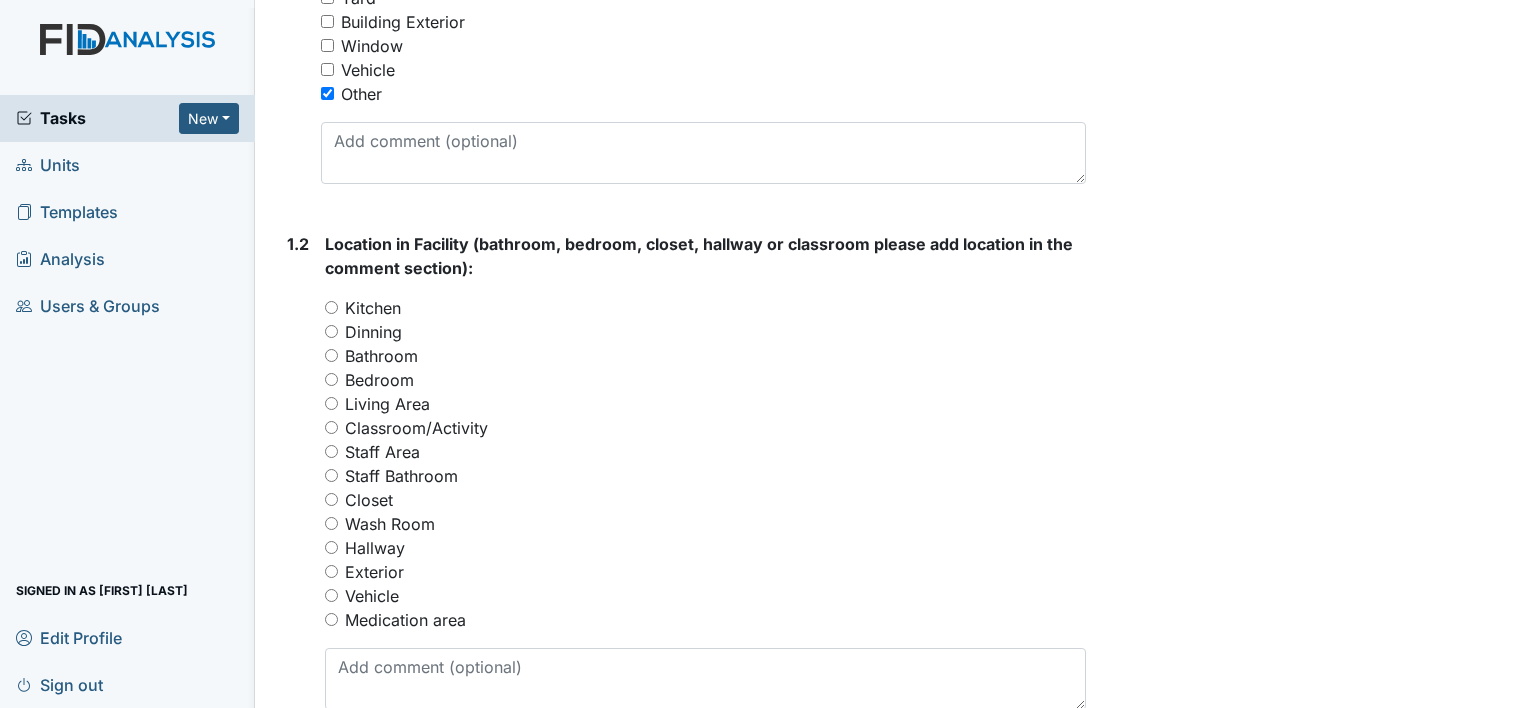 click on "Exterior" at bounding box center [331, 571] 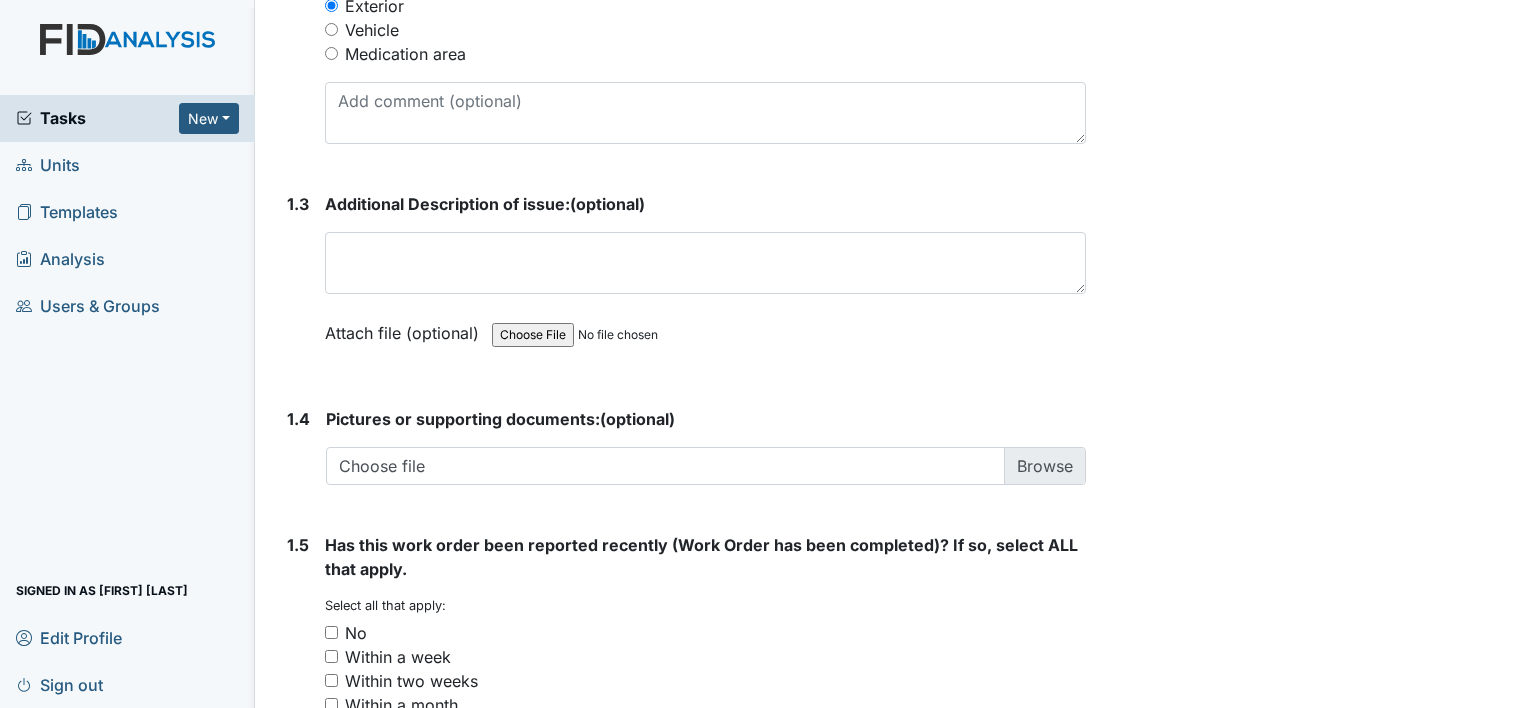 scroll, scrollTop: 1226, scrollLeft: 0, axis: vertical 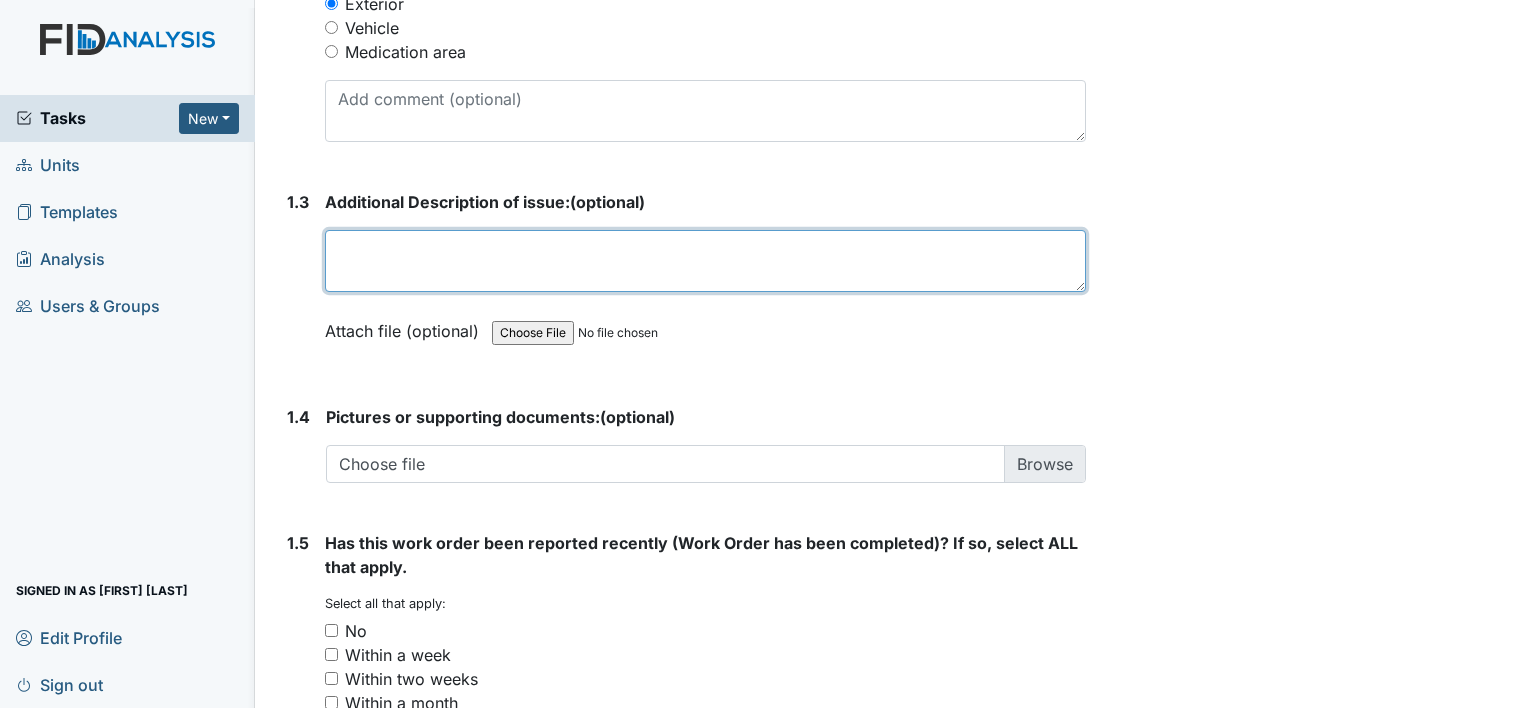 click at bounding box center [705, 261] 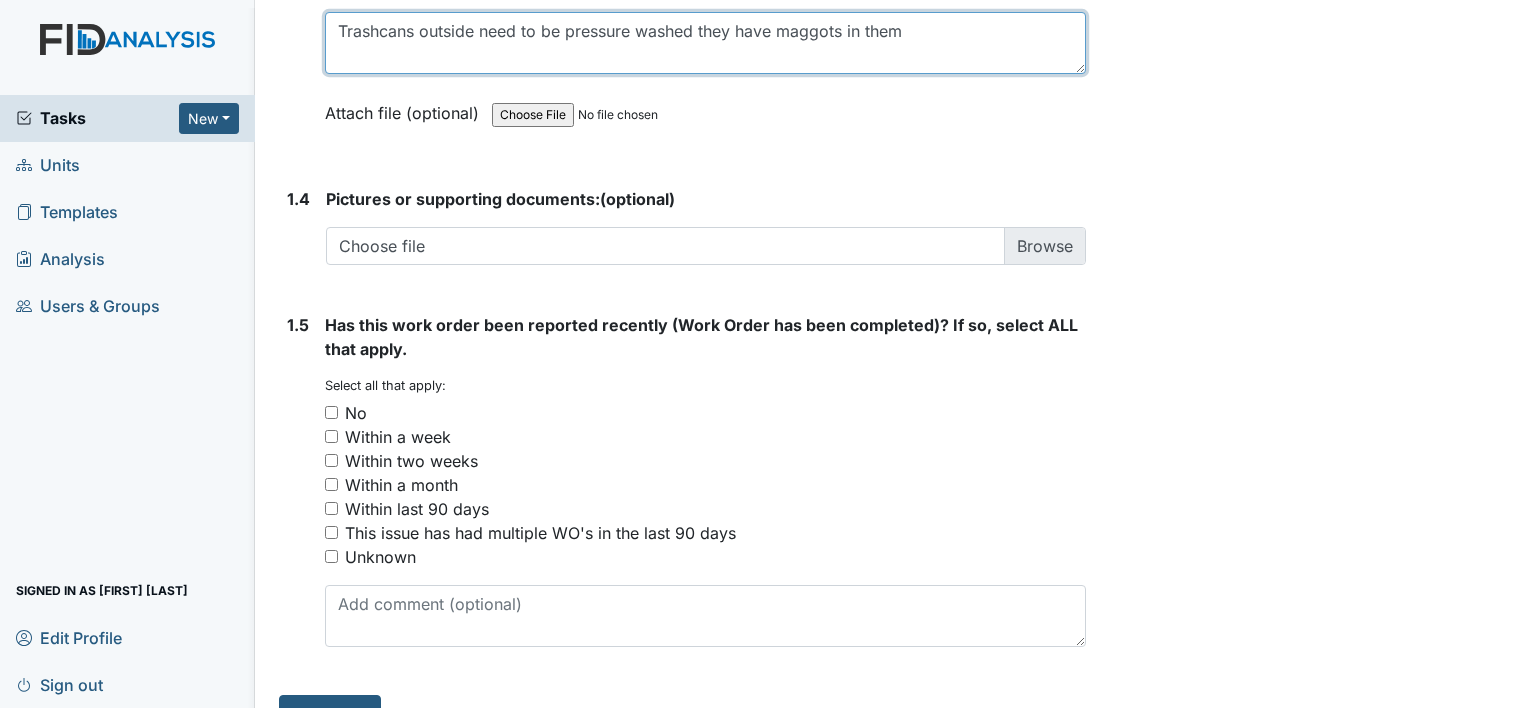 scroll, scrollTop: 1482, scrollLeft: 0, axis: vertical 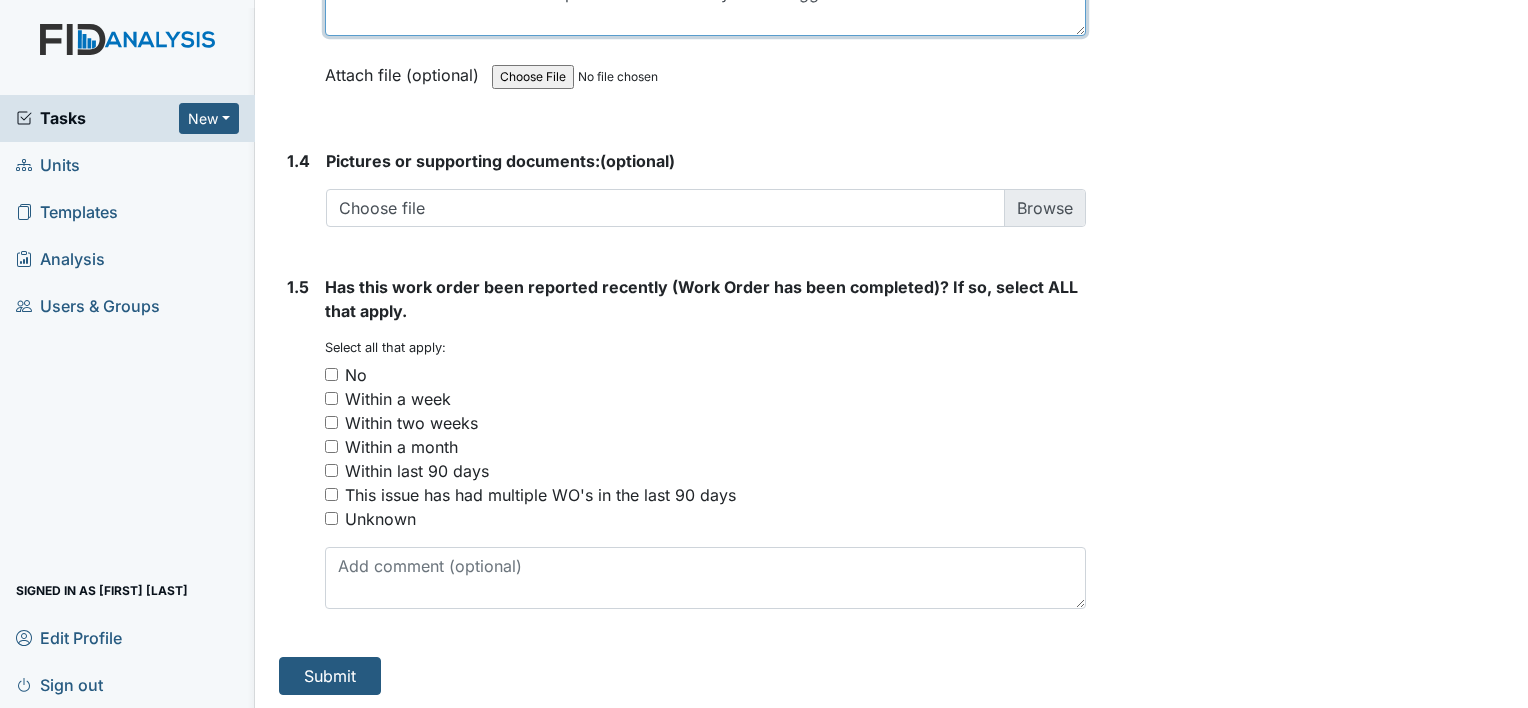 type on "Trashcans outside need to be pressure washed they have maggots in them" 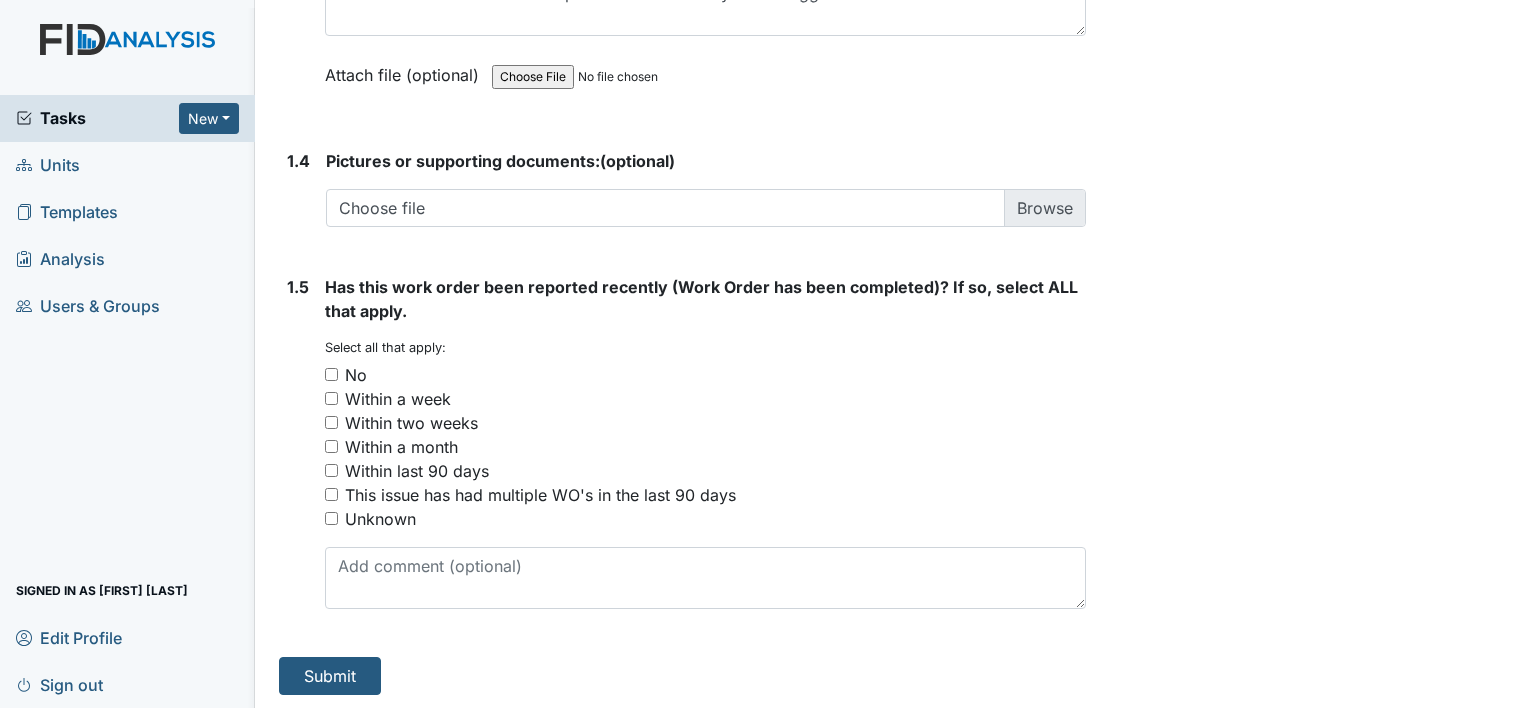click on "No" at bounding box center (331, 374) 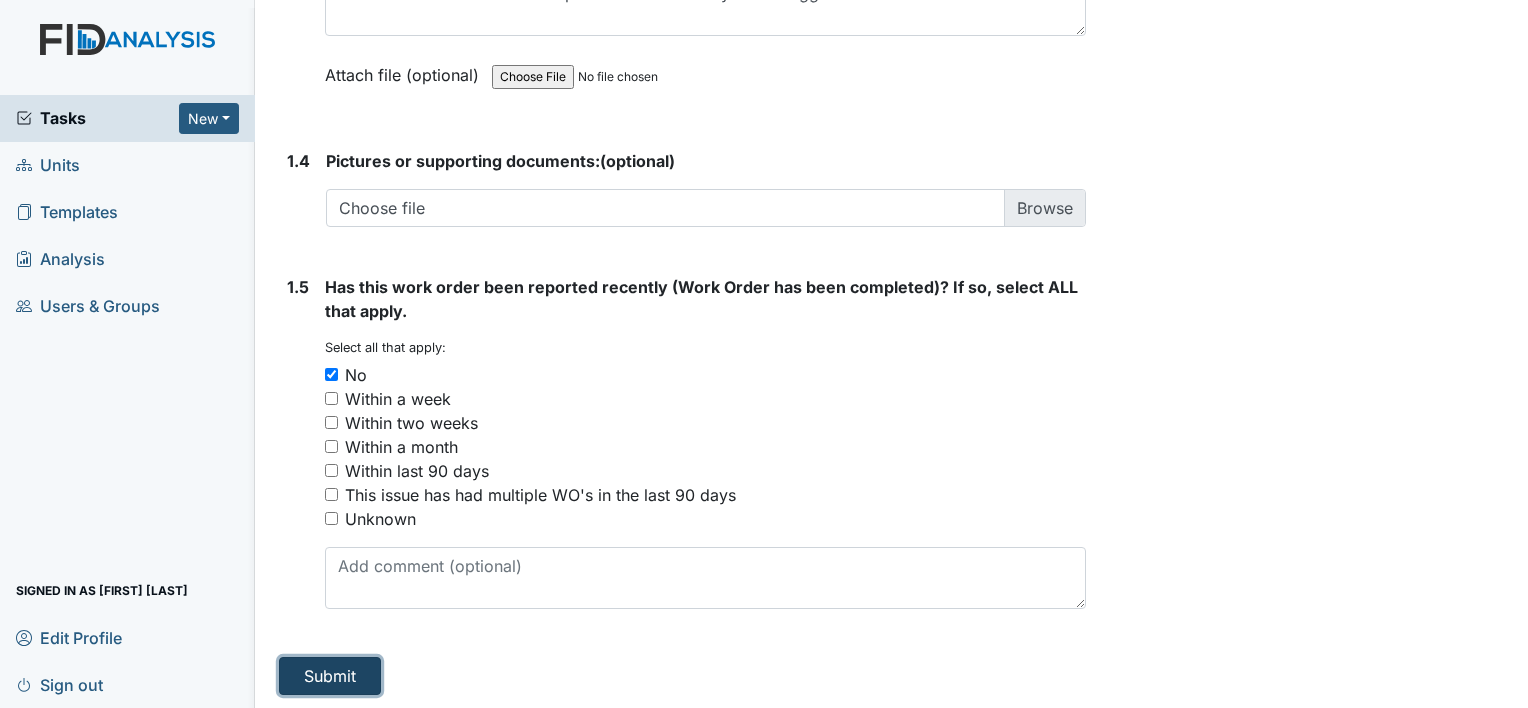 click on "Submit" at bounding box center [330, 676] 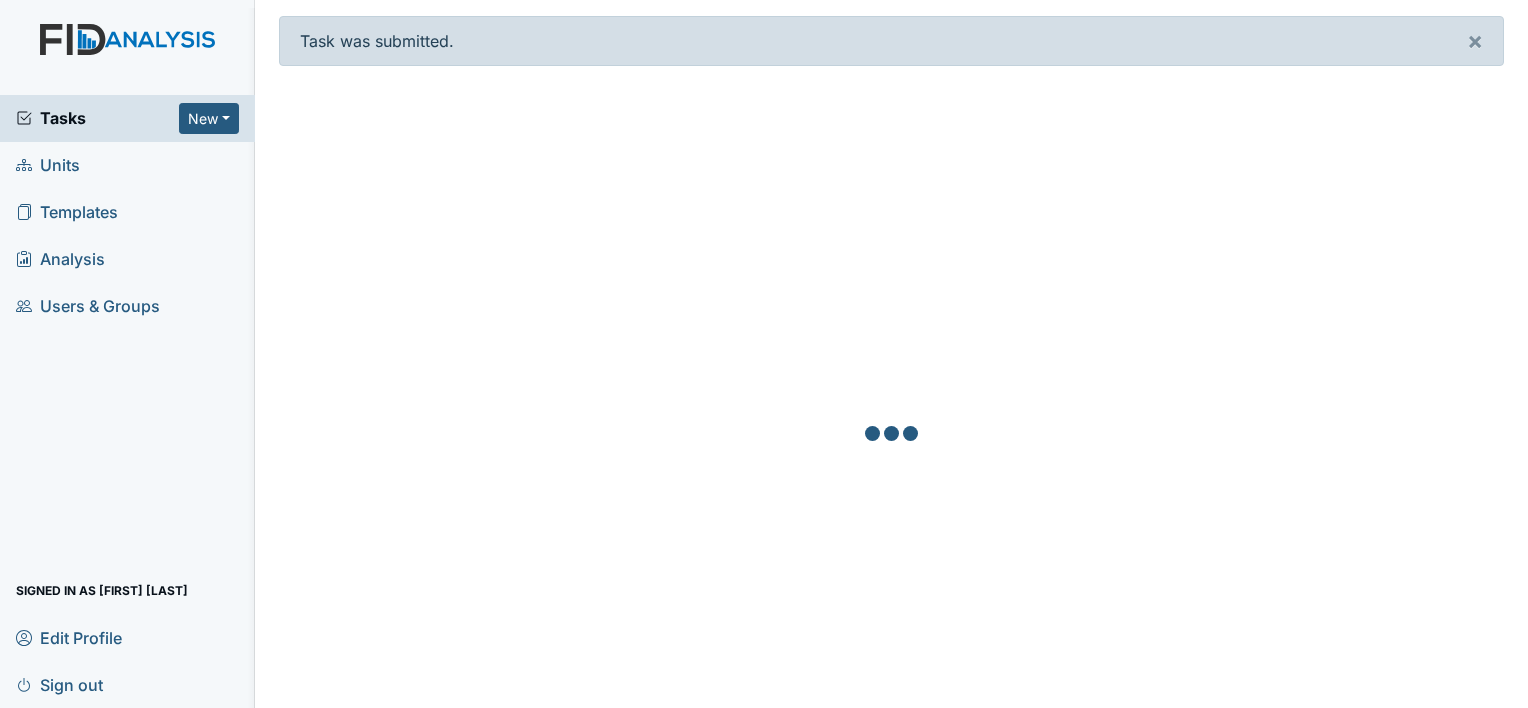 scroll, scrollTop: 0, scrollLeft: 0, axis: both 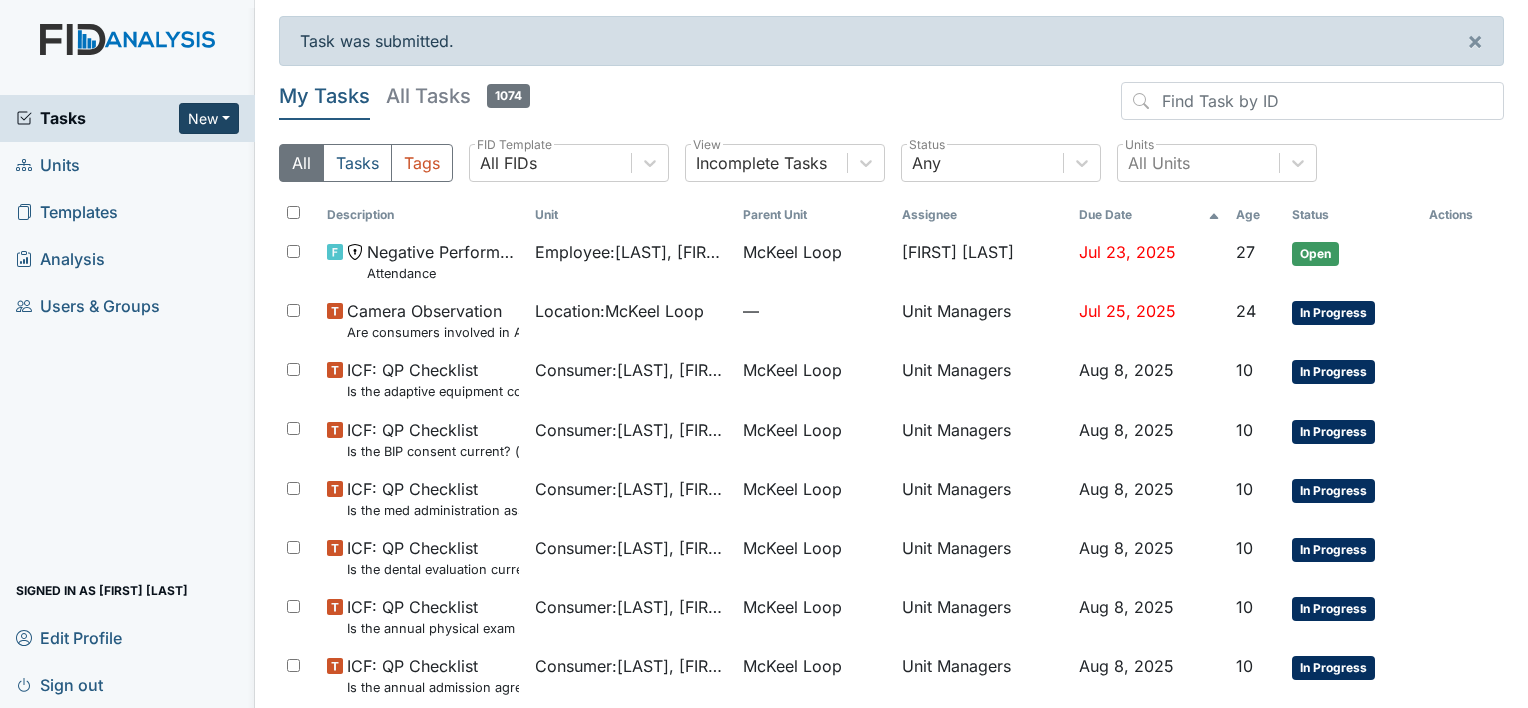 click on "New" at bounding box center [209, 118] 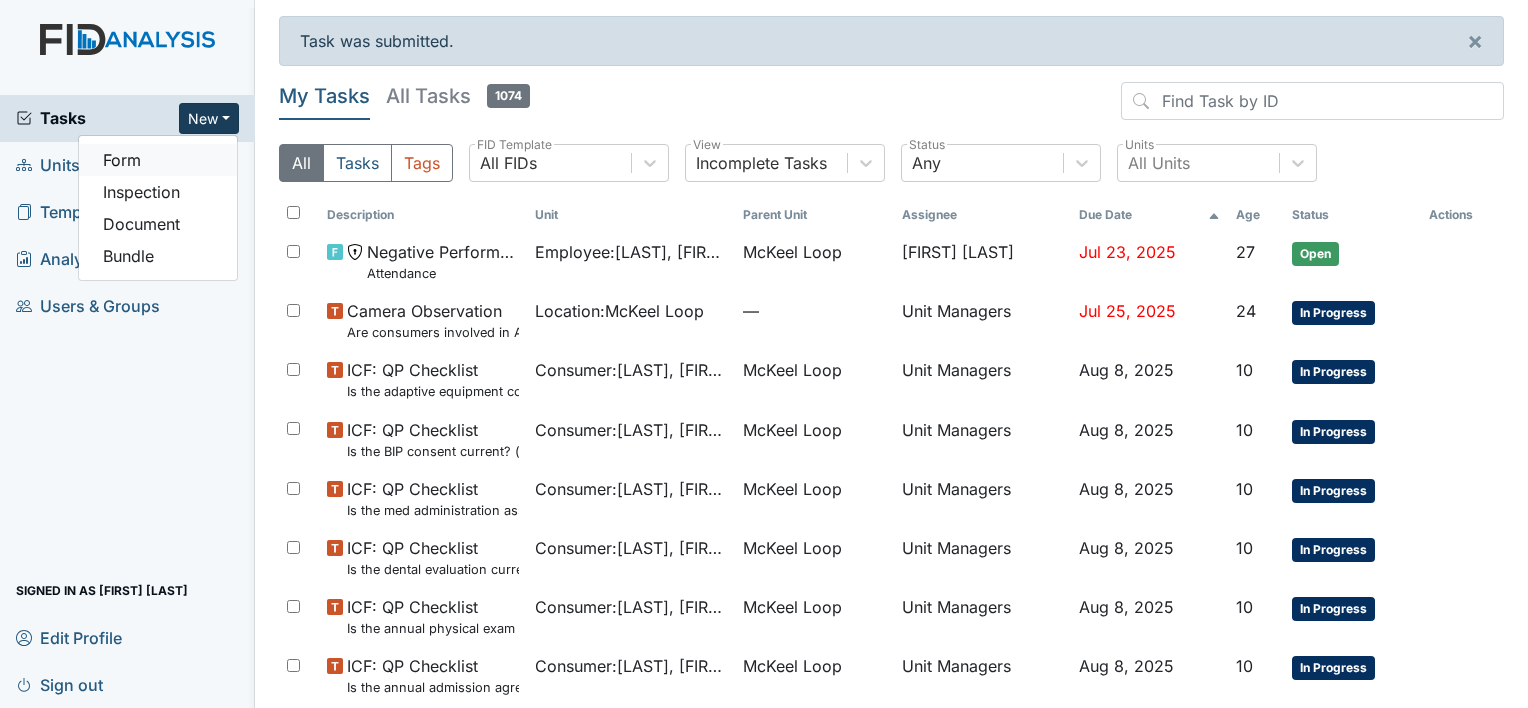 click on "Form" at bounding box center [158, 160] 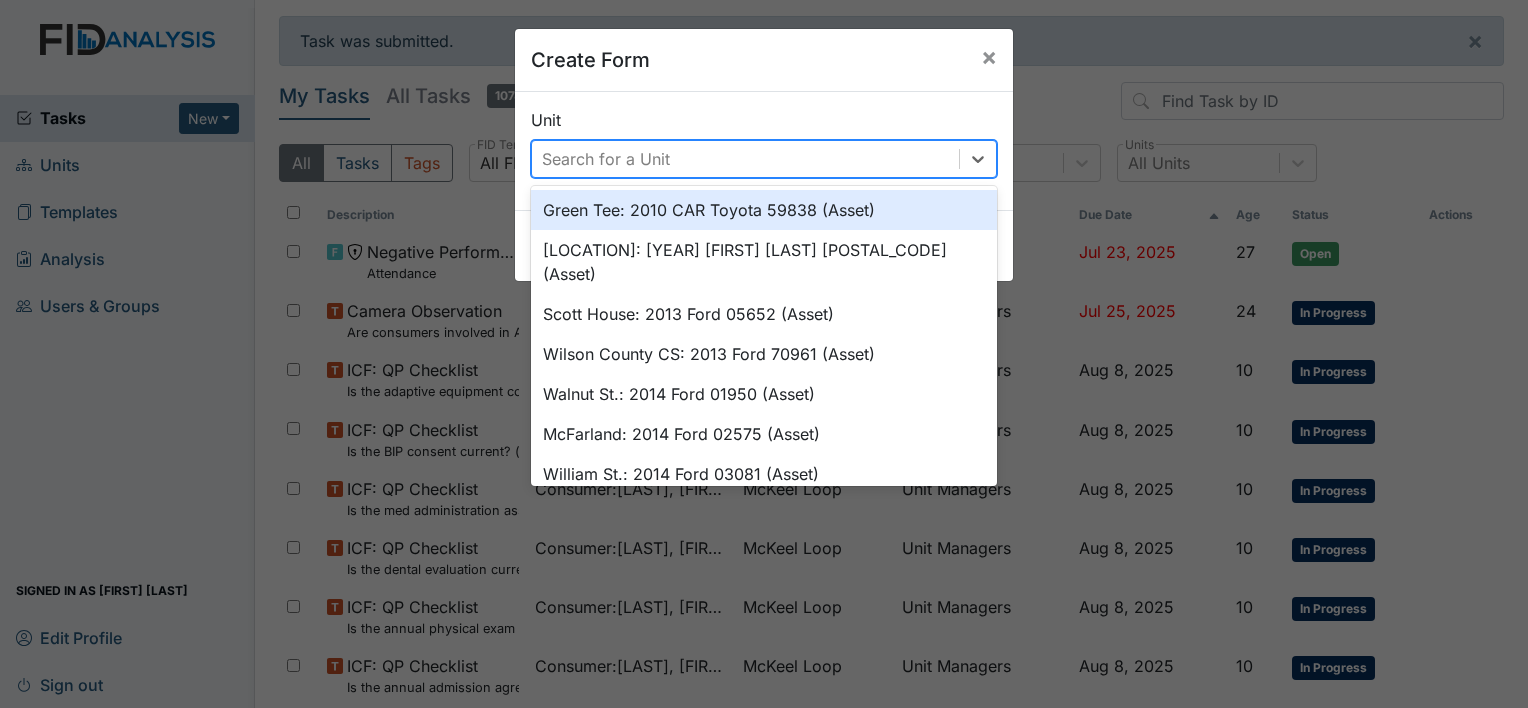click on "Search for a Unit" at bounding box center [606, 159] 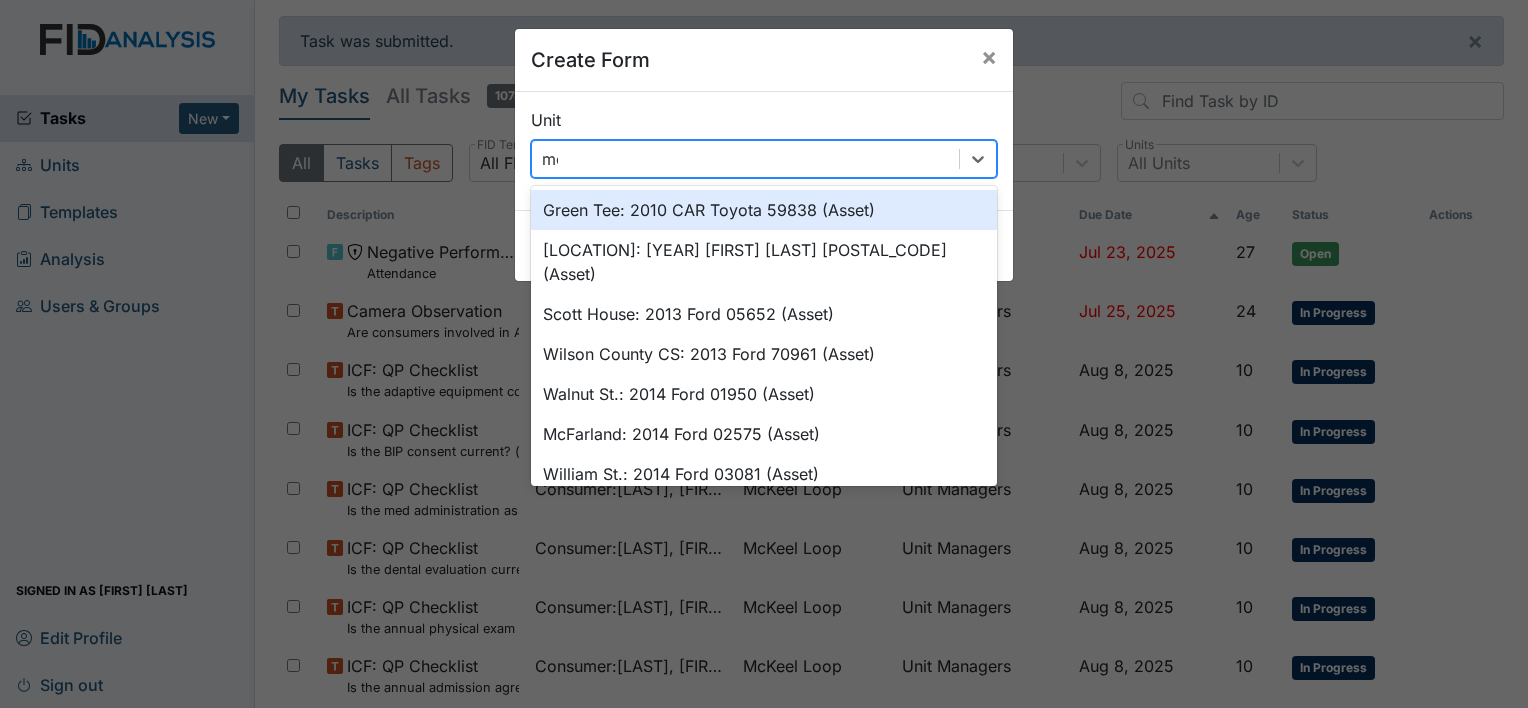 type on "mck" 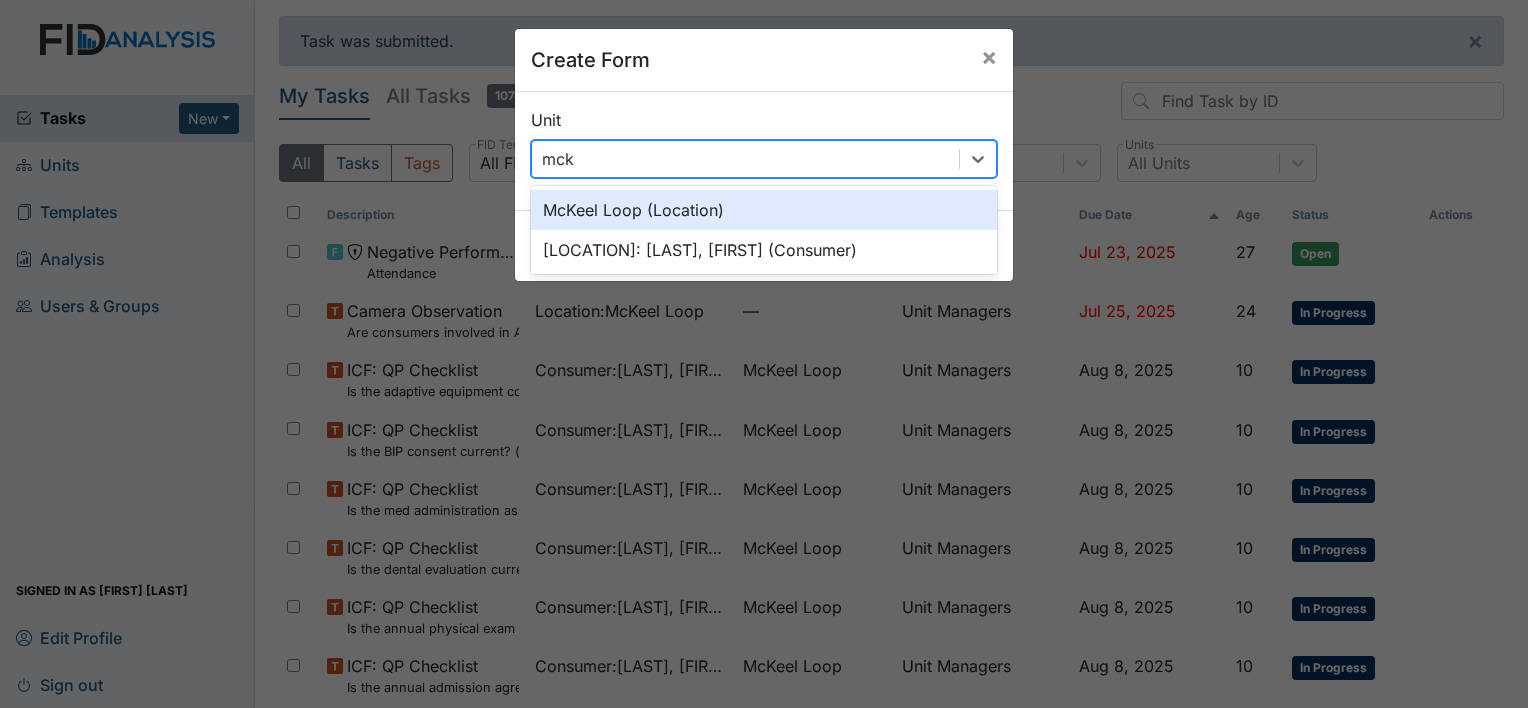 click on "McKeel Loop (Location)" at bounding box center (764, 210) 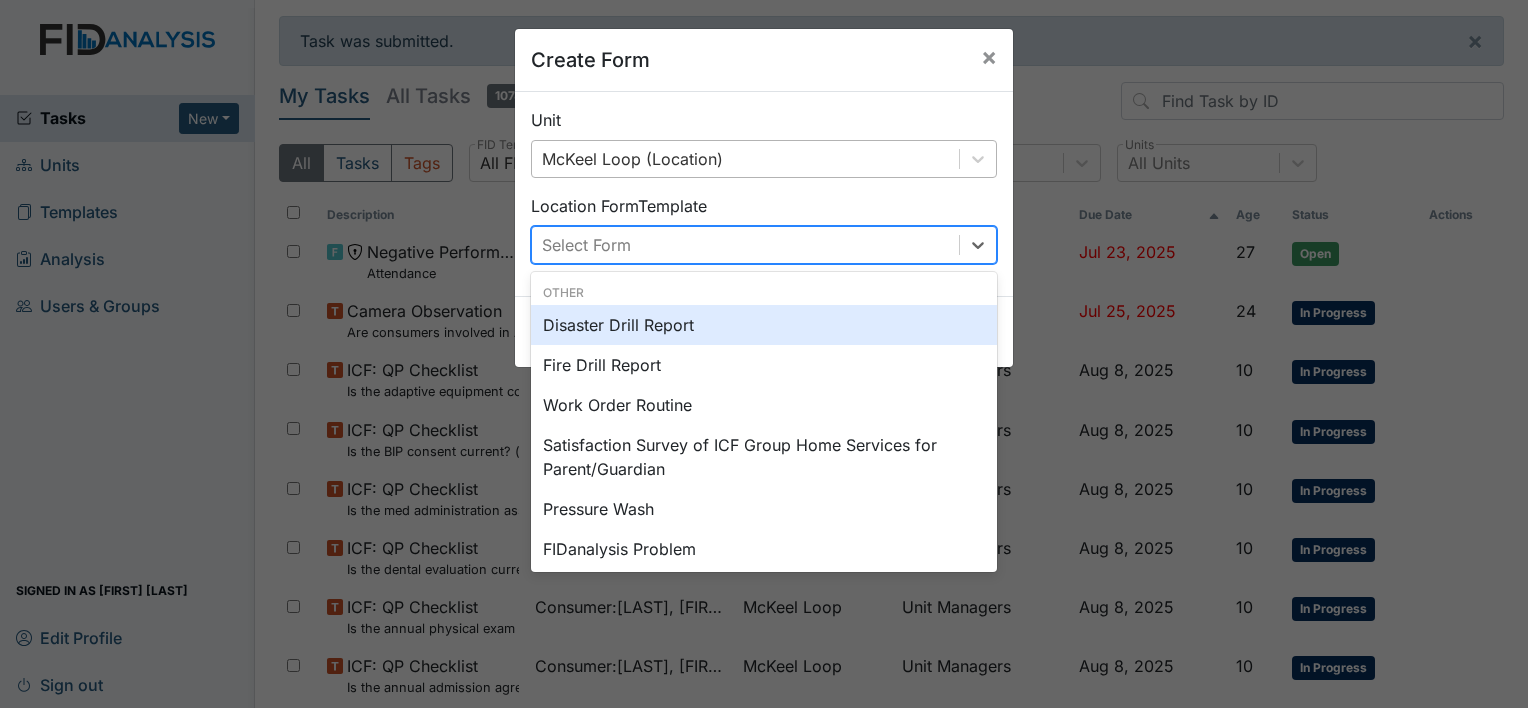 click on "Select Form" at bounding box center (745, 245) 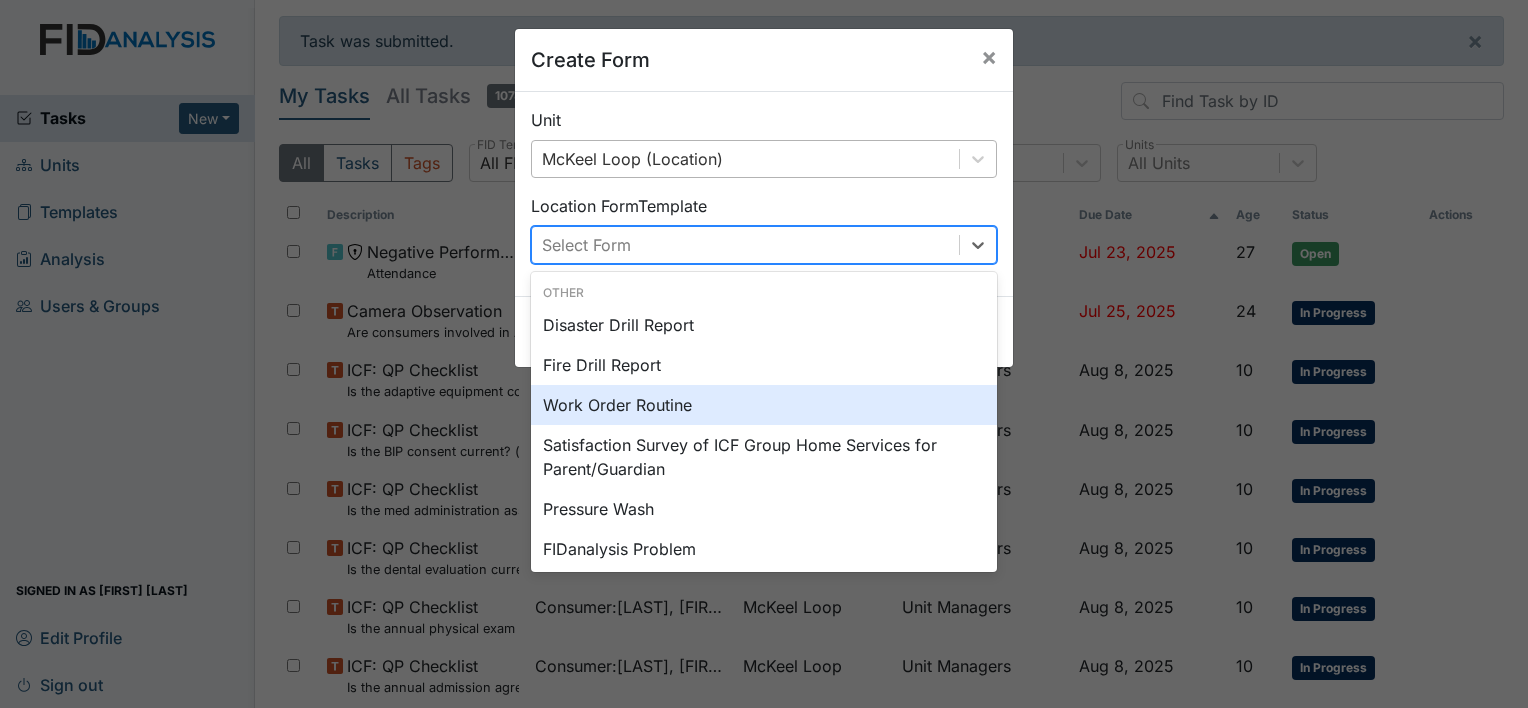 click on "Work Order Routine" at bounding box center (764, 405) 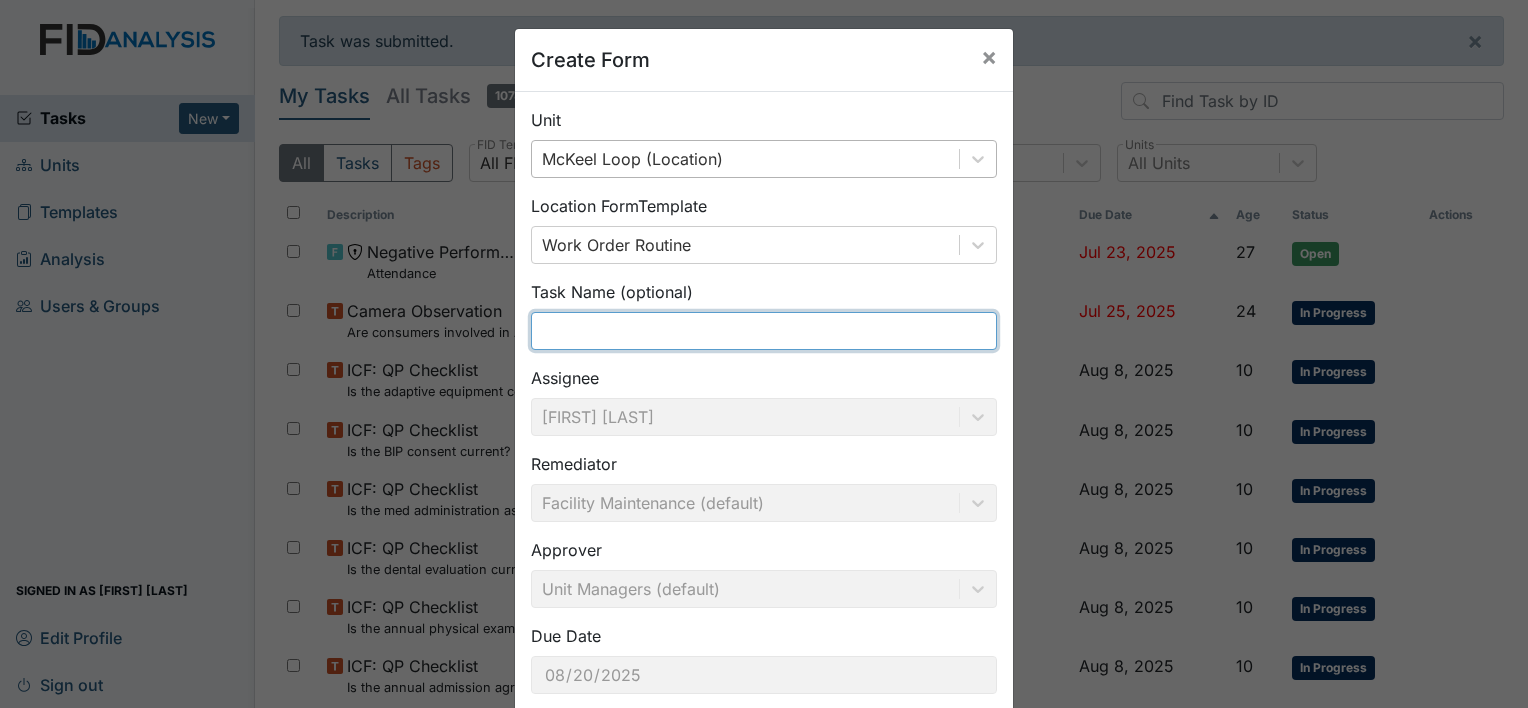 click at bounding box center (764, 331) 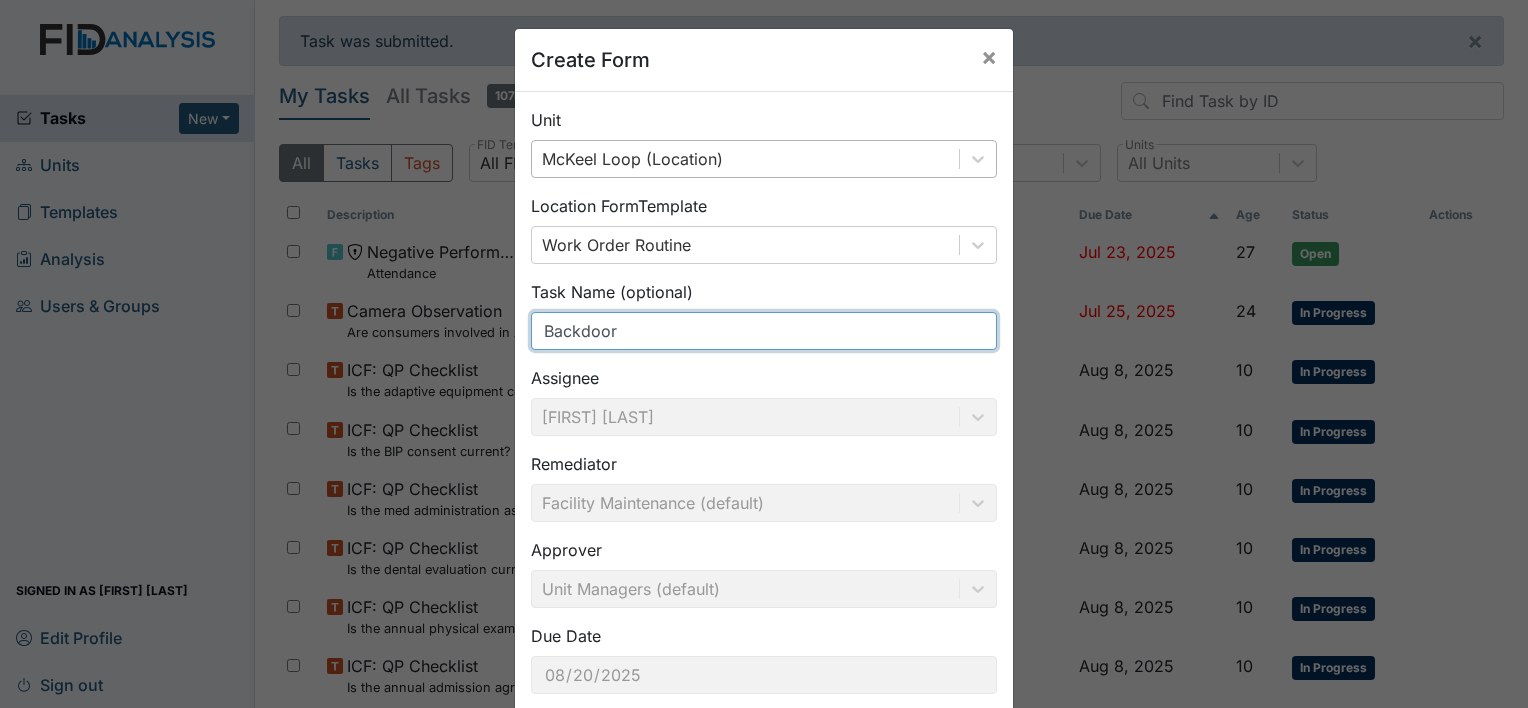 scroll, scrollTop: 116, scrollLeft: 0, axis: vertical 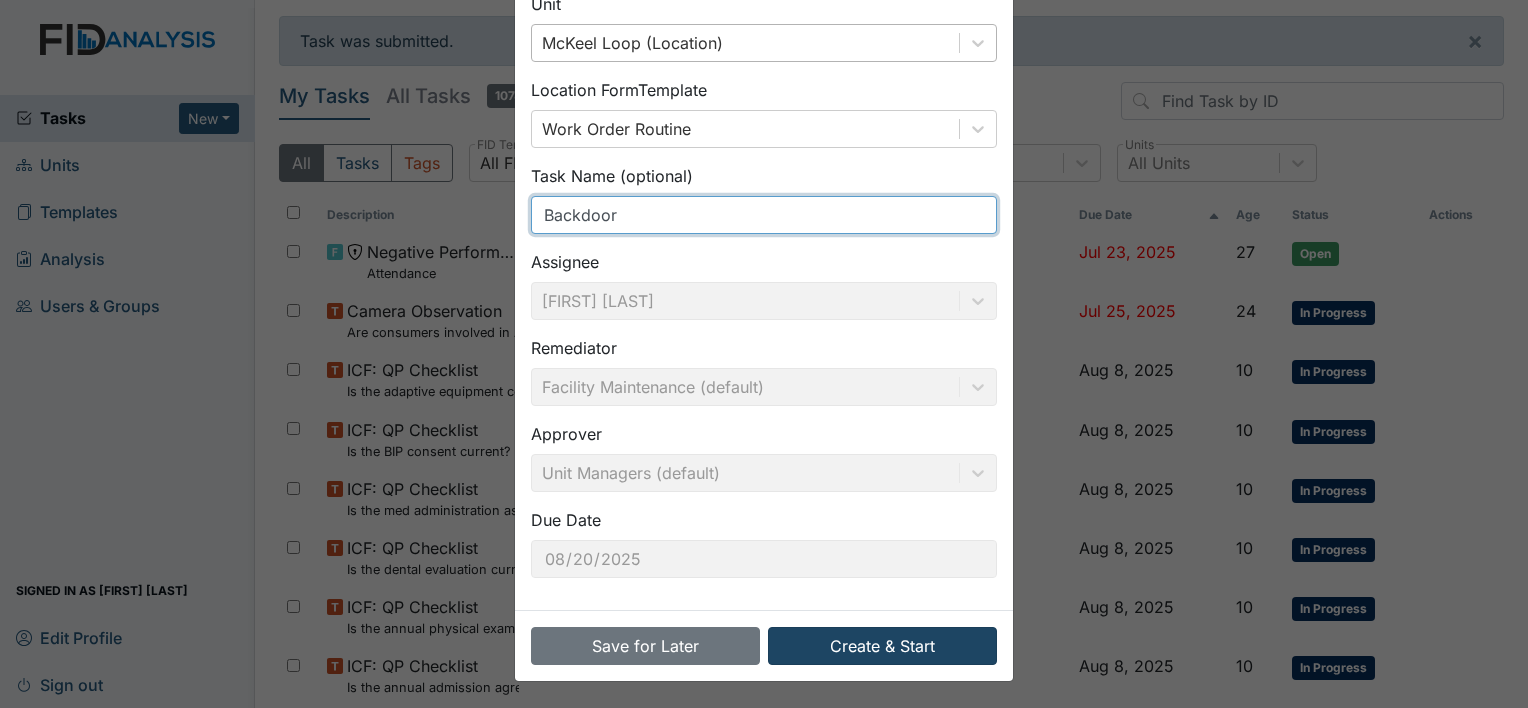 type on "Backdoor" 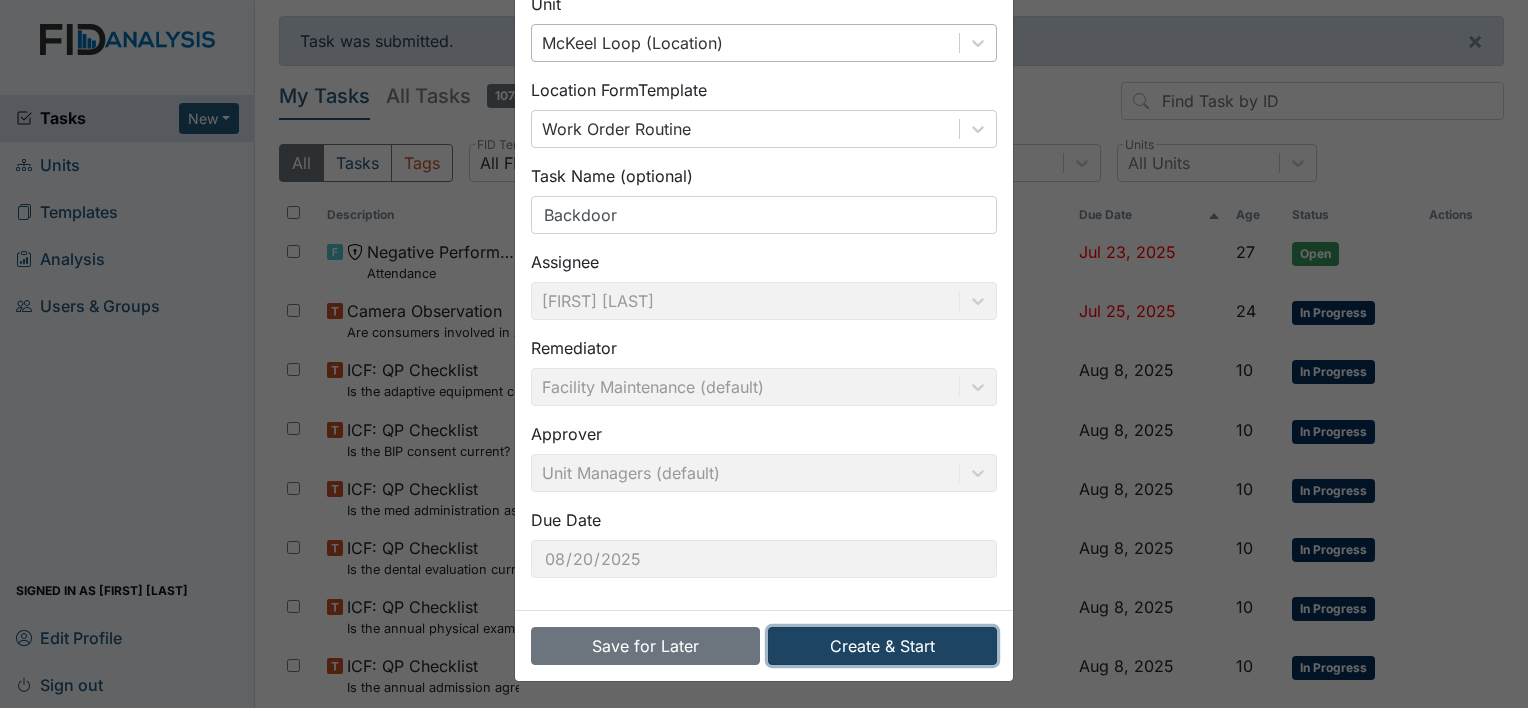 click on "Create & Start" at bounding box center [882, 646] 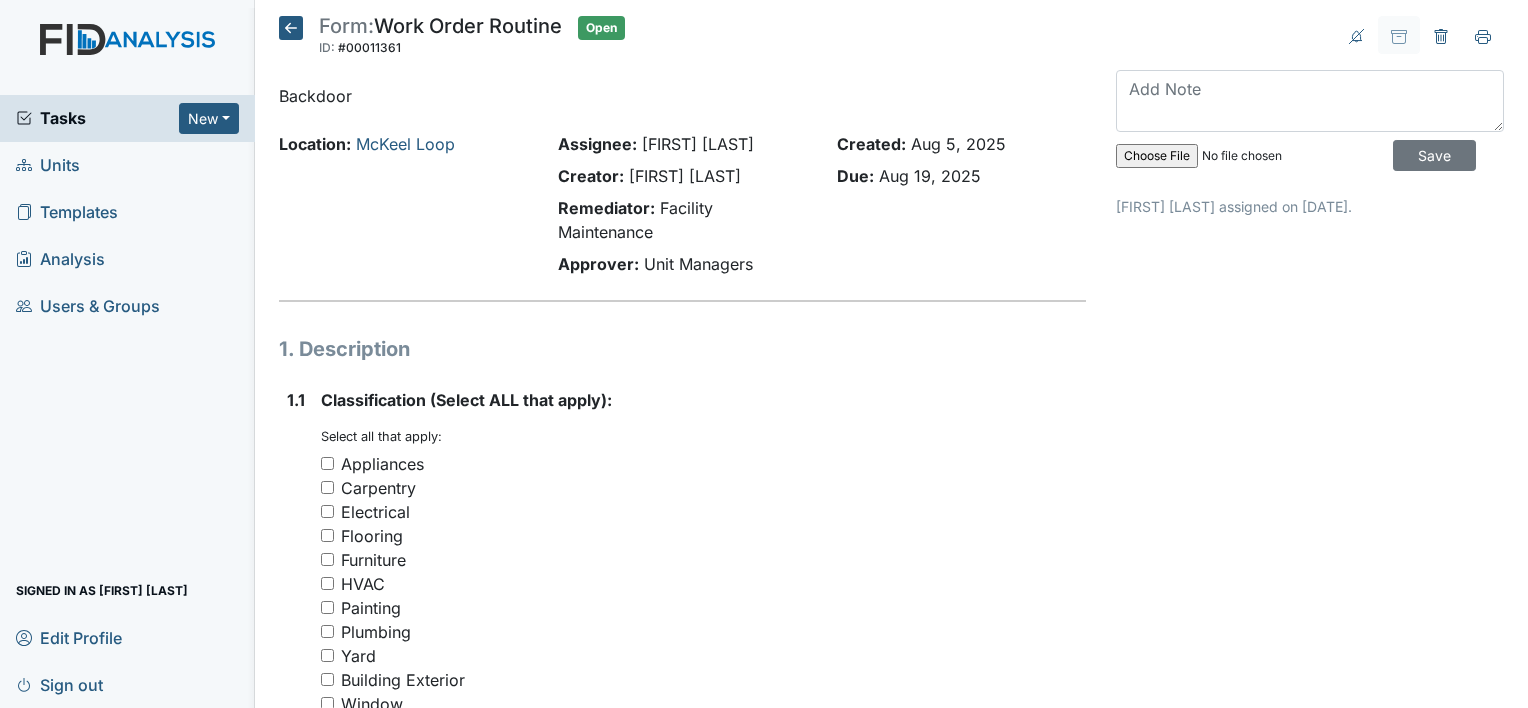 scroll, scrollTop: 0, scrollLeft: 0, axis: both 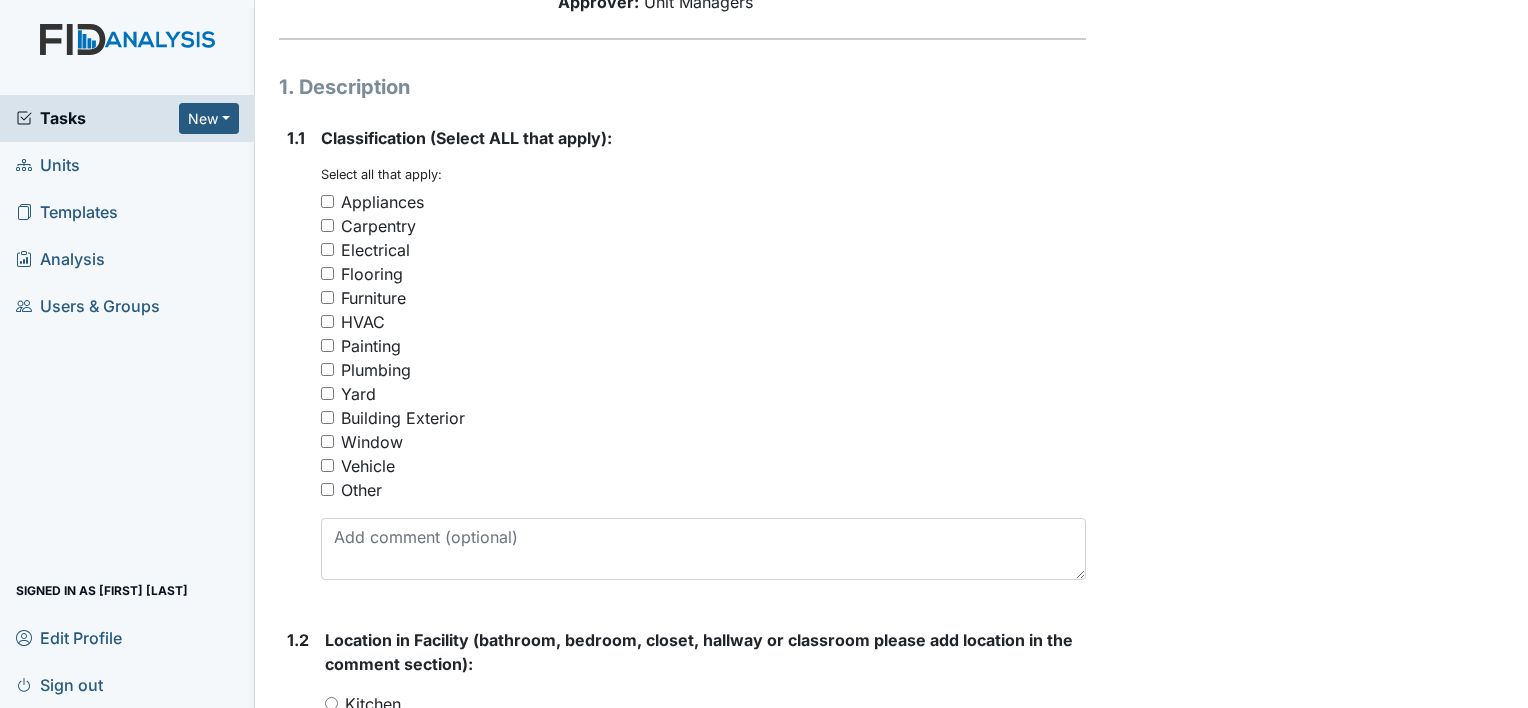 click on "Other" at bounding box center (327, 489) 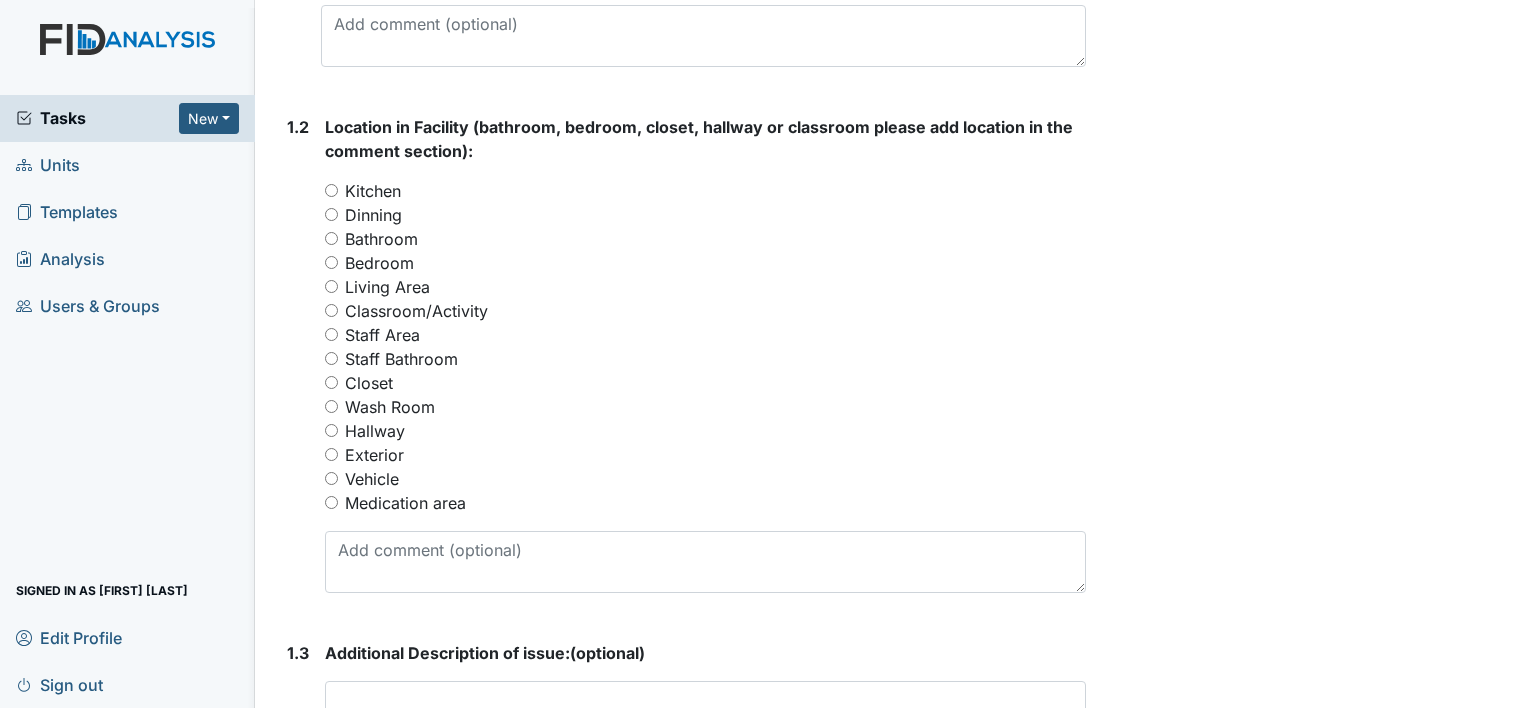 scroll, scrollTop: 776, scrollLeft: 0, axis: vertical 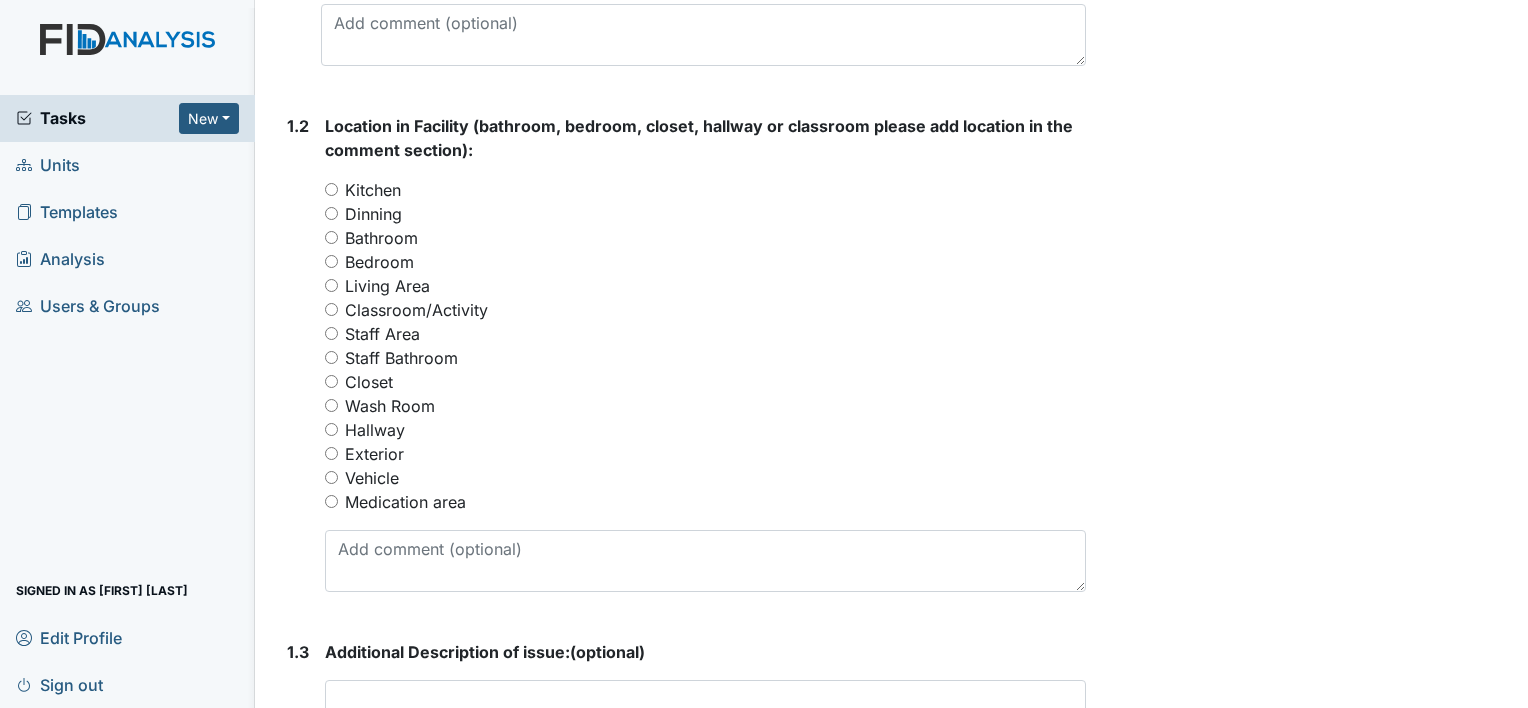 click on "Exterior" at bounding box center (331, 453) 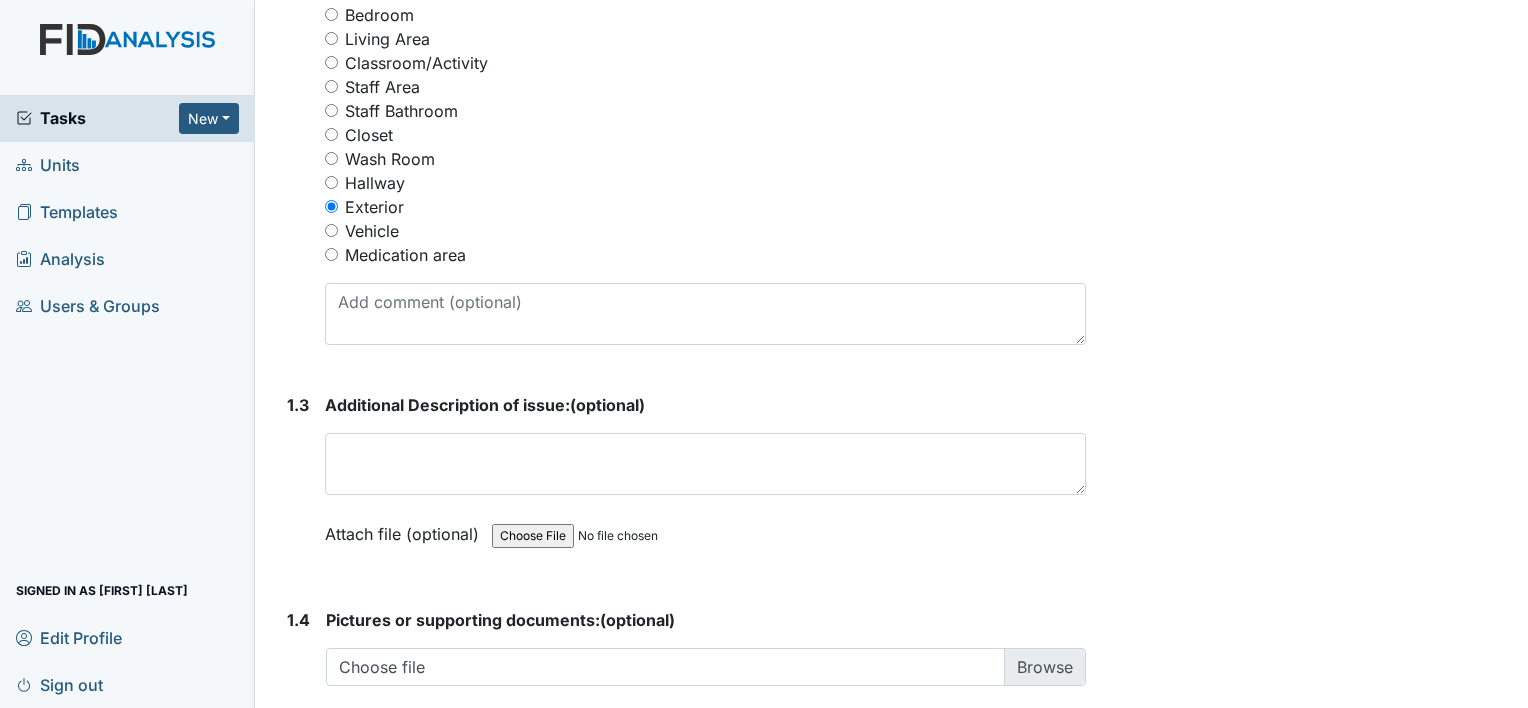scroll, scrollTop: 1024, scrollLeft: 0, axis: vertical 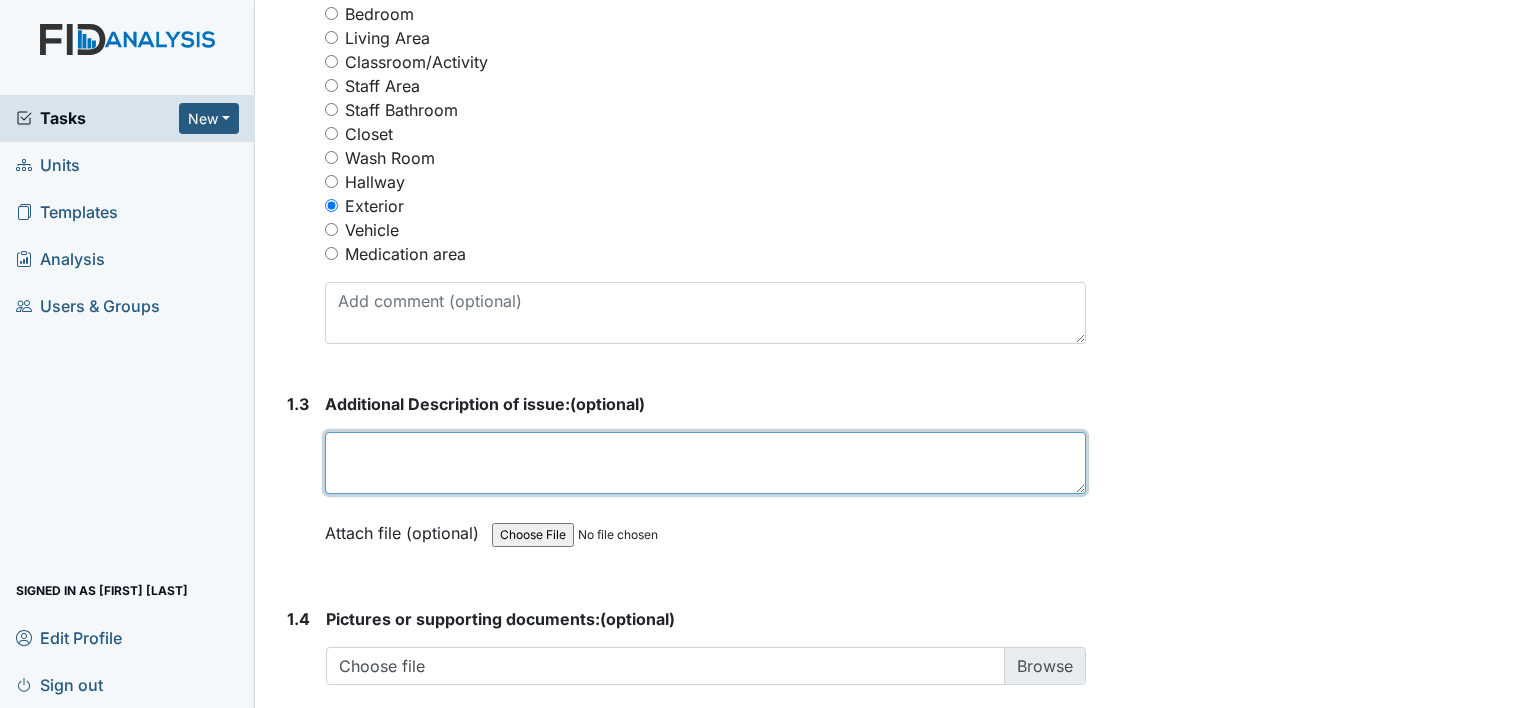 click at bounding box center (705, 463) 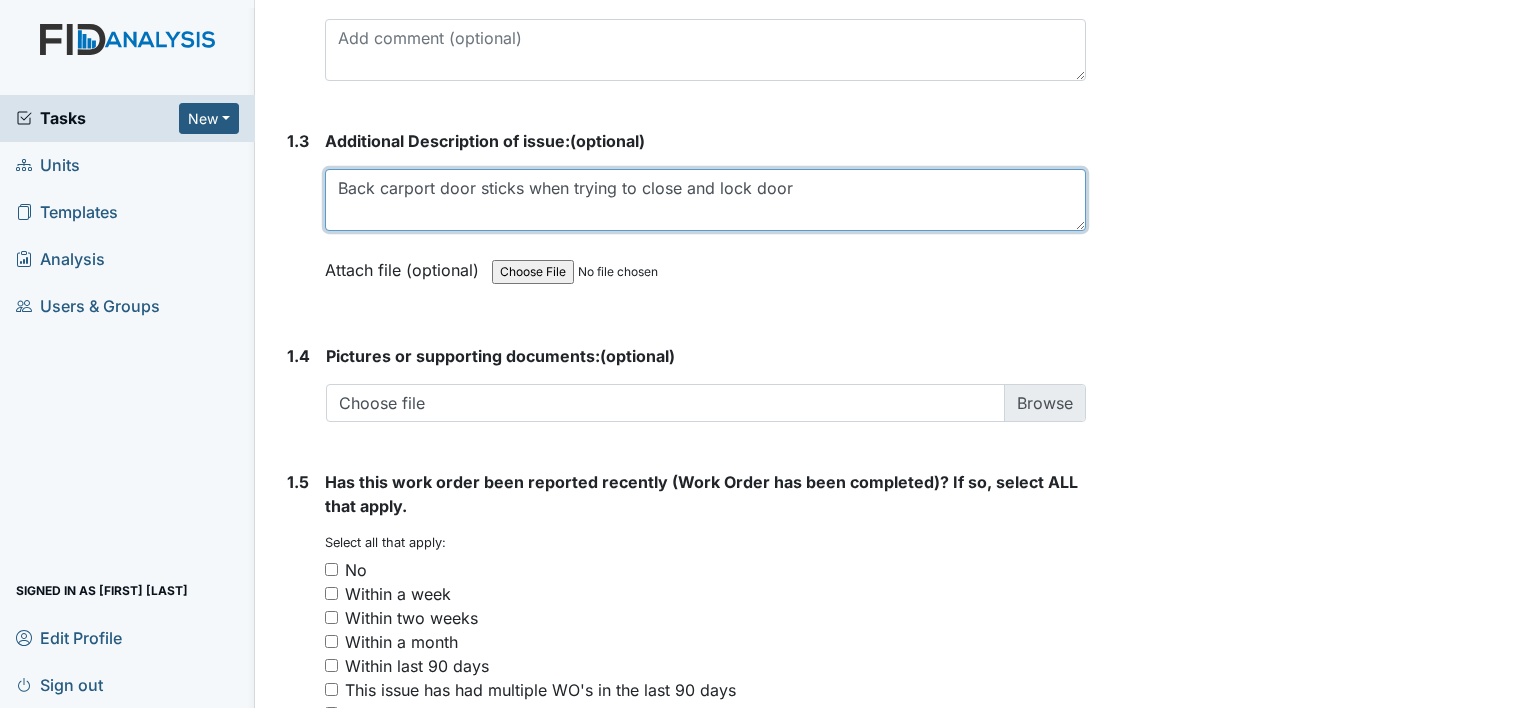 scroll, scrollTop: 1482, scrollLeft: 0, axis: vertical 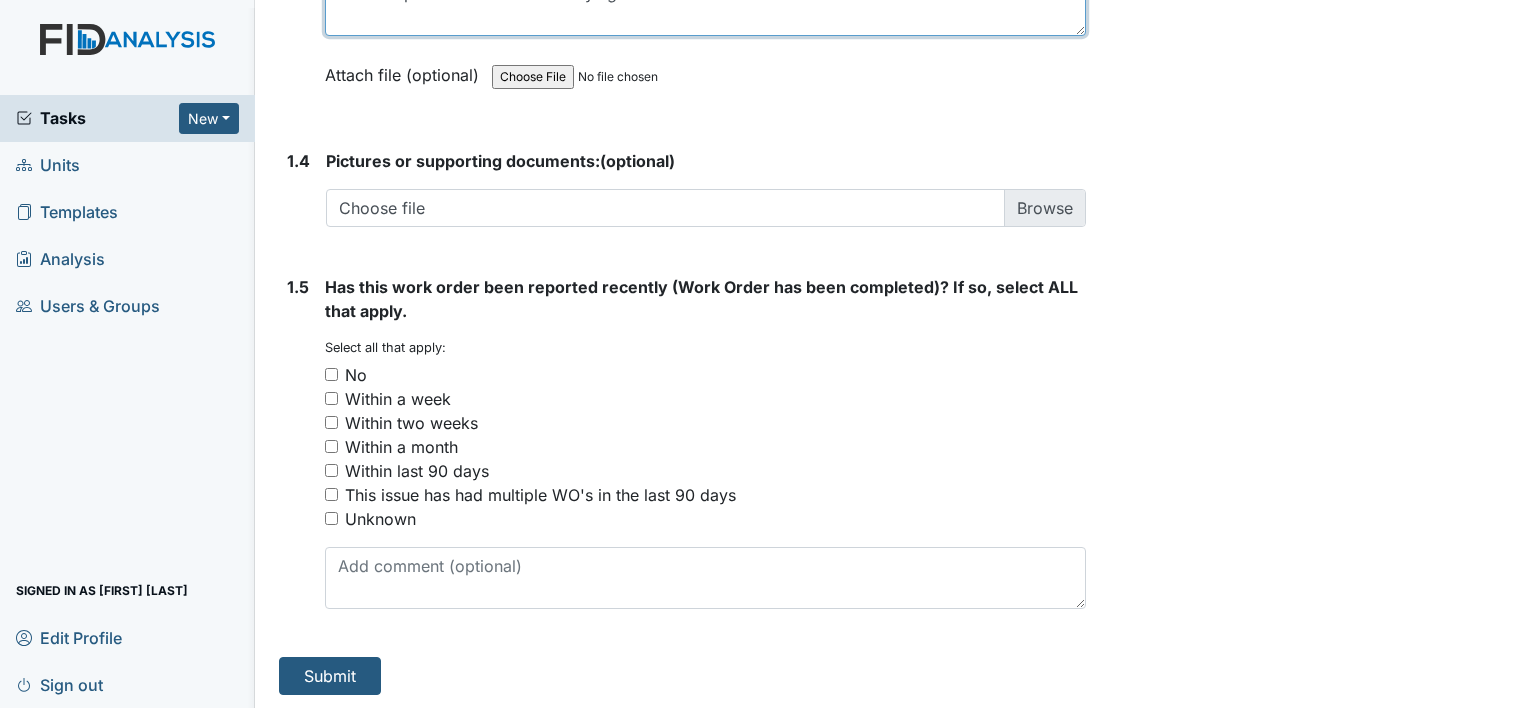 type on "Back carport door sticks when trying to close and lock door" 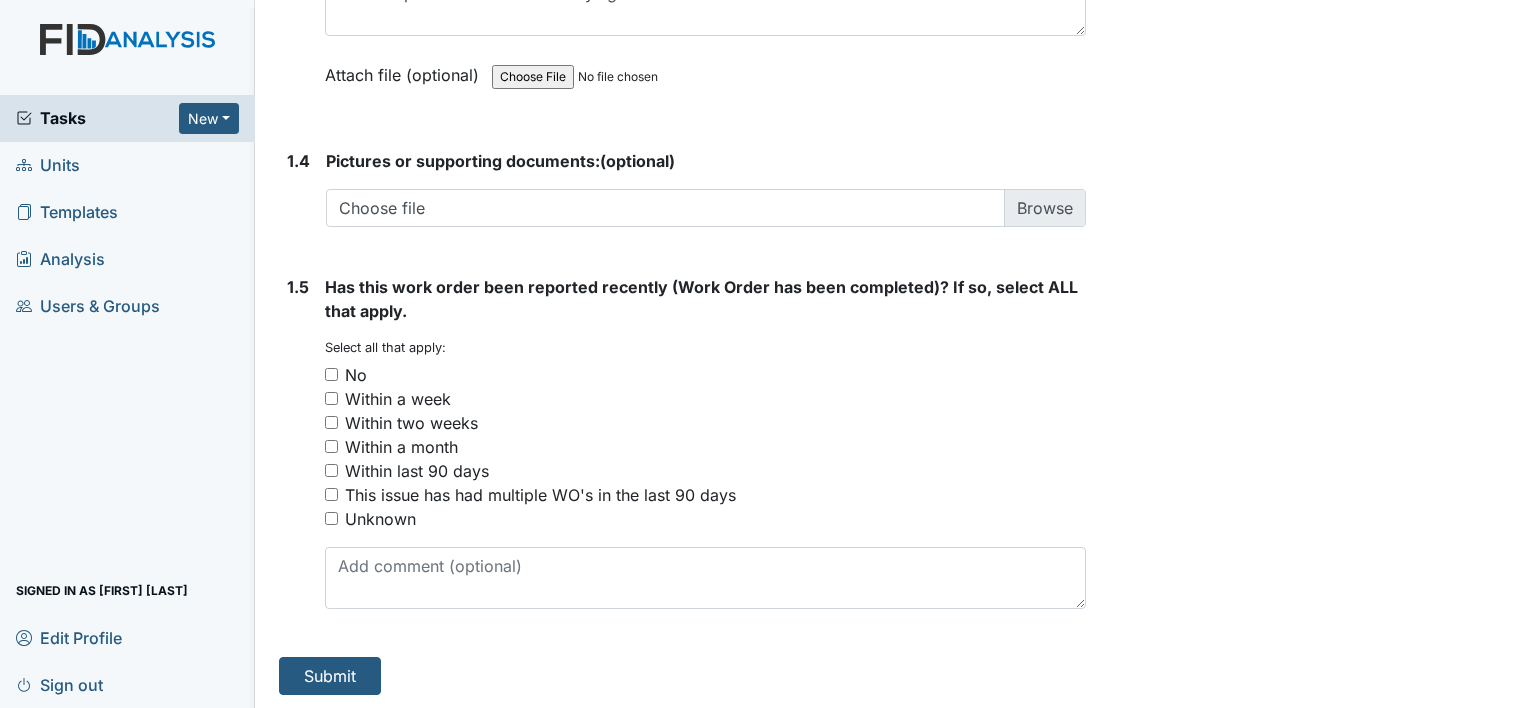 click on "No" at bounding box center (331, 374) 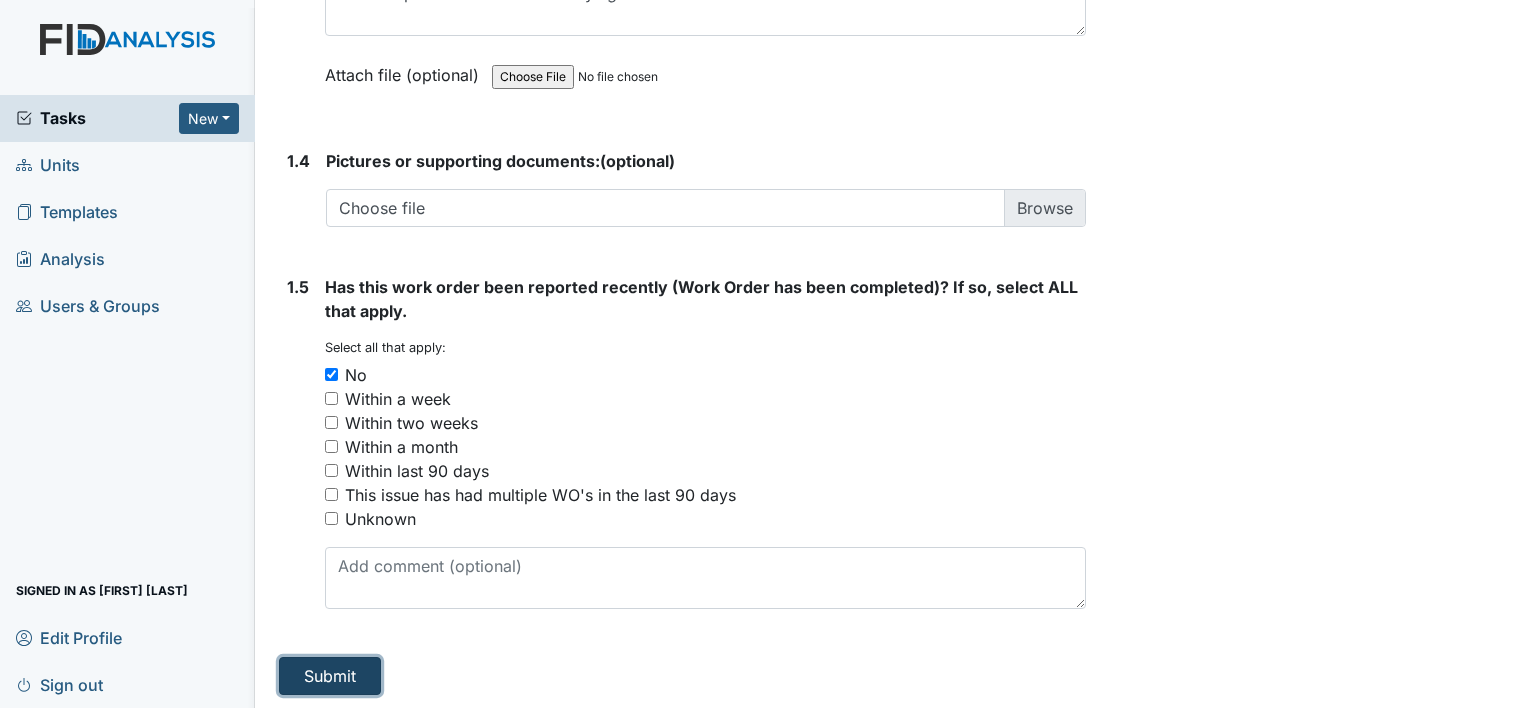 click on "Submit" at bounding box center [330, 676] 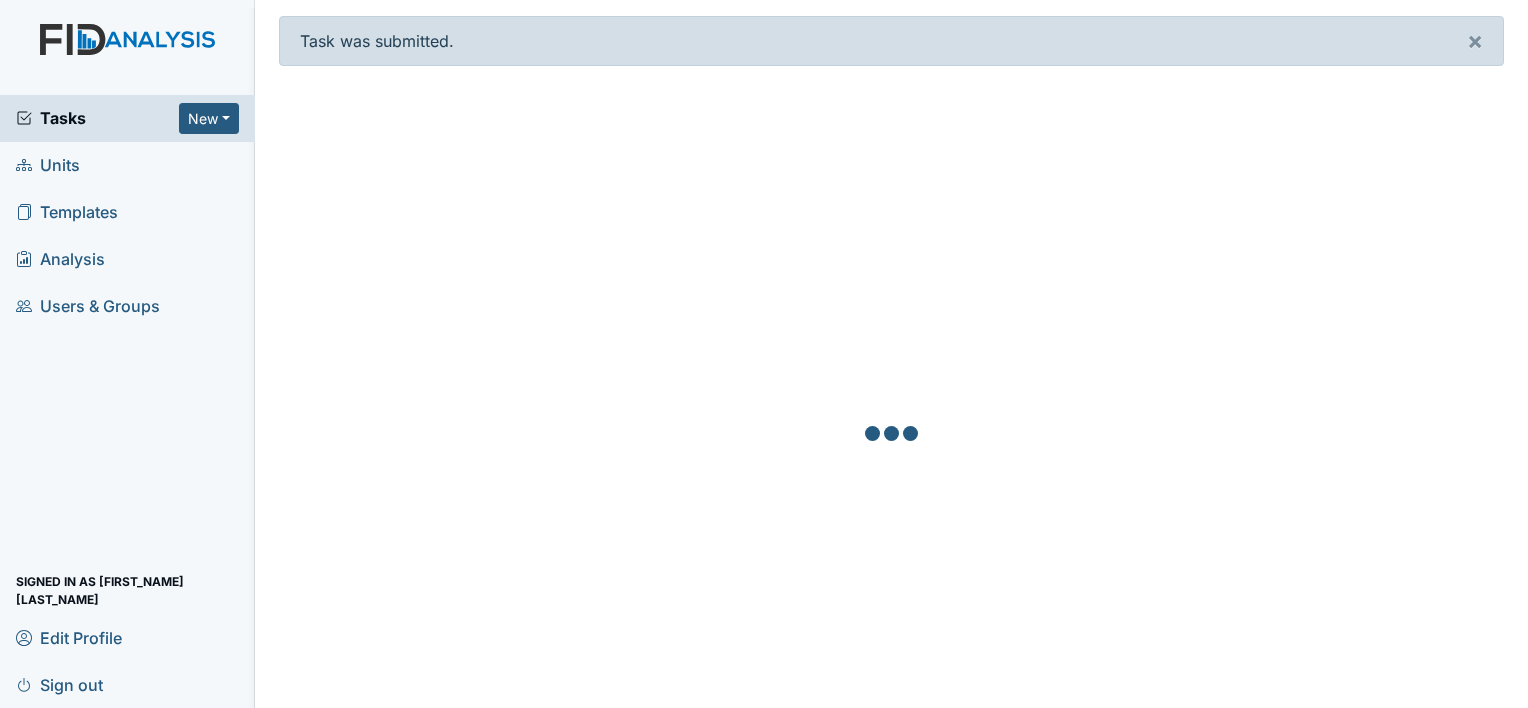 scroll, scrollTop: 0, scrollLeft: 0, axis: both 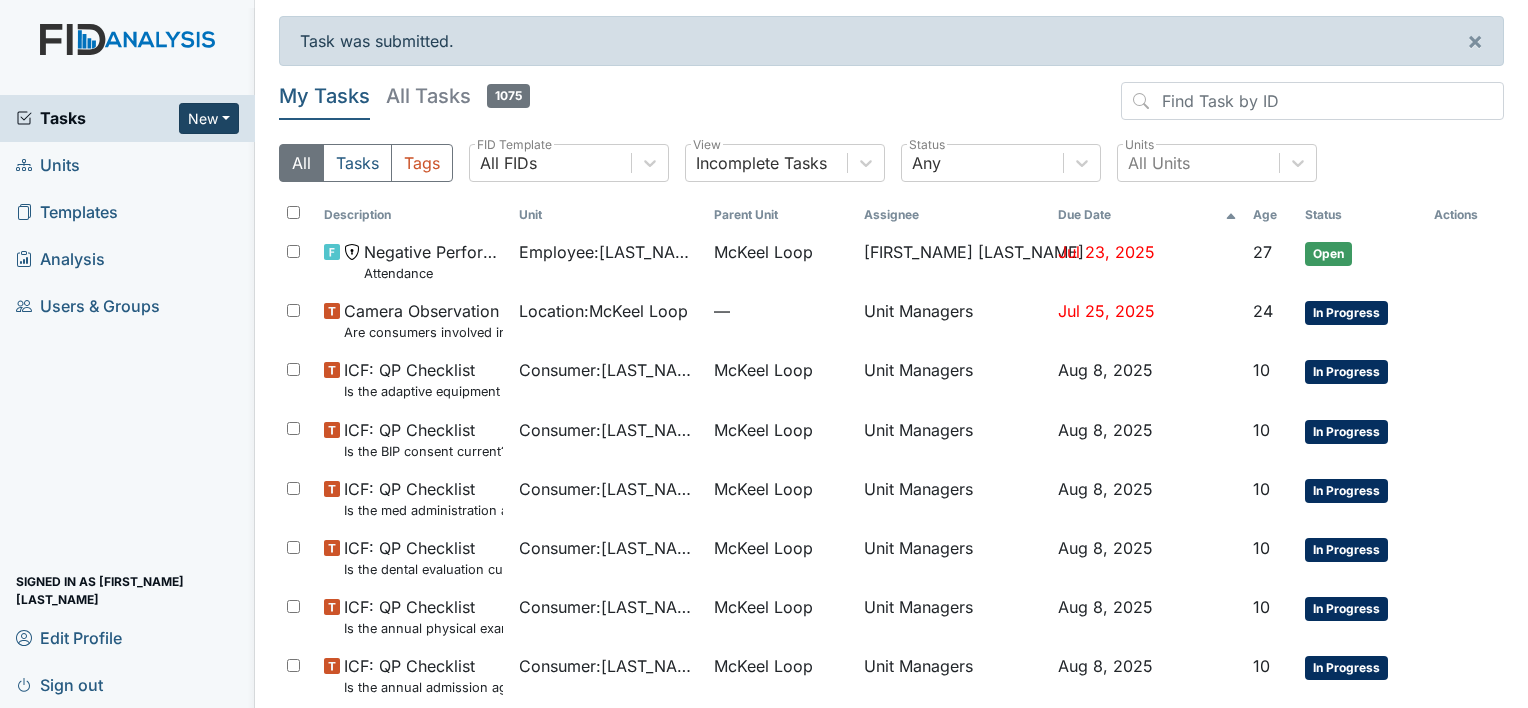 click on "New" at bounding box center [209, 118] 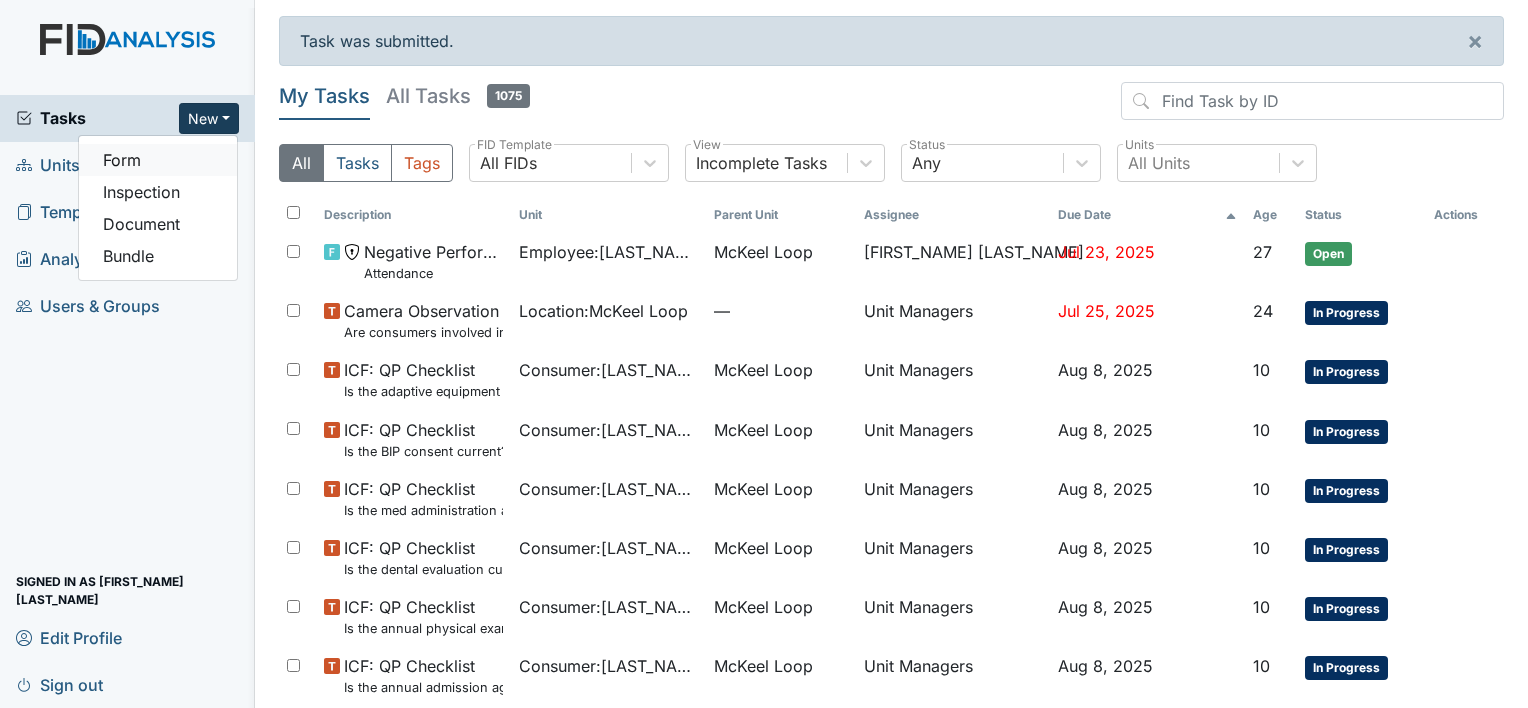 click on "Form" at bounding box center (158, 160) 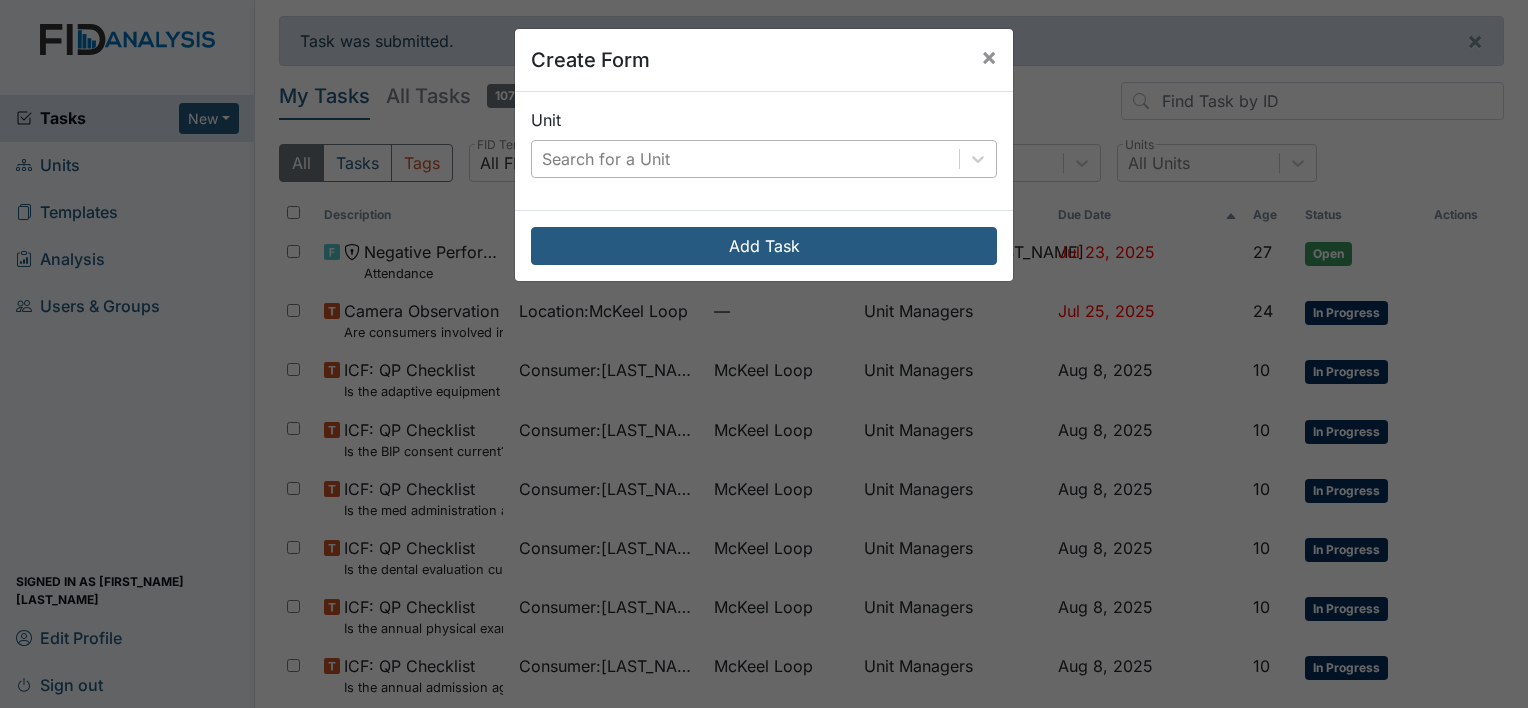 click on "Search for a Unit" at bounding box center (606, 159) 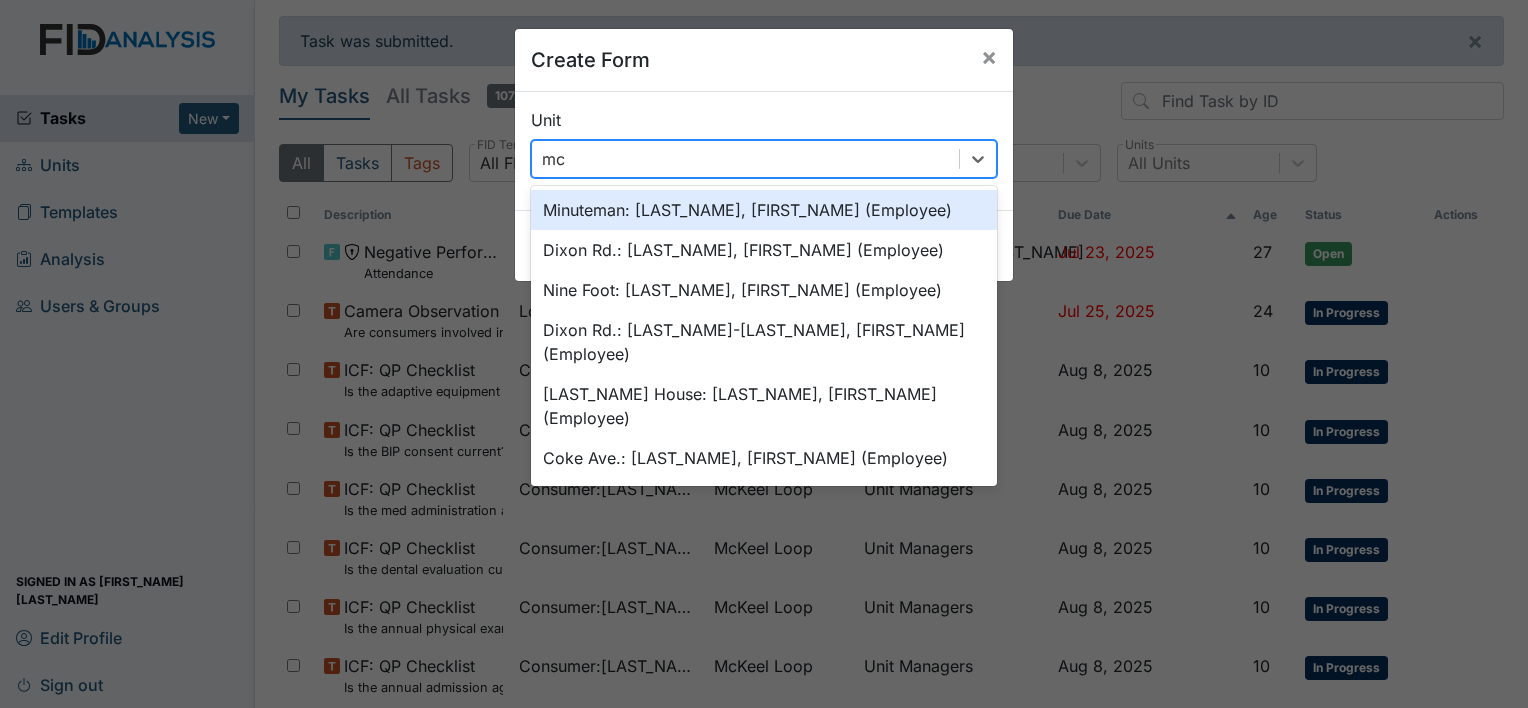 type on "mck" 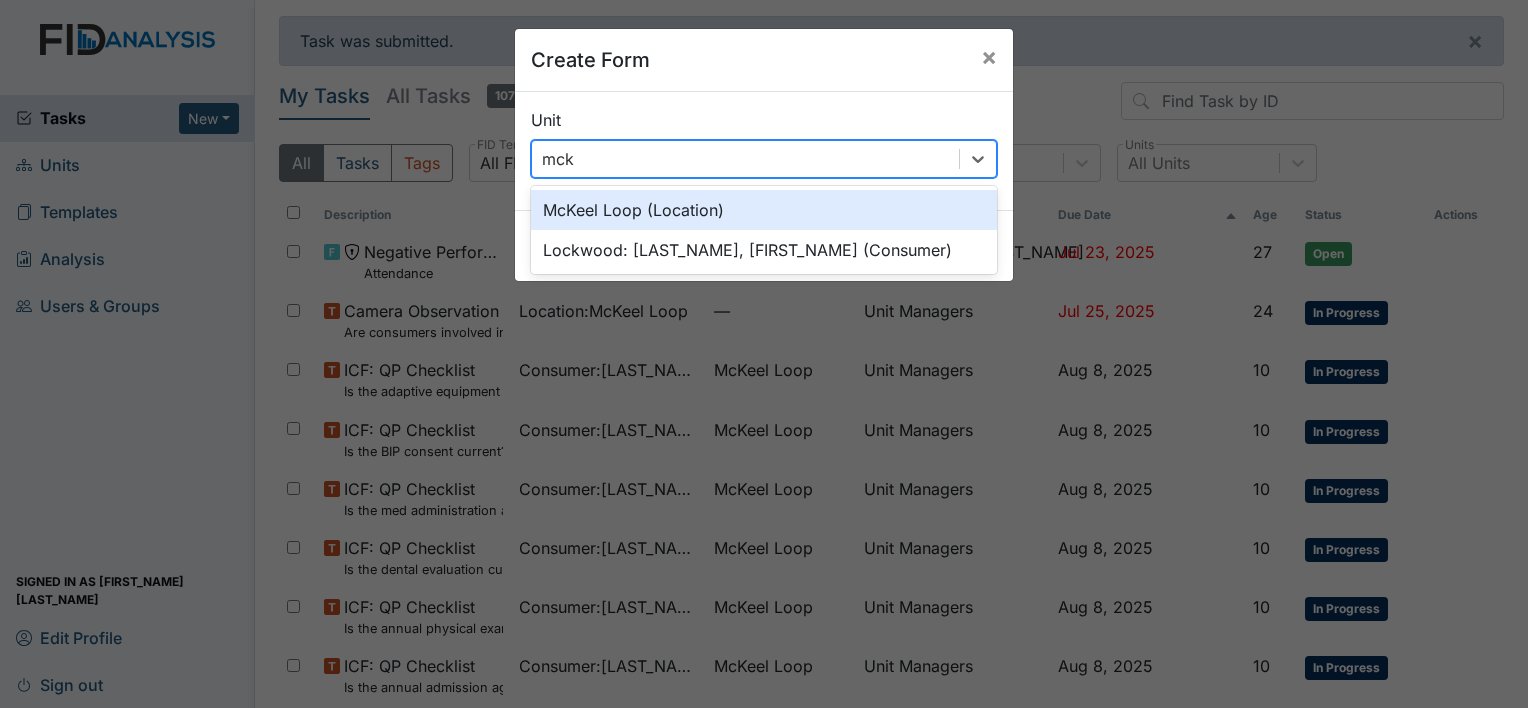 click on "McKeel Loop (Location)" at bounding box center (764, 210) 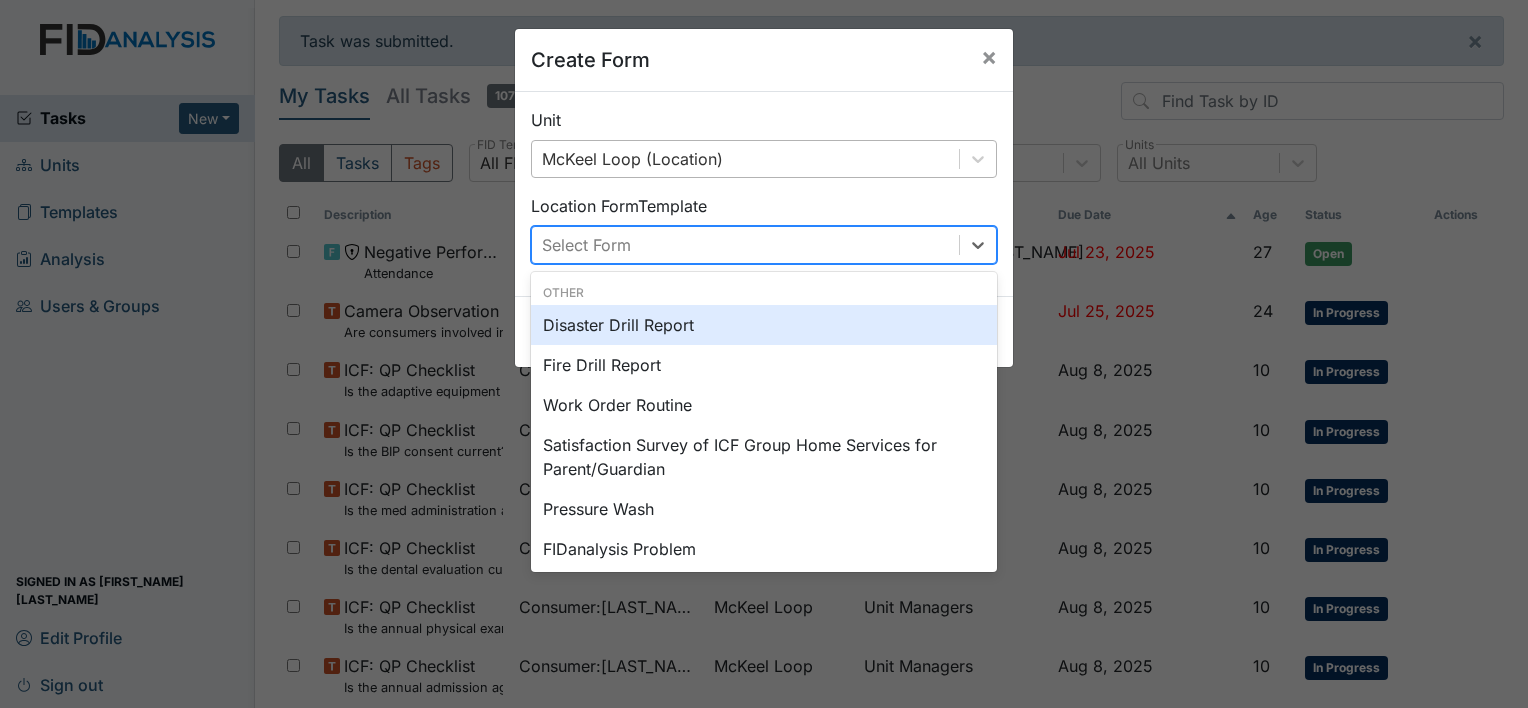 click on "Select Form" at bounding box center (586, 245) 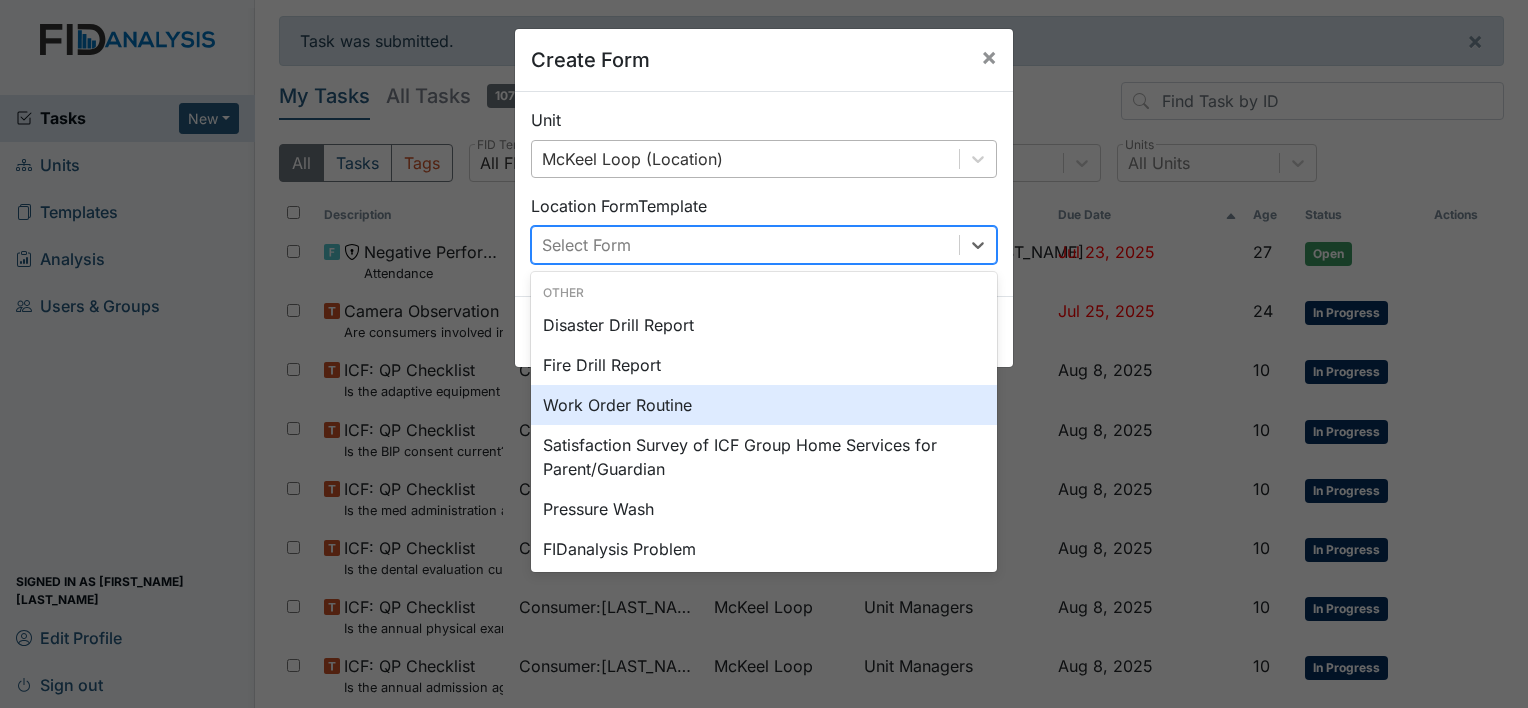 click on "Work Order Routine" at bounding box center (764, 405) 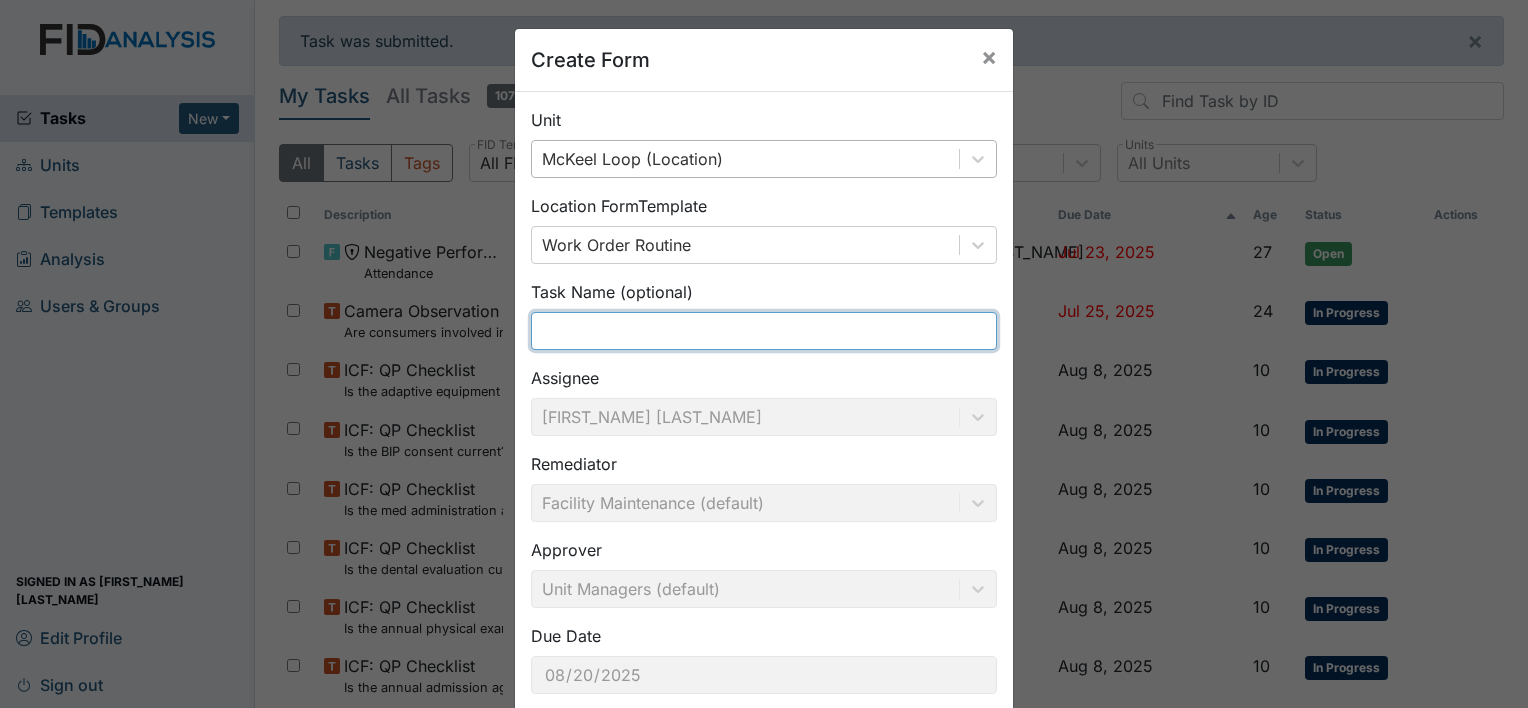 click at bounding box center (764, 331) 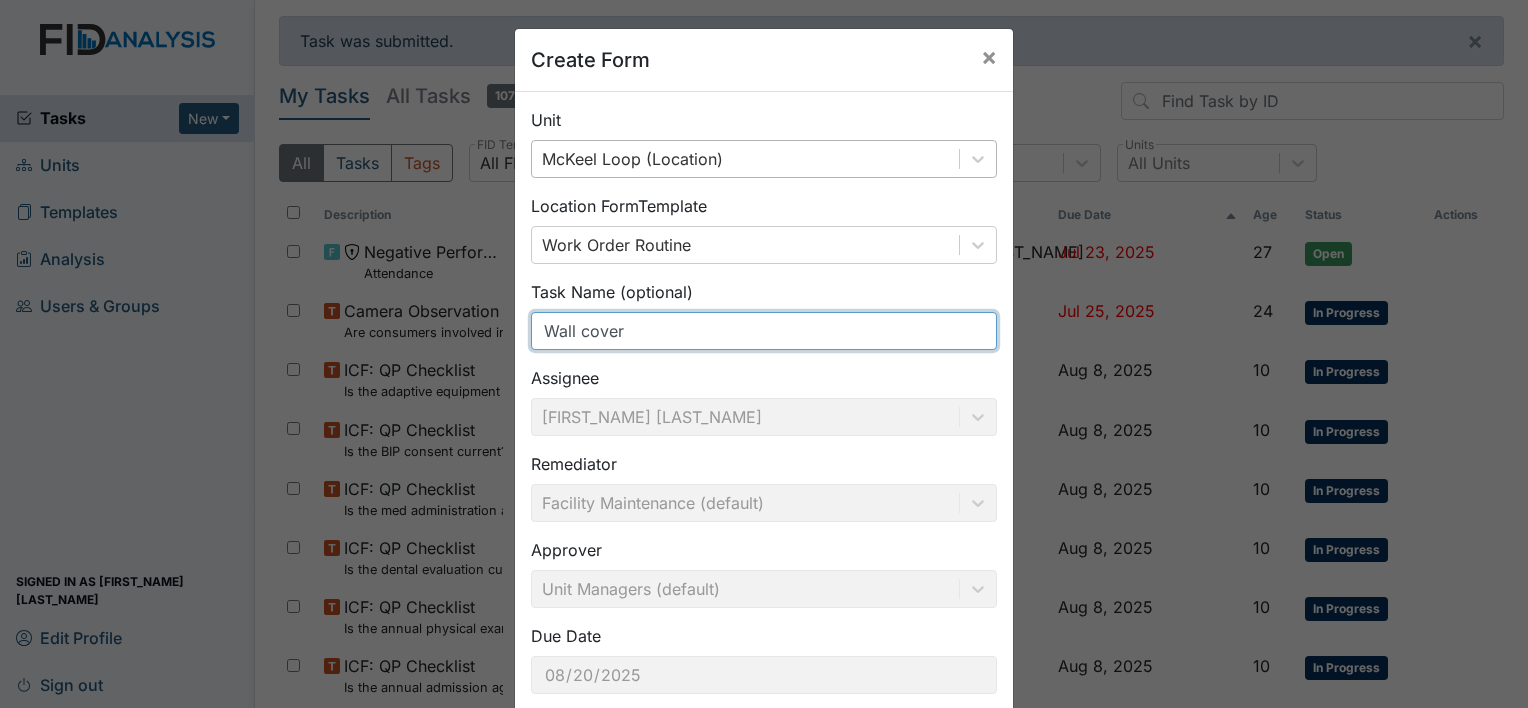 scroll, scrollTop: 116, scrollLeft: 0, axis: vertical 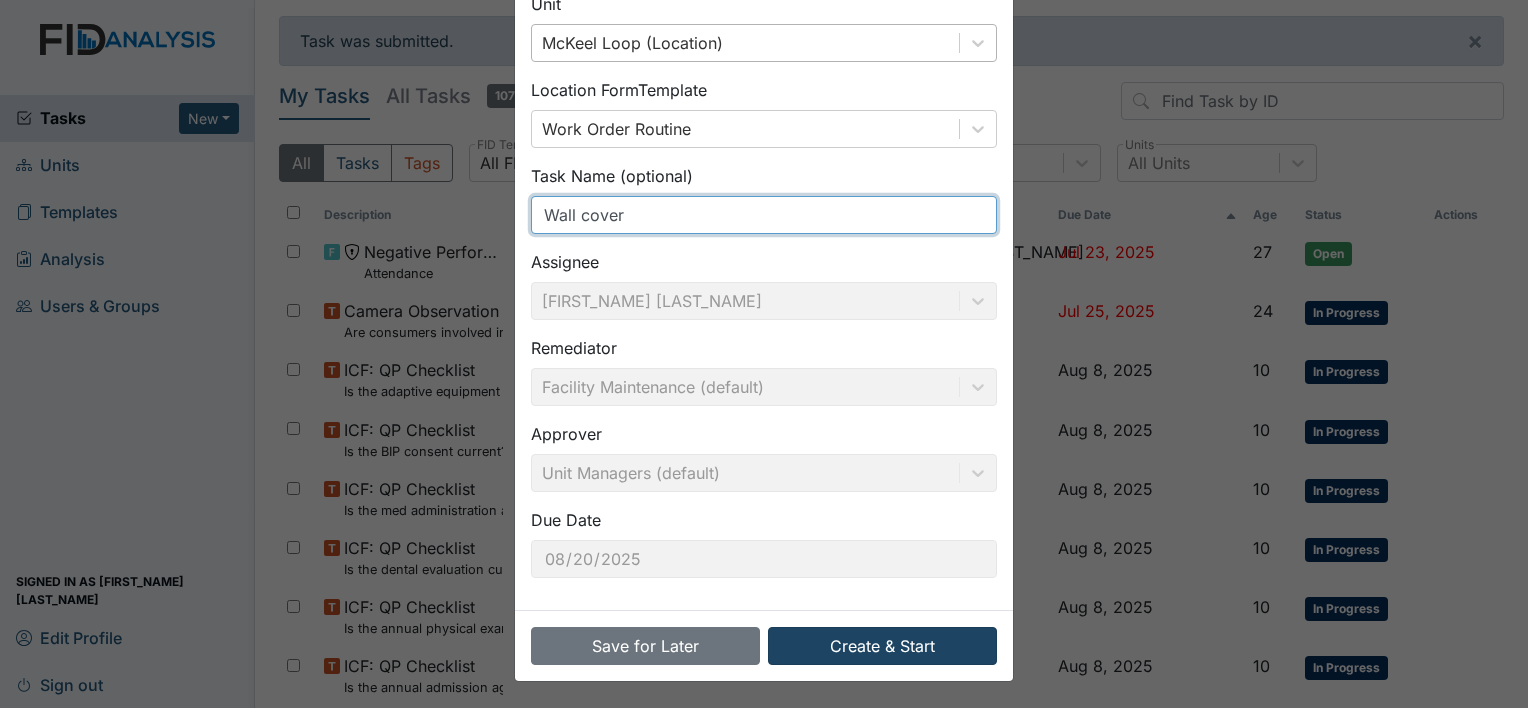 type on "Wall cover" 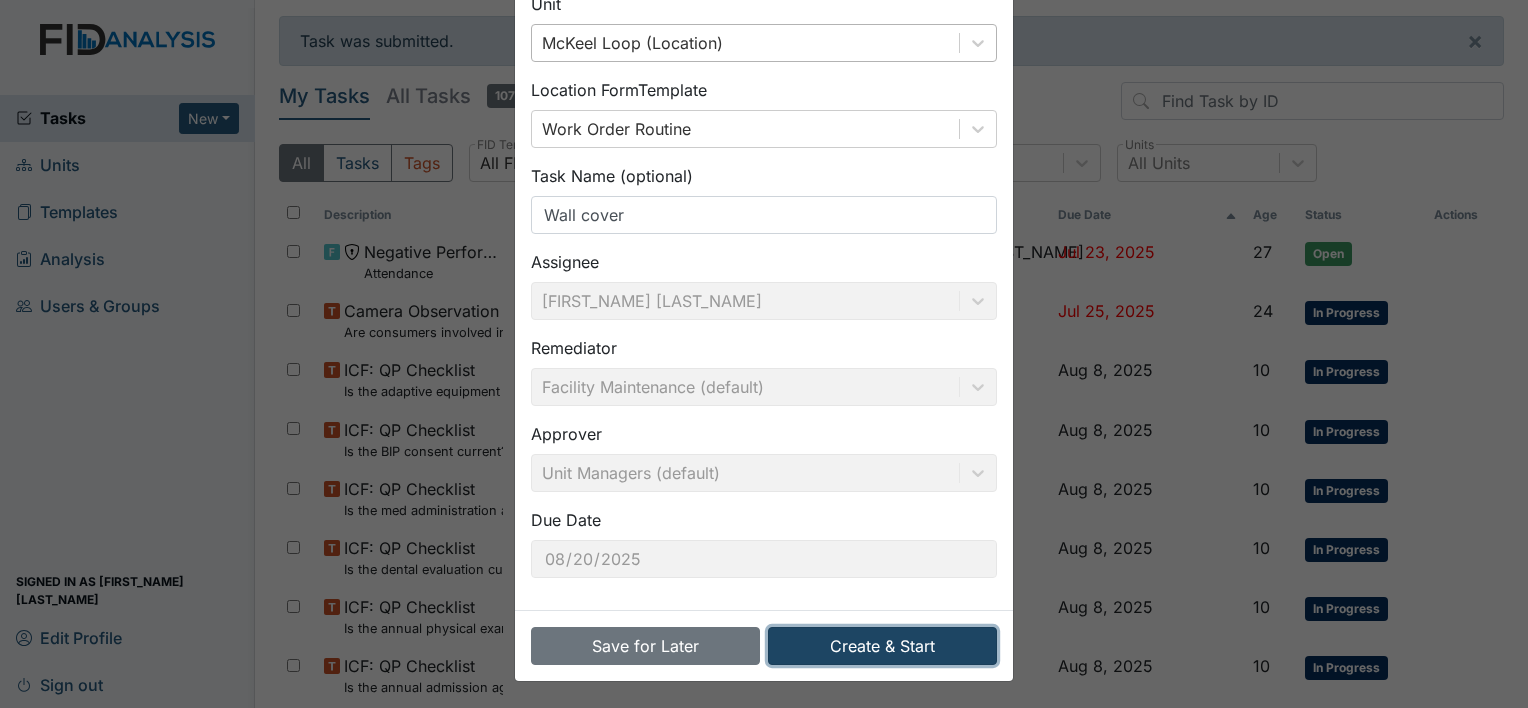 click on "Create & Start" at bounding box center [882, 646] 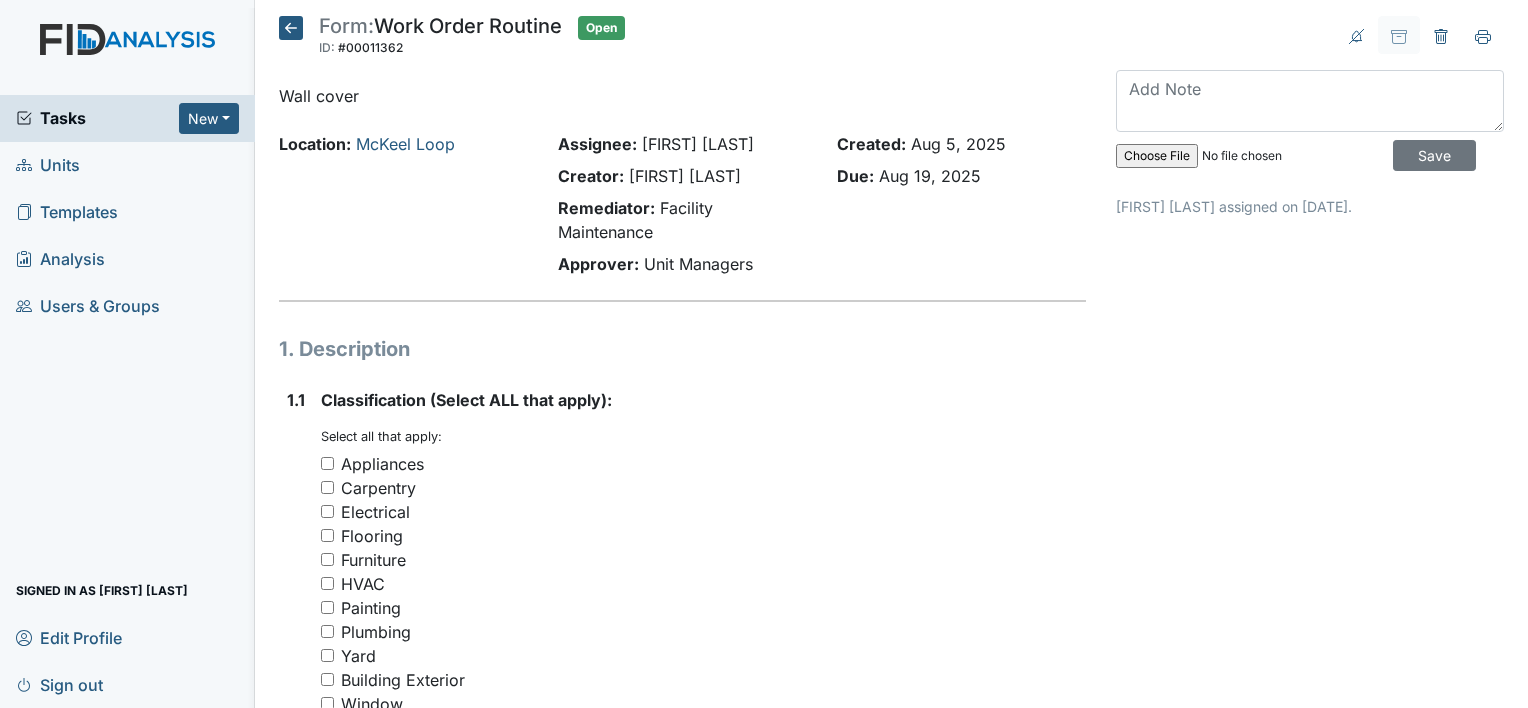 scroll, scrollTop: 0, scrollLeft: 0, axis: both 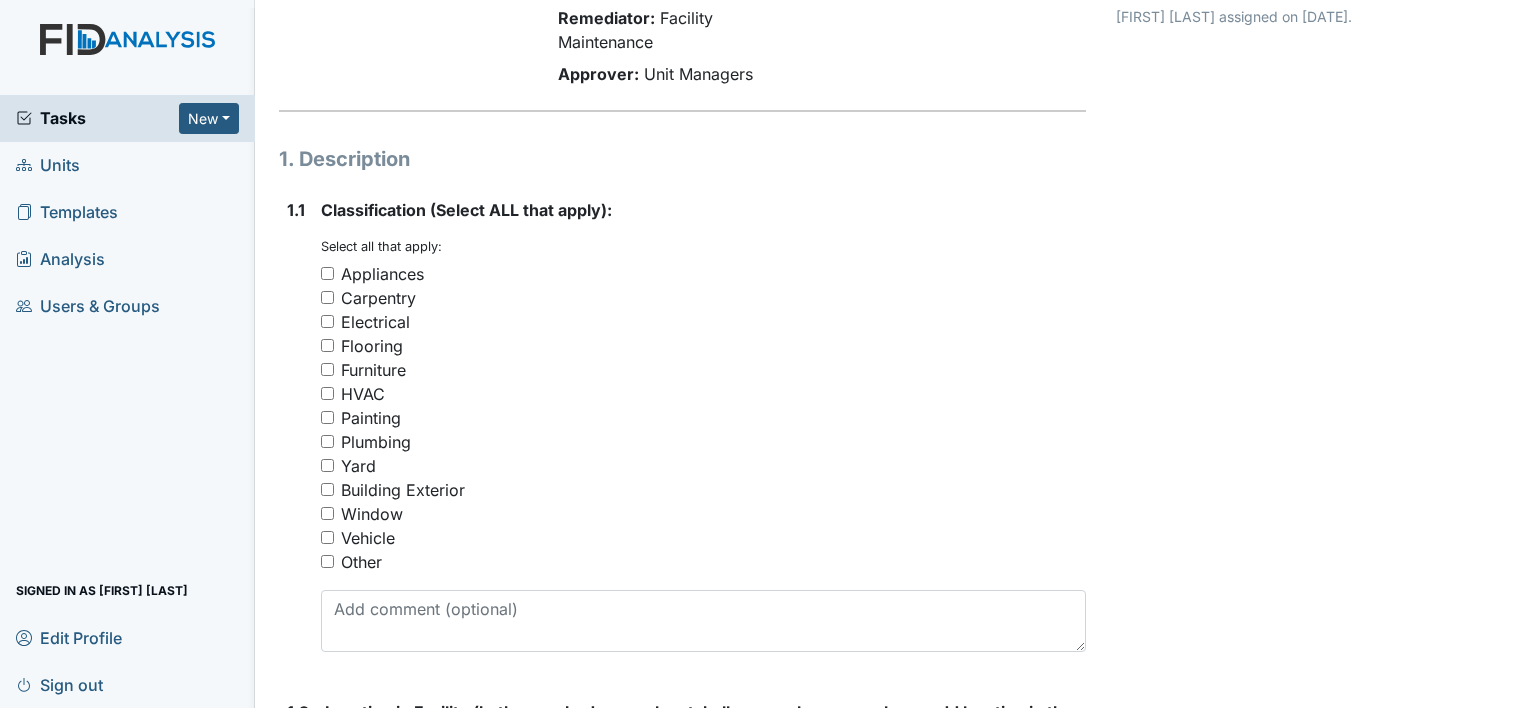 click on "Electrical" at bounding box center [327, 321] 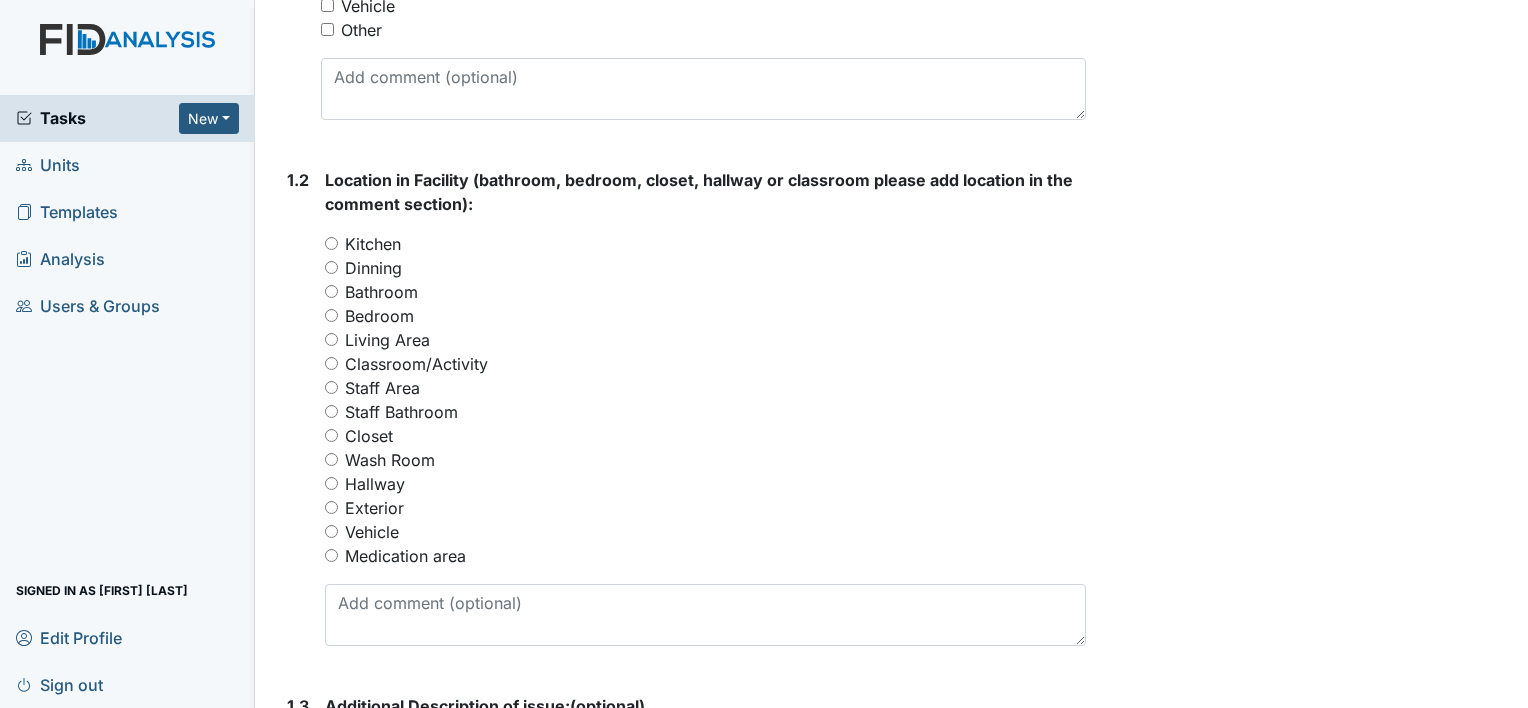 scroll, scrollTop: 738, scrollLeft: 0, axis: vertical 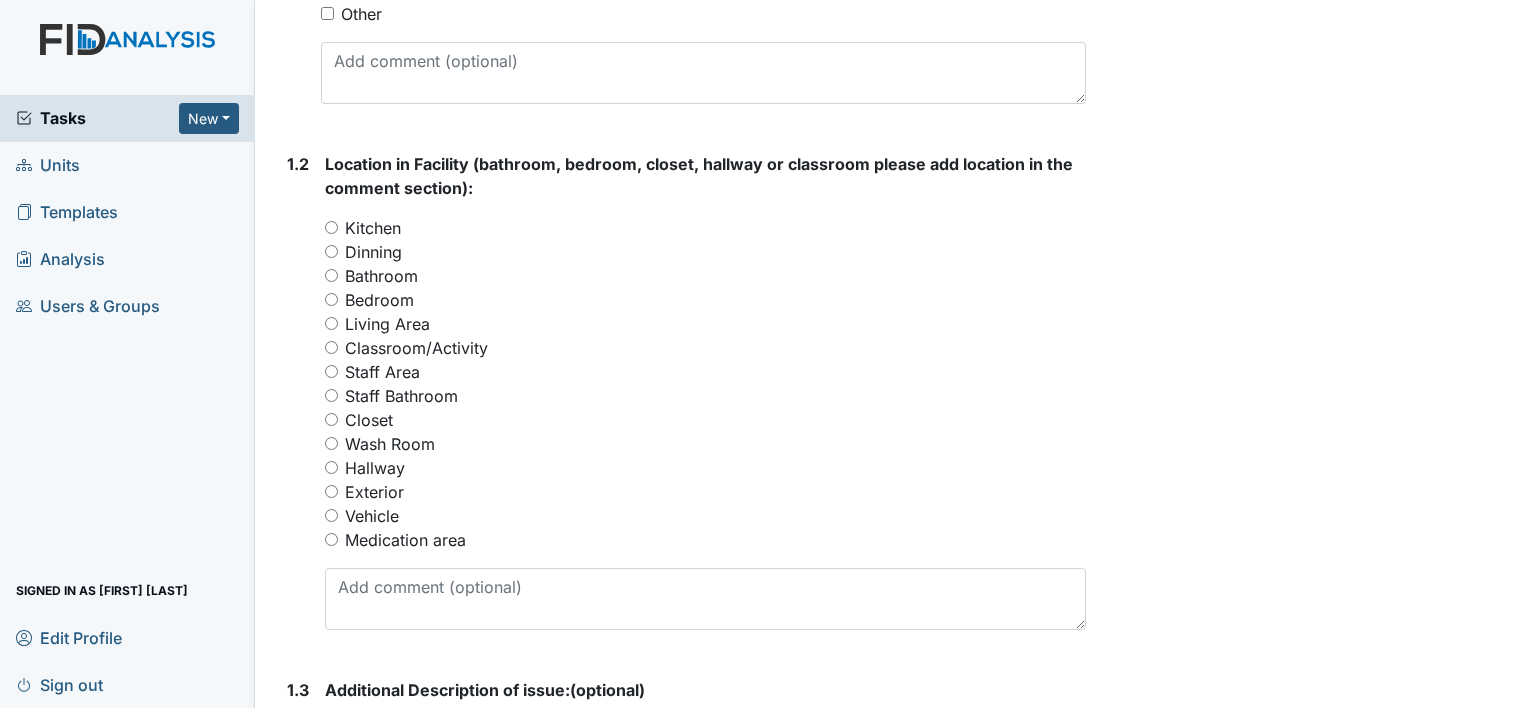 click on "Bedroom" at bounding box center [331, 299] 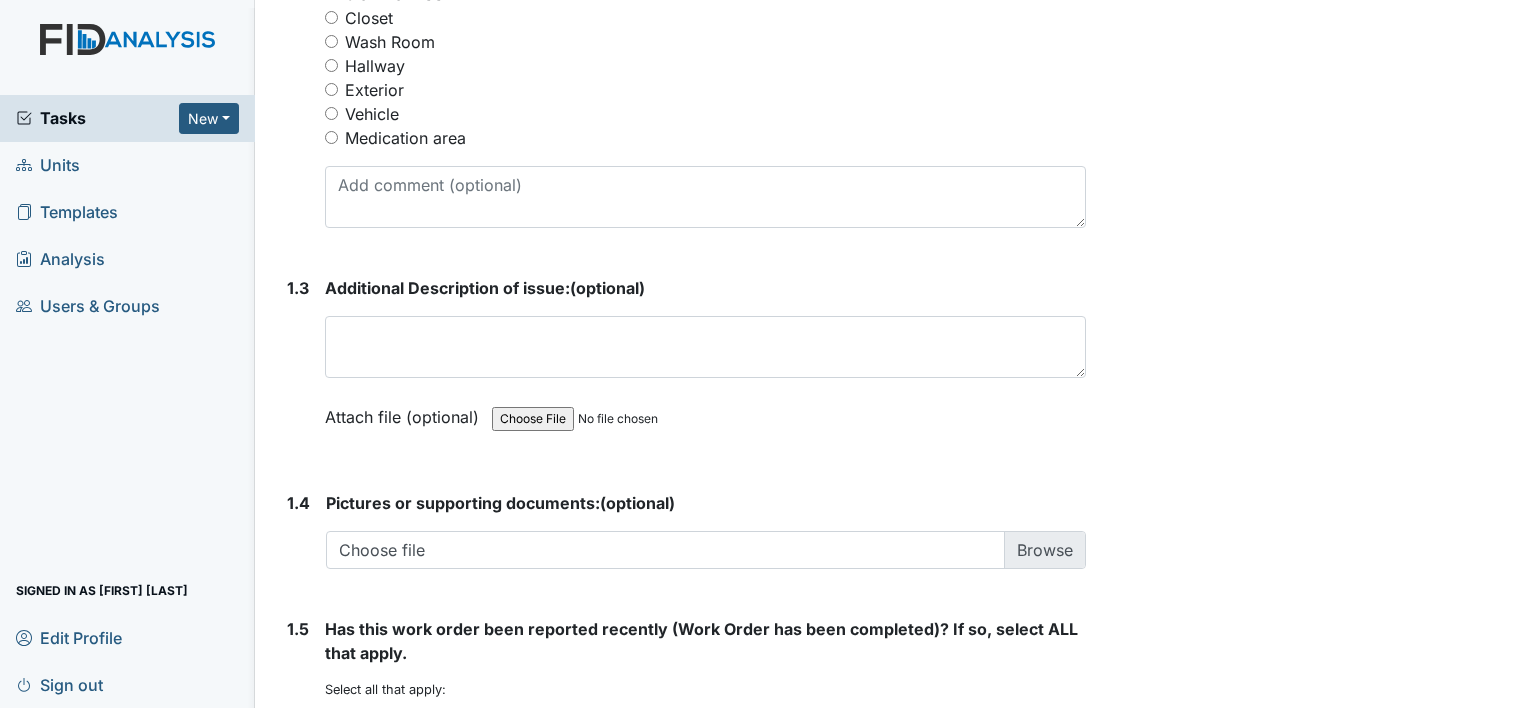 scroll, scrollTop: 1142, scrollLeft: 0, axis: vertical 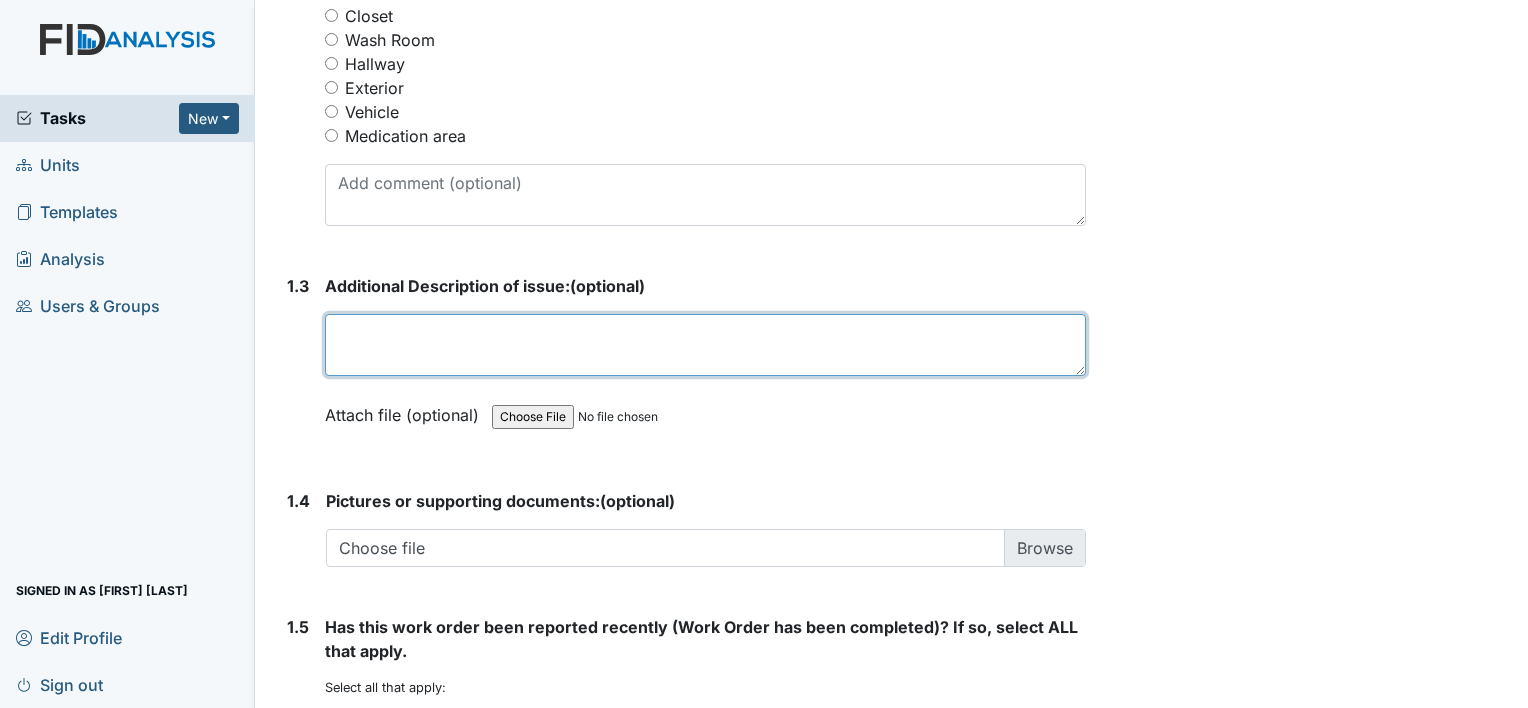click at bounding box center (705, 345) 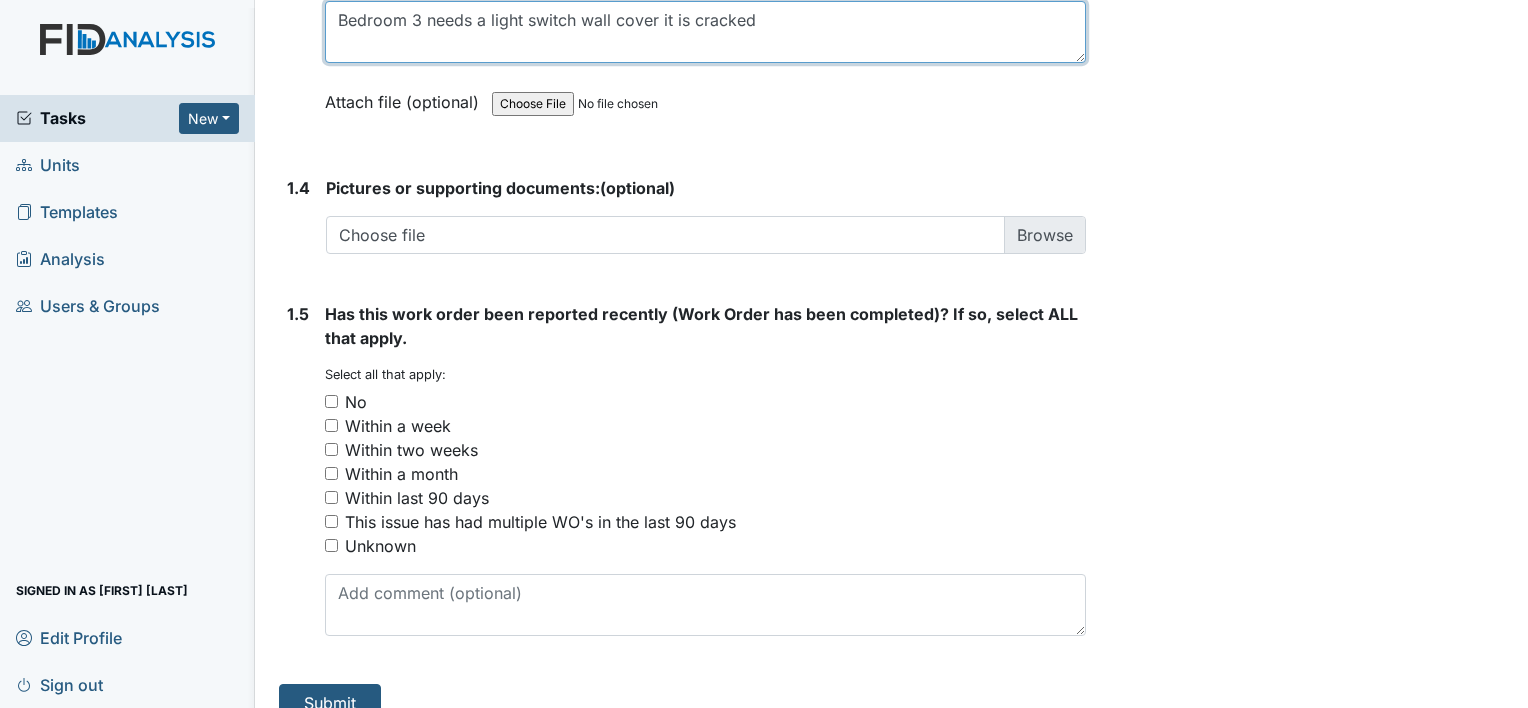 scroll, scrollTop: 1479, scrollLeft: 0, axis: vertical 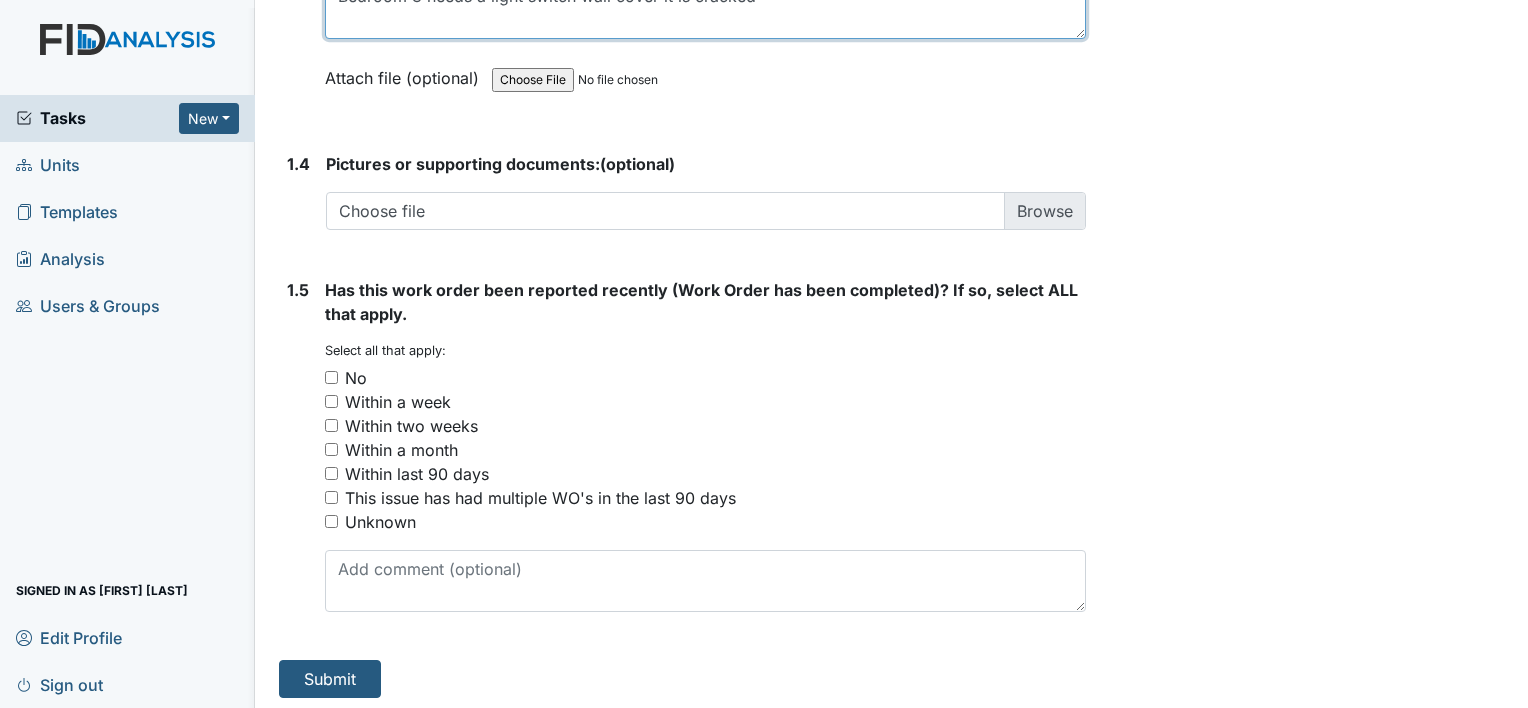 type on "Bedroom 3 needs a light switch wall cover it is cracked" 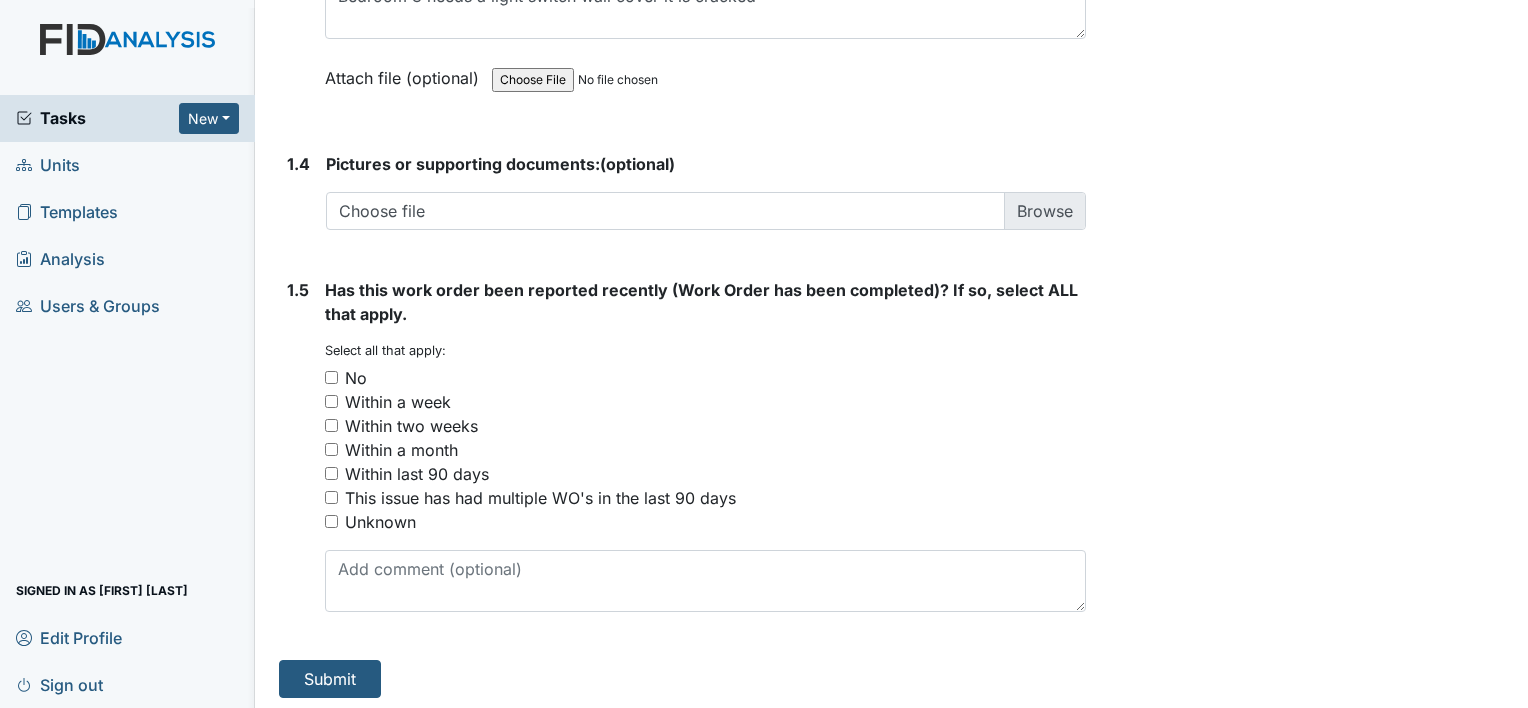 click on "No" at bounding box center (331, 377) 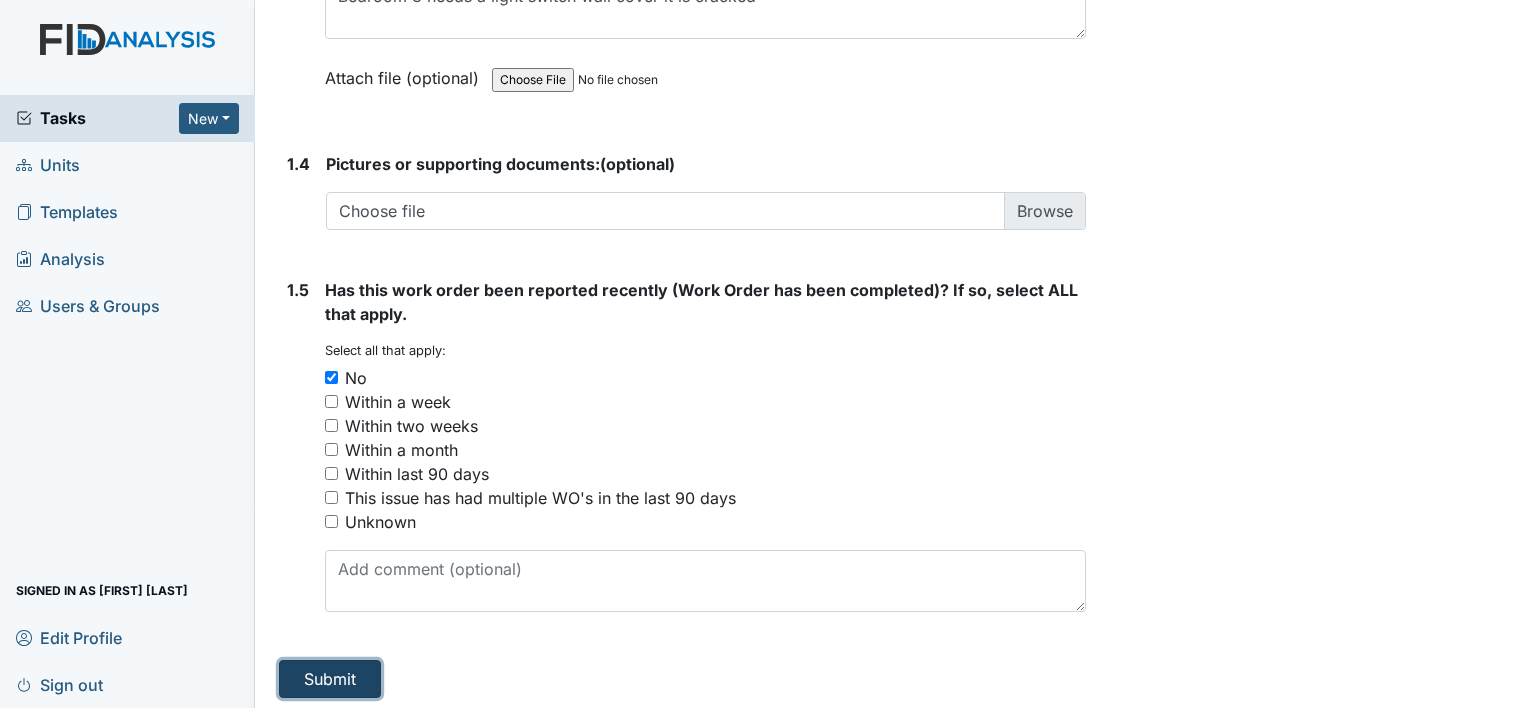 click on "Submit" at bounding box center [330, 679] 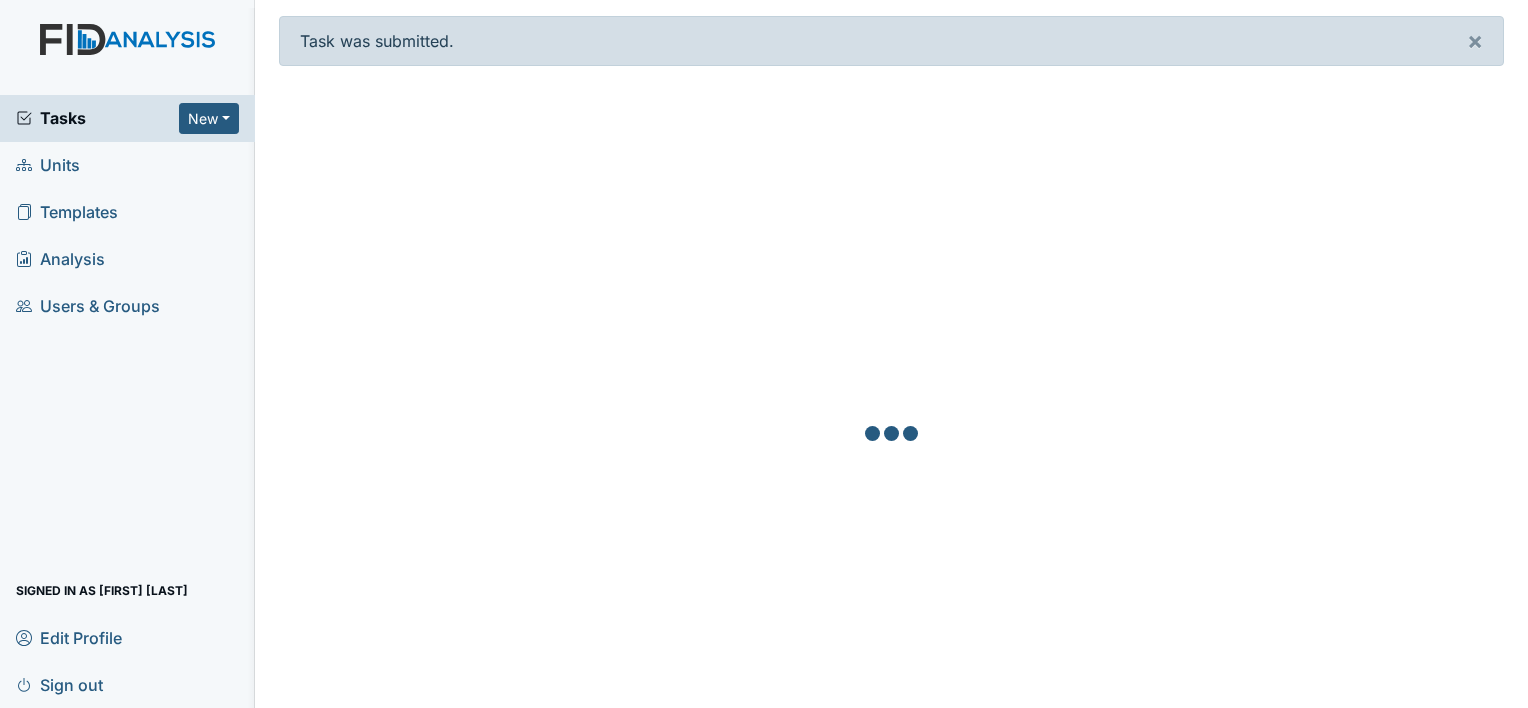 scroll, scrollTop: 0, scrollLeft: 0, axis: both 